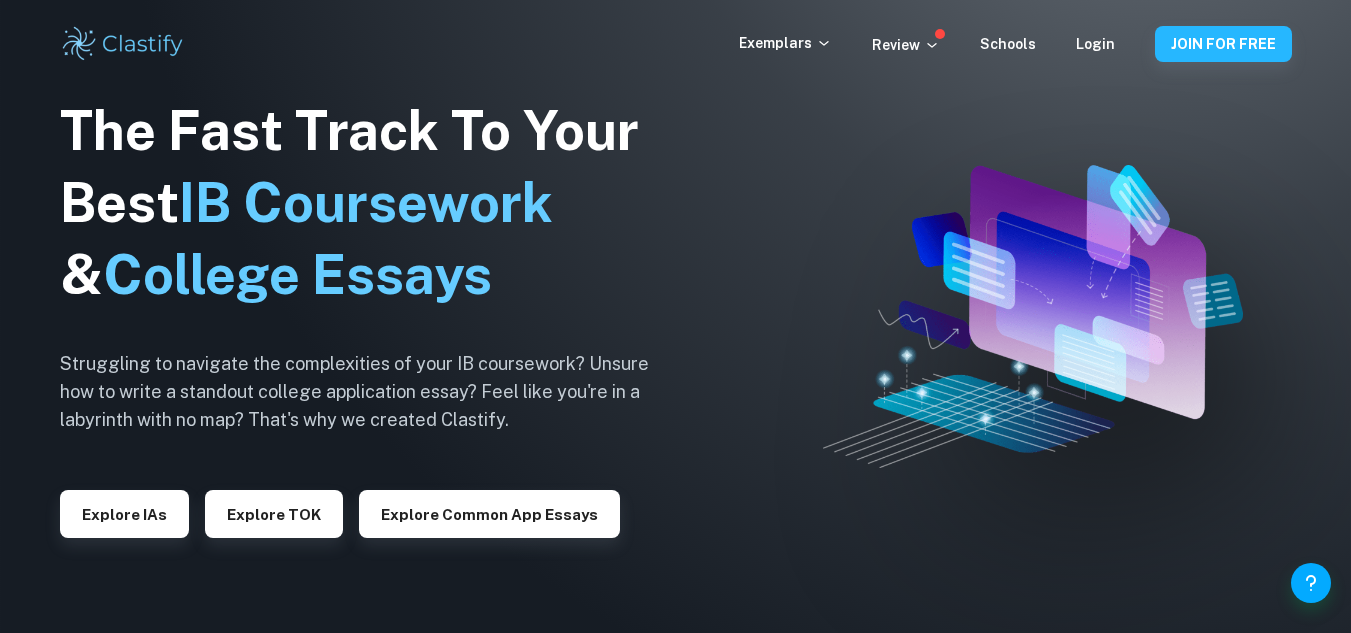 scroll, scrollTop: 0, scrollLeft: 0, axis: both 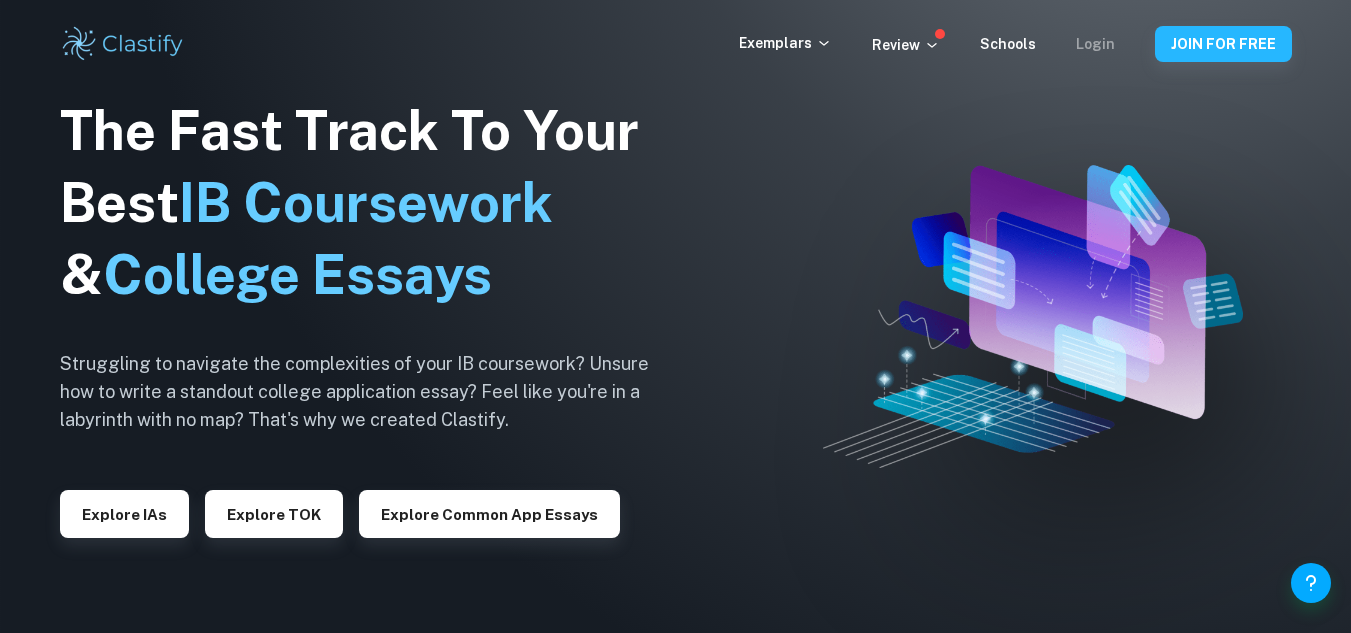 click on "Login" at bounding box center (1095, 44) 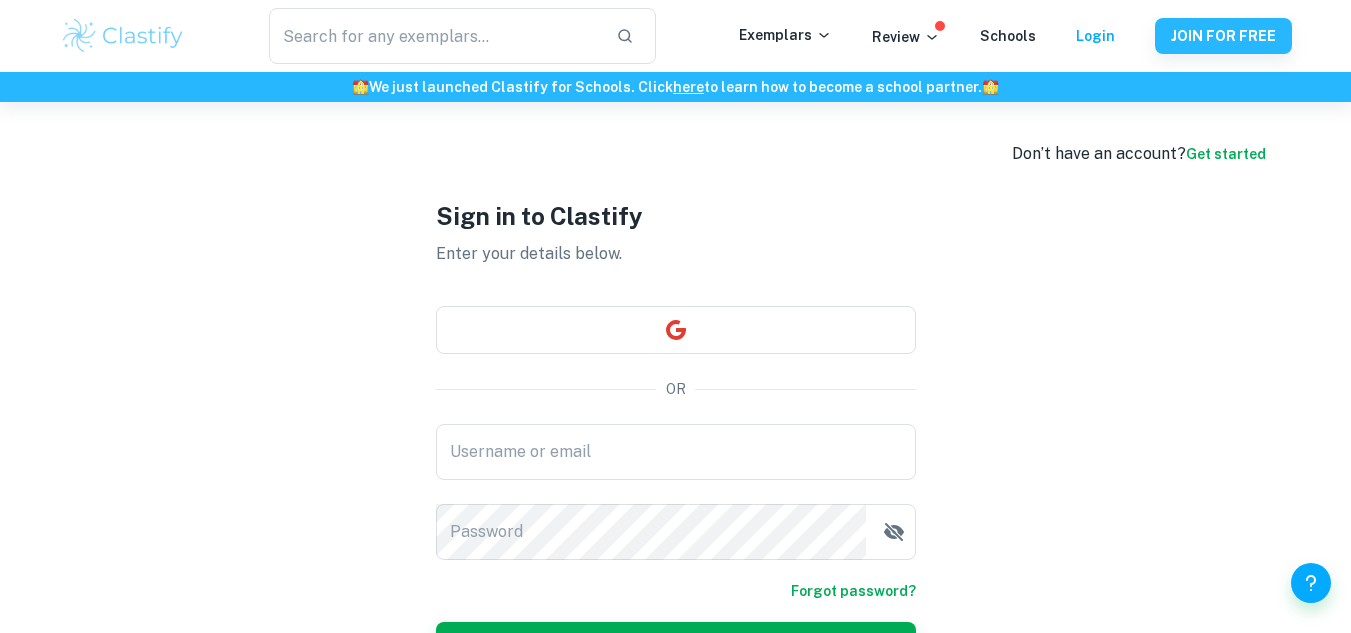 click on "Don’t have an account?   Get started Sign in to Clastify Enter your details below. OR Username or email Username or email Password Password Forgot password? Login" at bounding box center [676, 434] 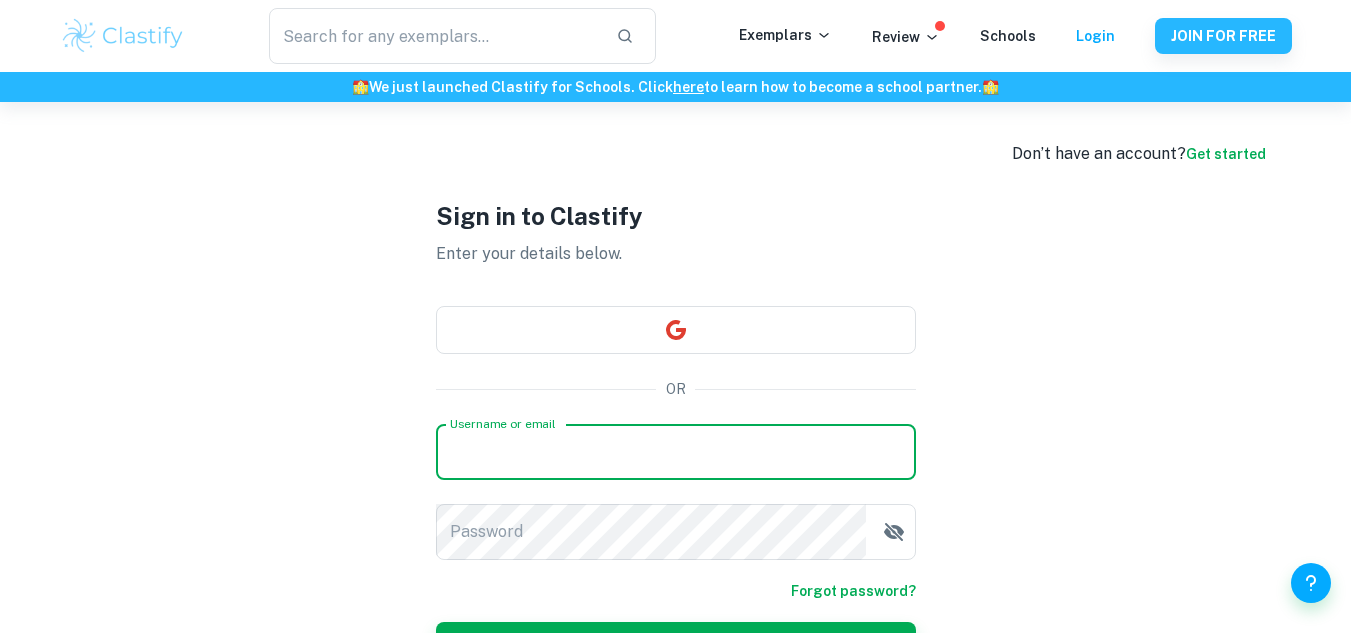 click on "Username or email" at bounding box center [676, 452] 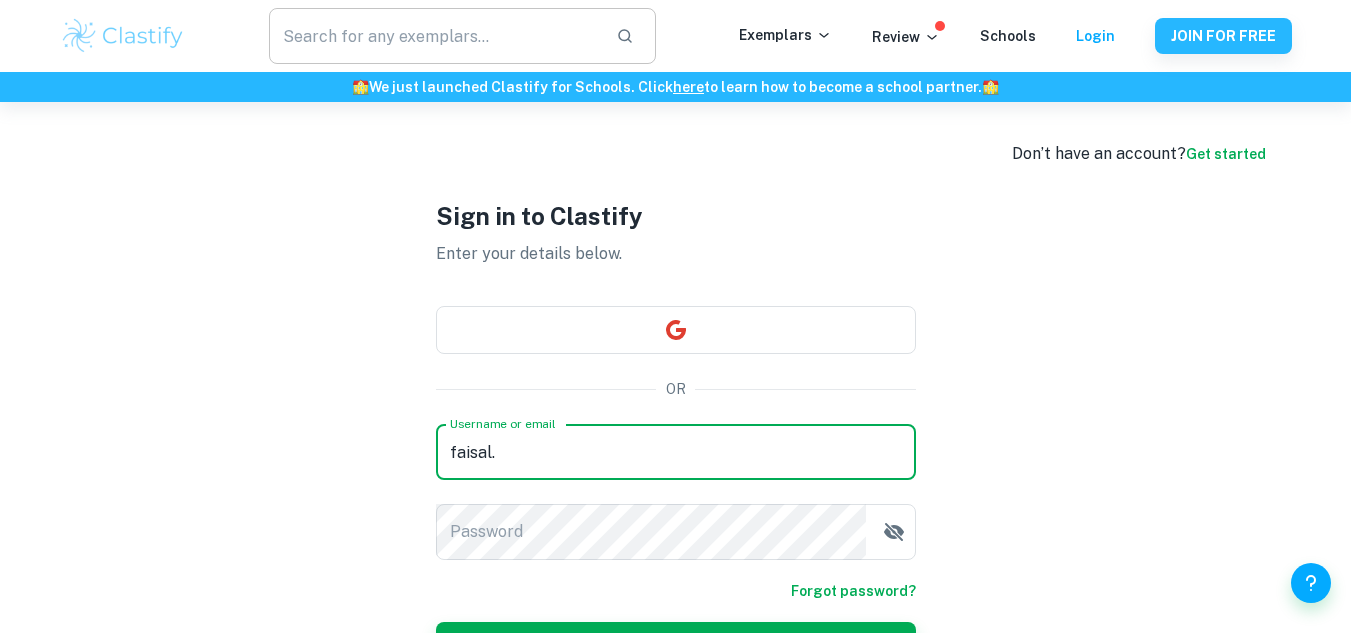 type on "faisal.aldeek08@outlook.com" 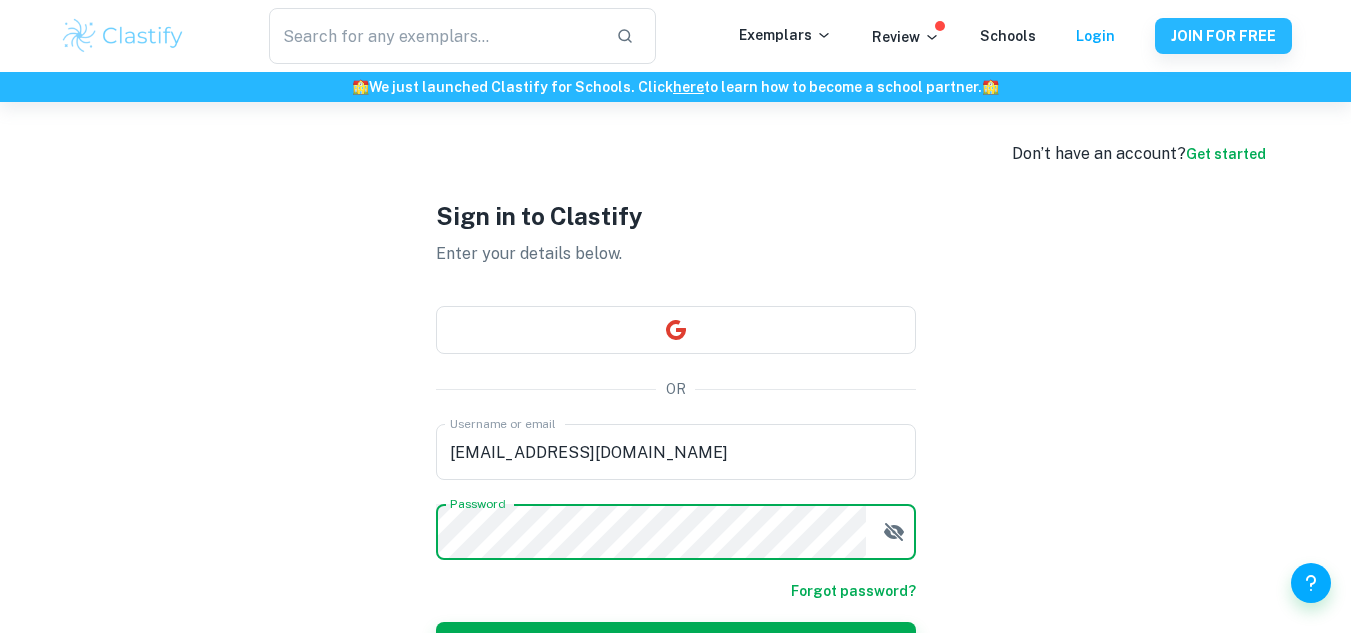 scroll, scrollTop: 133, scrollLeft: 0, axis: vertical 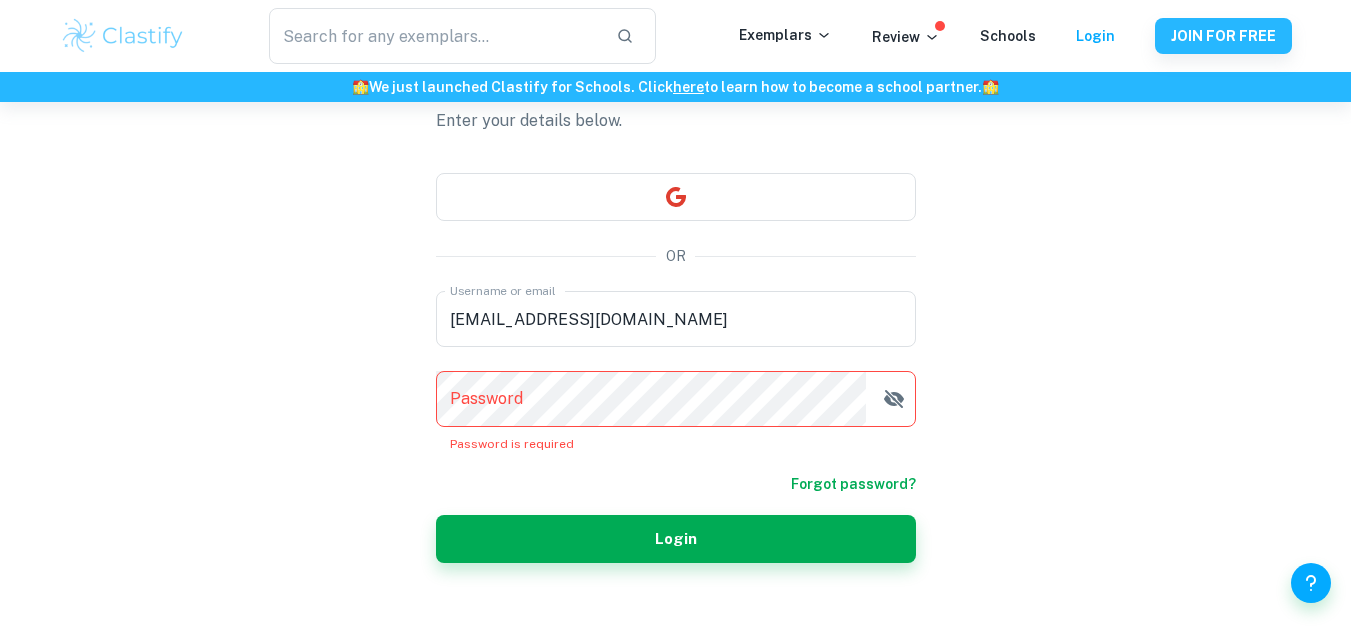 click on "​ Exemplars Review Schools Login JOIN FOR FREE" at bounding box center (676, 36) 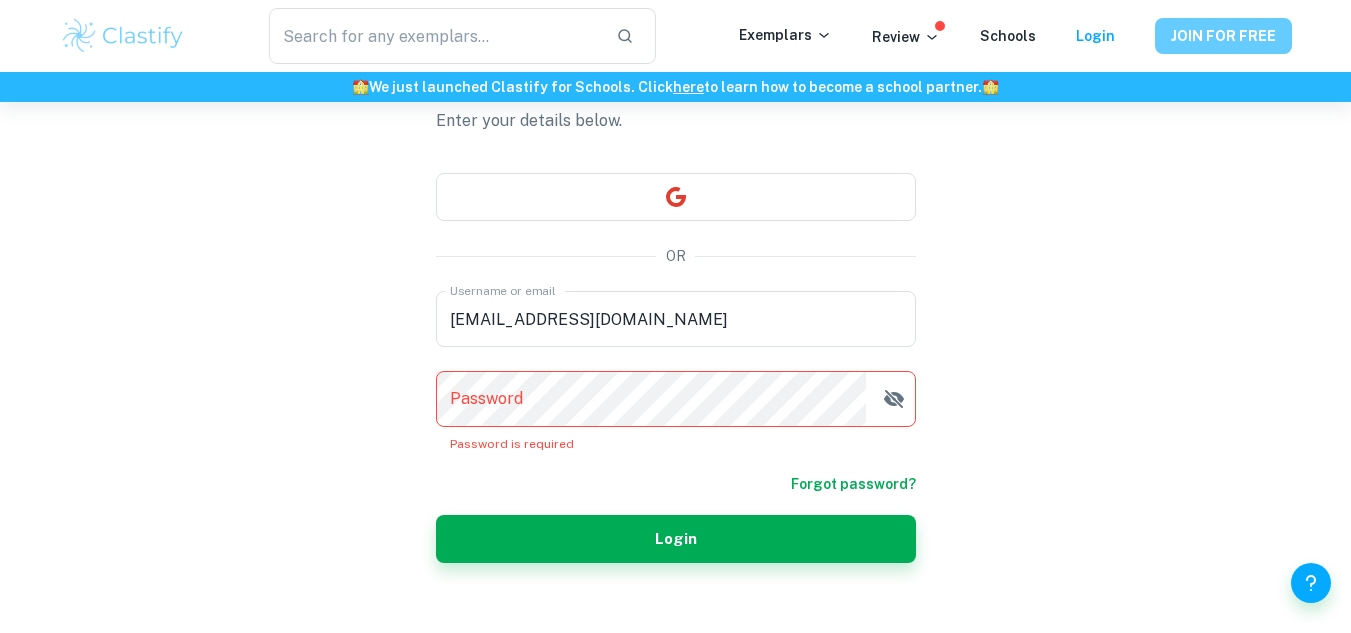 click on "JOIN FOR FREE" at bounding box center (1223, 36) 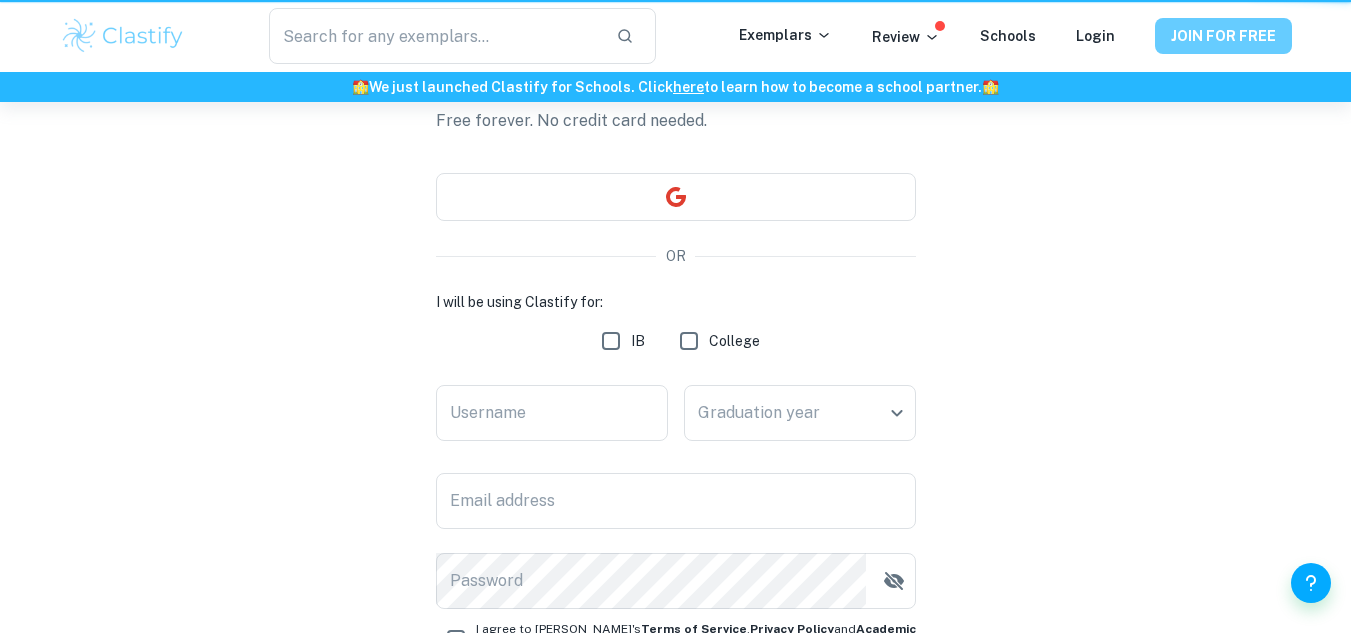 scroll, scrollTop: 0, scrollLeft: 0, axis: both 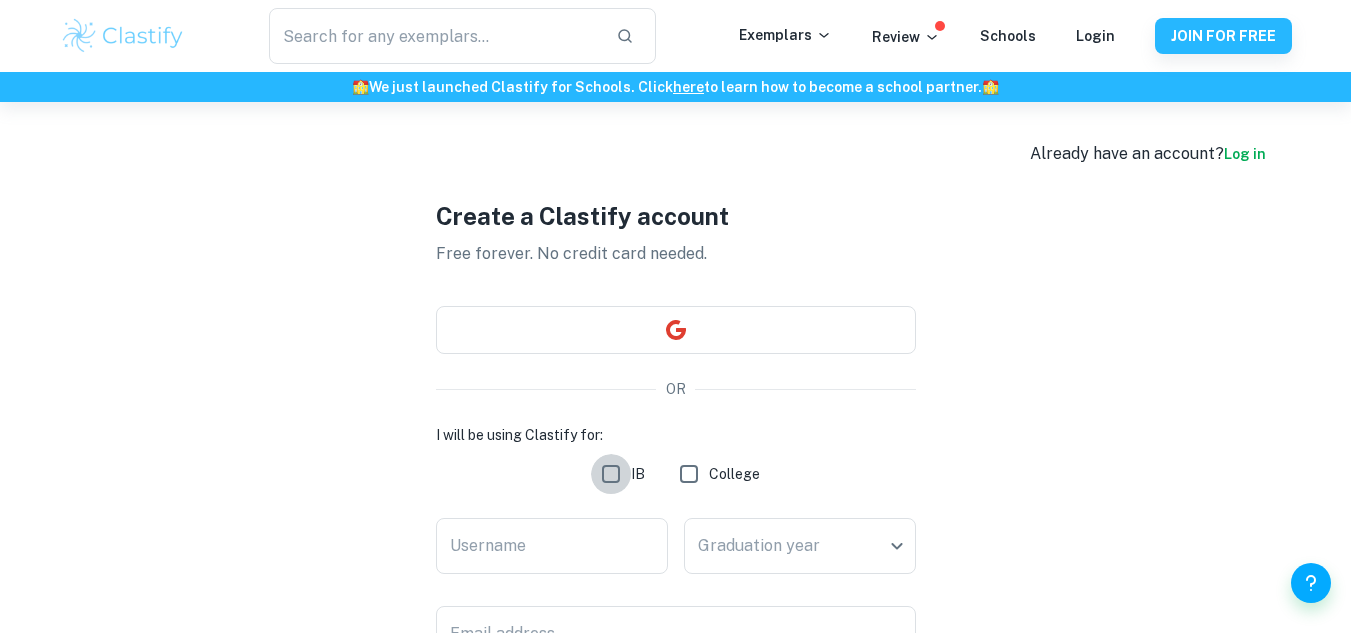click on "IB" at bounding box center (611, 474) 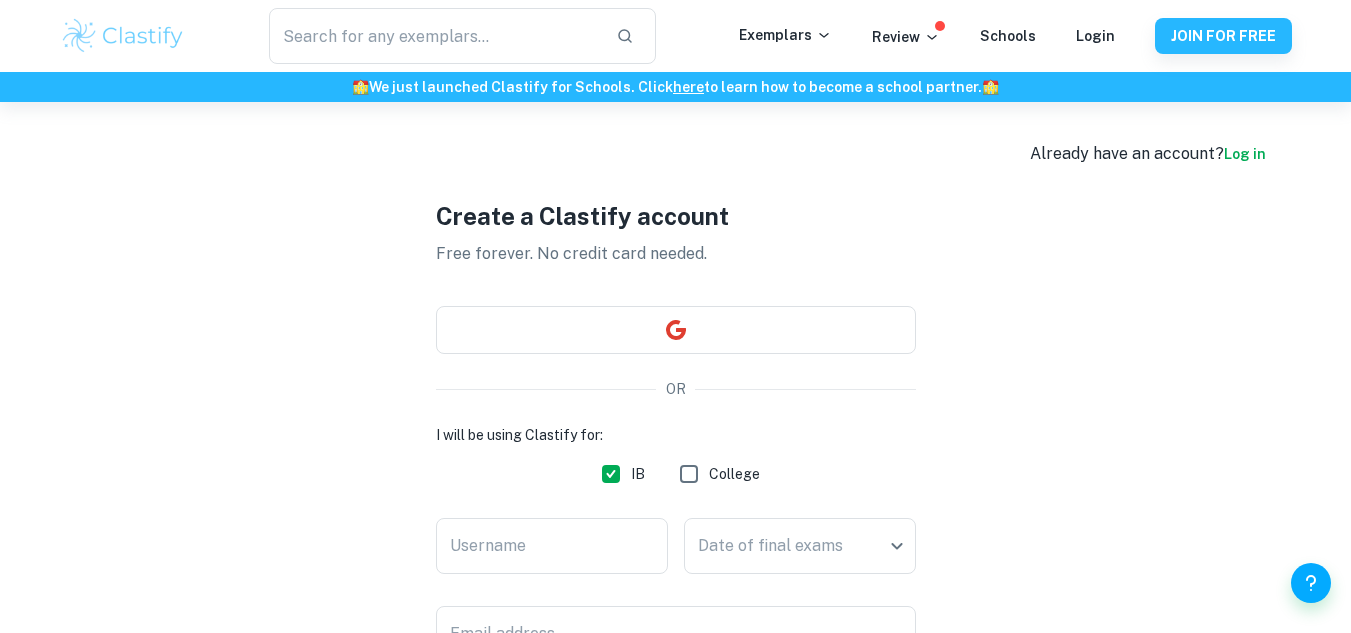 click on "College" at bounding box center (734, 474) 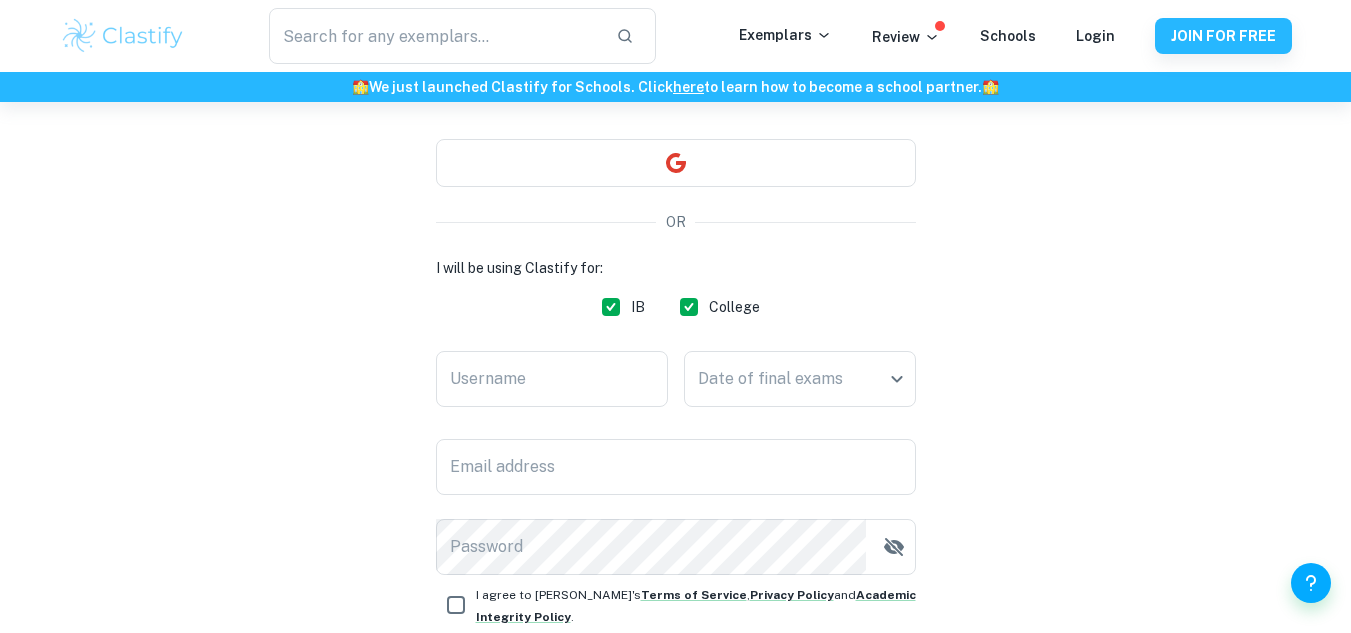scroll, scrollTop: 233, scrollLeft: 0, axis: vertical 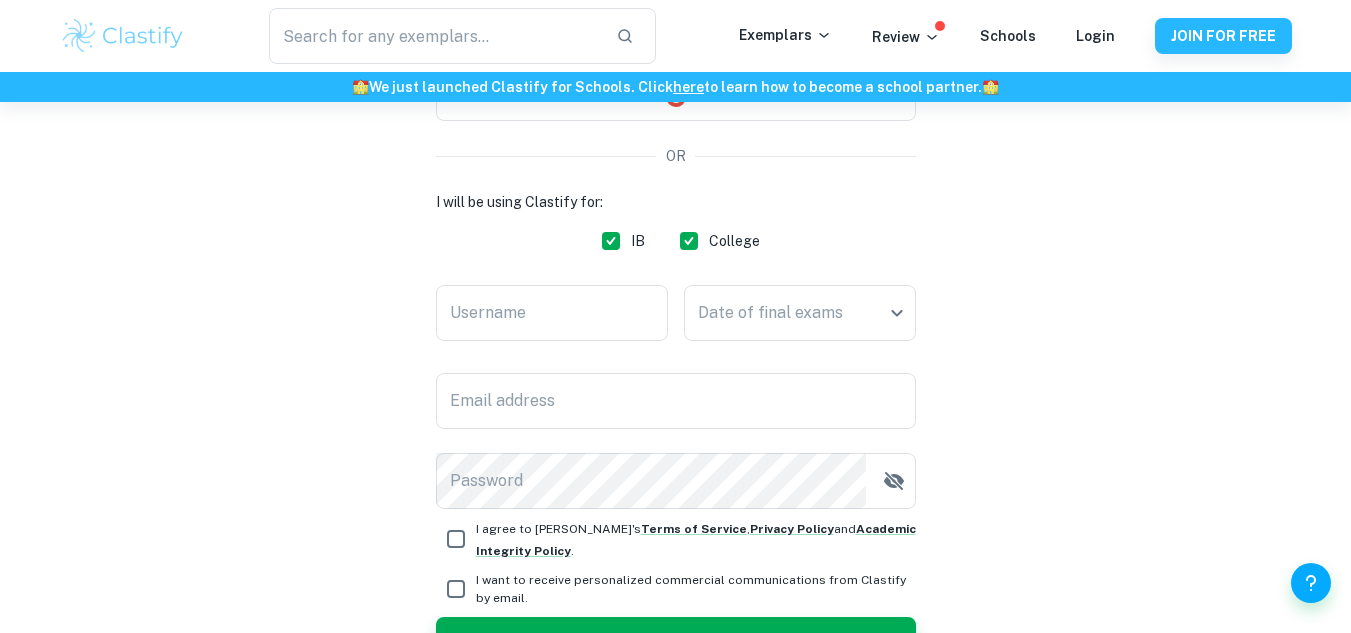 click on "Username Username" at bounding box center (552, 317) 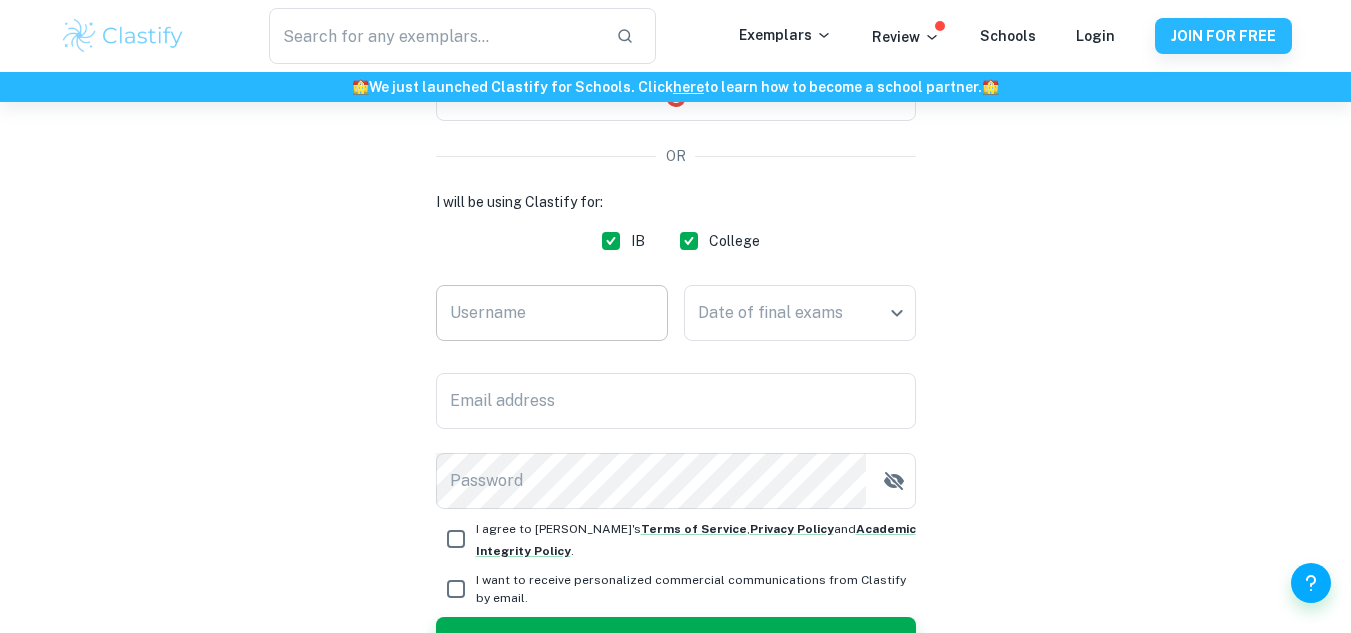 click on "Username" at bounding box center [552, 313] 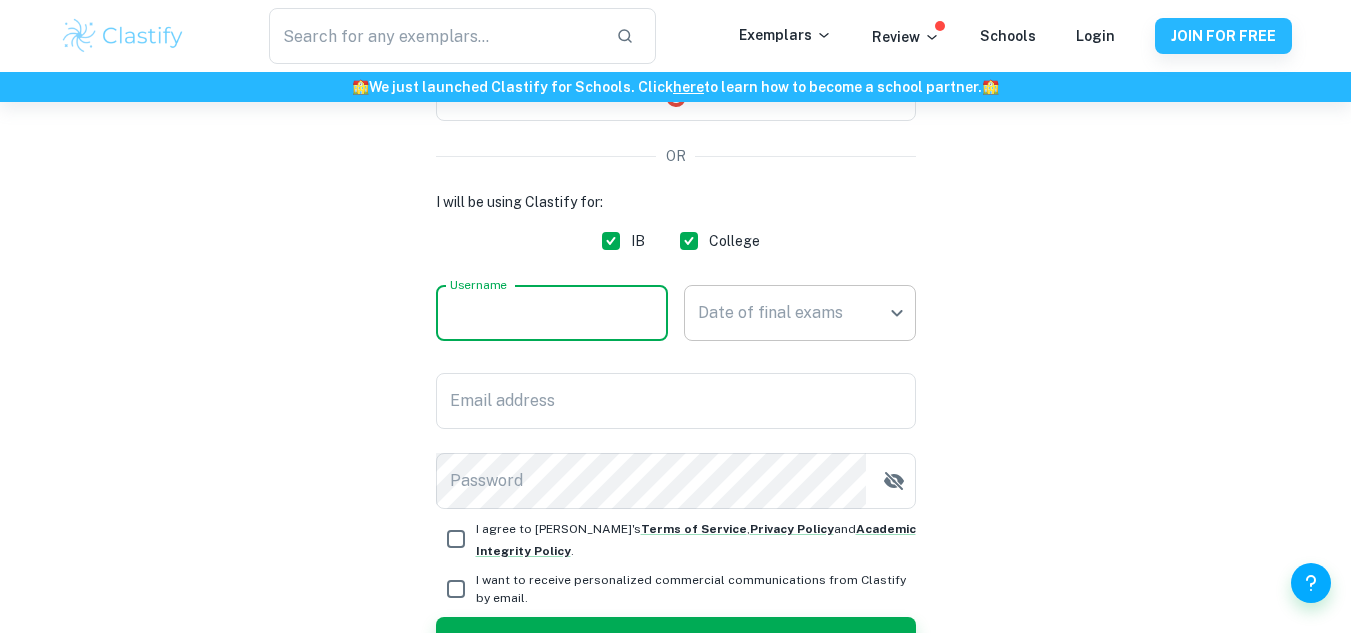 click on "We value your privacy We use cookies to enhance your browsing experience, serve personalised ads or content, and analyse our traffic. By clicking "Accept All", you consent to our use of cookies.   Cookie Policy Customise   Reject All   Accept All   Customise Consent Preferences   We use cookies to help you navigate efficiently and perform certain functions. You will find detailed information about all cookies under each consent category below. The cookies that are categorised as "Necessary" are stored on your browser as they are essential for enabling the basic functionalities of the site. ...  Show more For more information on how Google's third-party cookies operate and handle your data, see:   Google Privacy Policy Necessary Always Active Necessary cookies are required to enable the basic features of this site, such as providing secure log-in or adjusting your consent preferences. These cookies do not store any personally identifiable data. Functional Analytics Performance Advertisement Uncategorised" at bounding box center [675, 185] 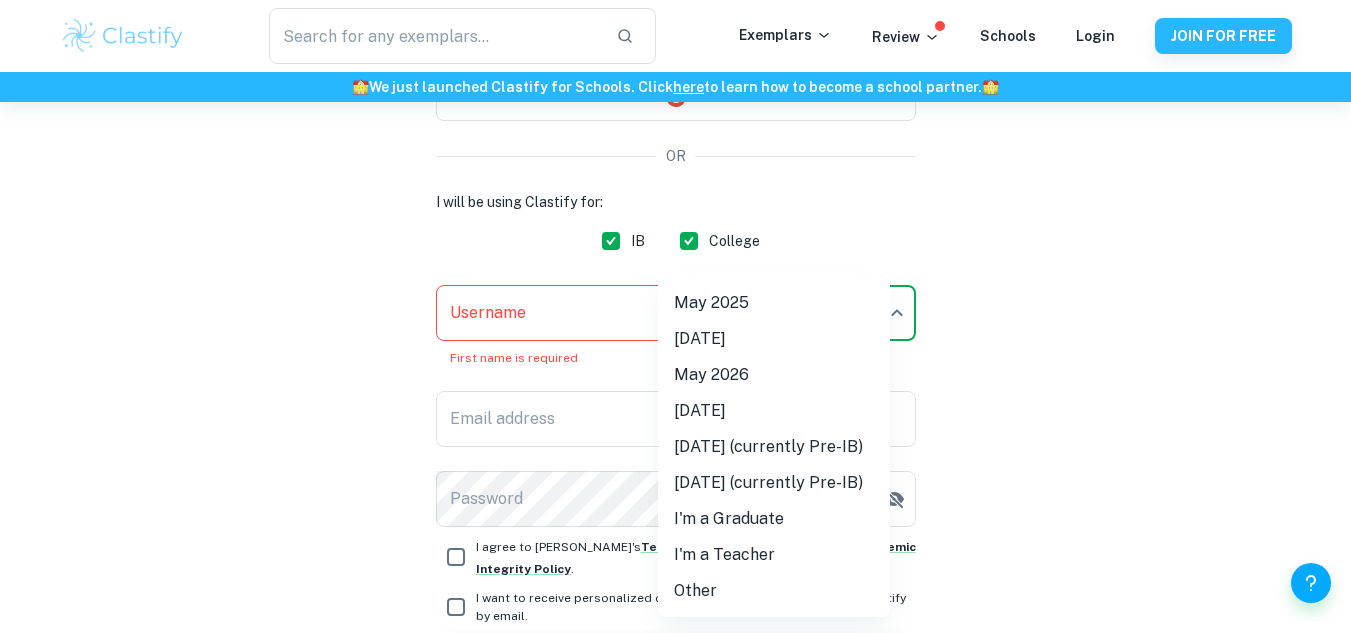 click on "May 2026" at bounding box center (774, 375) 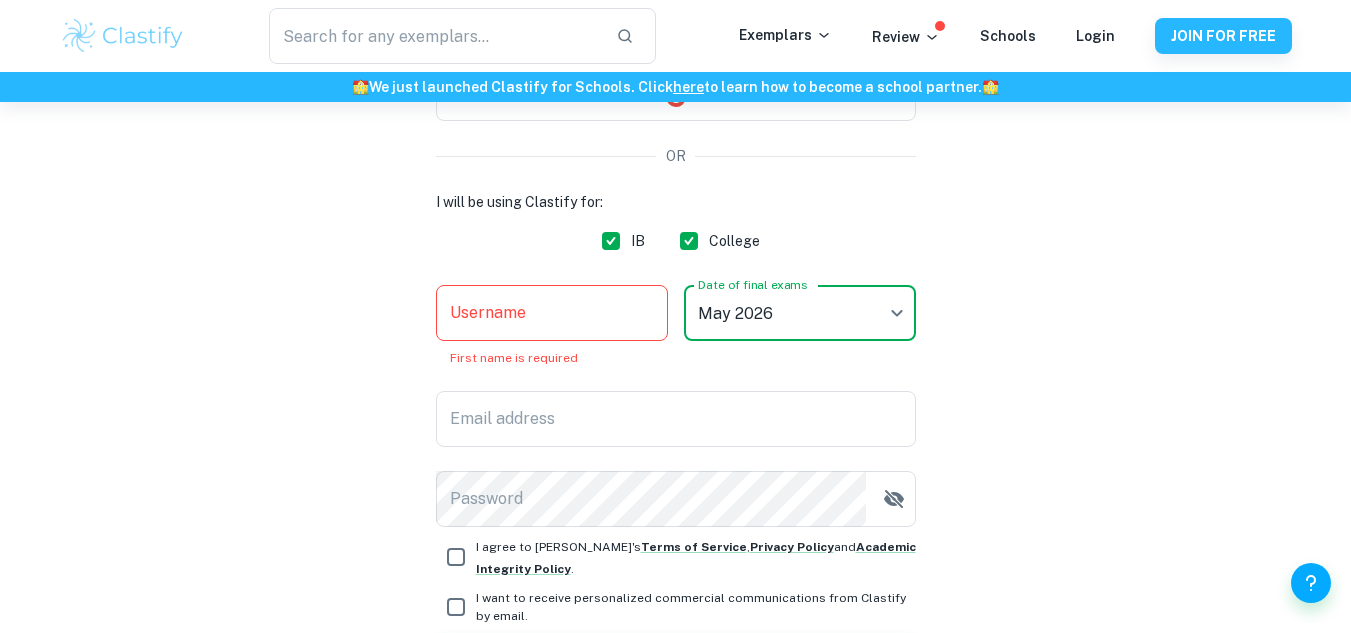 click on "Username Username First name is required" at bounding box center (552, 326) 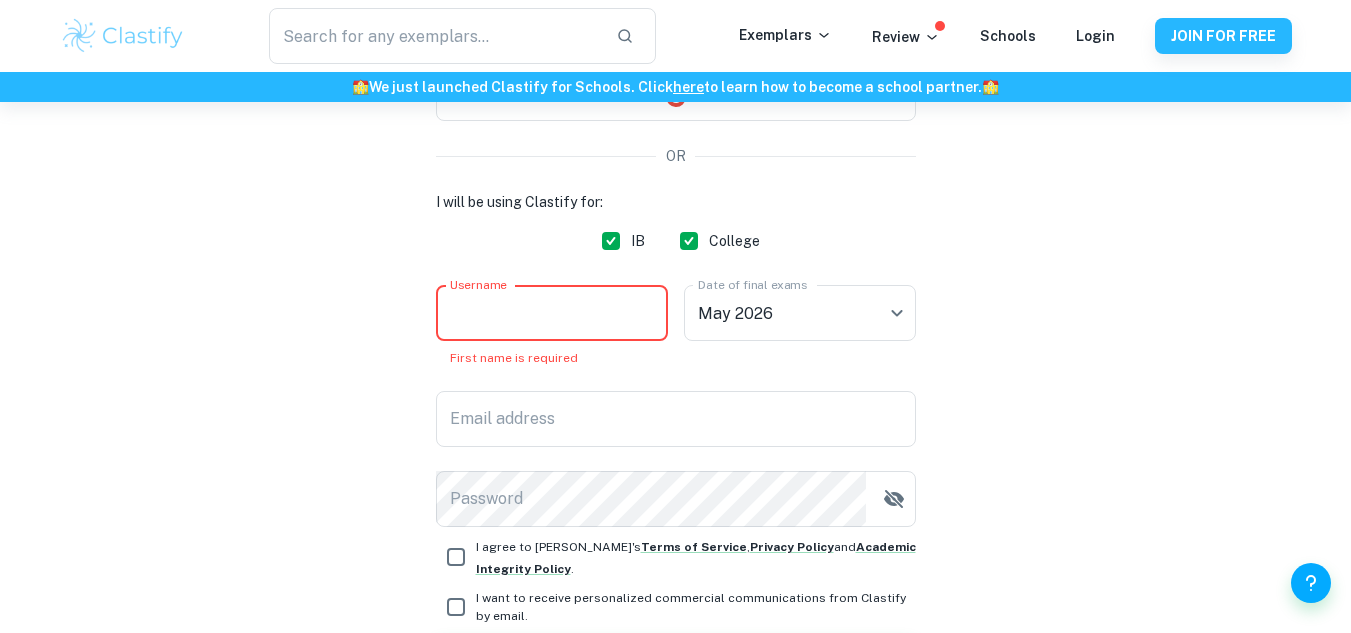 click on "Username" at bounding box center (552, 313) 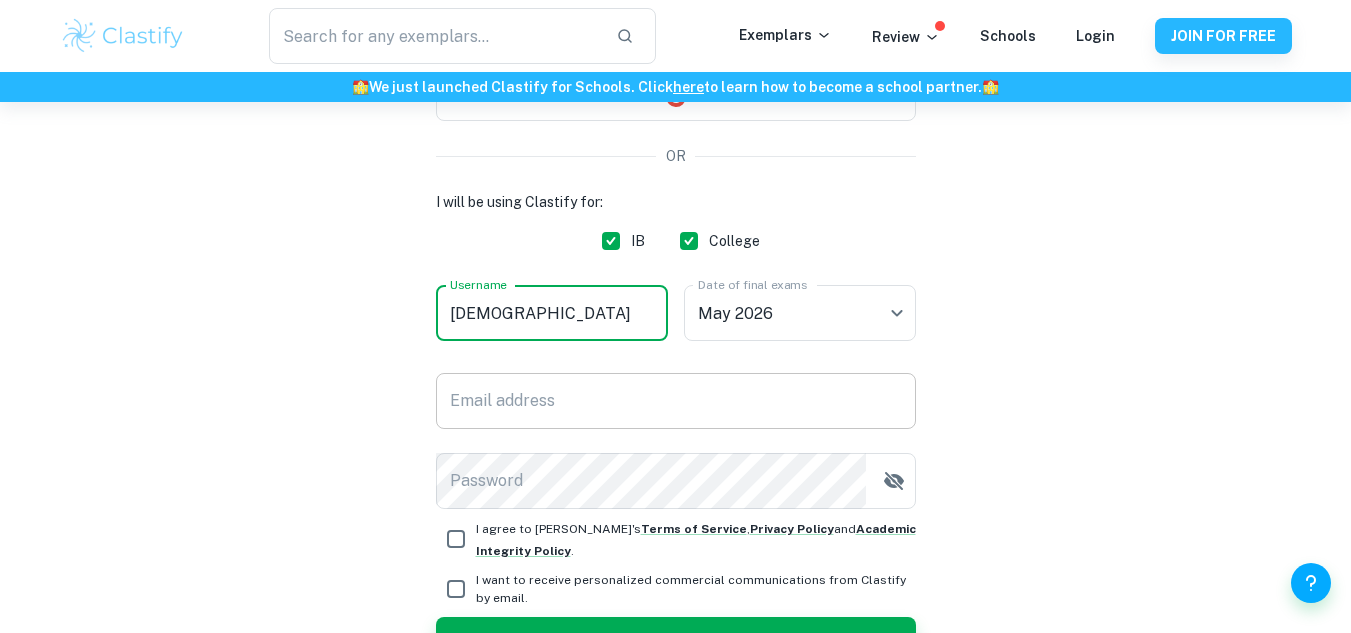 type on "Communism" 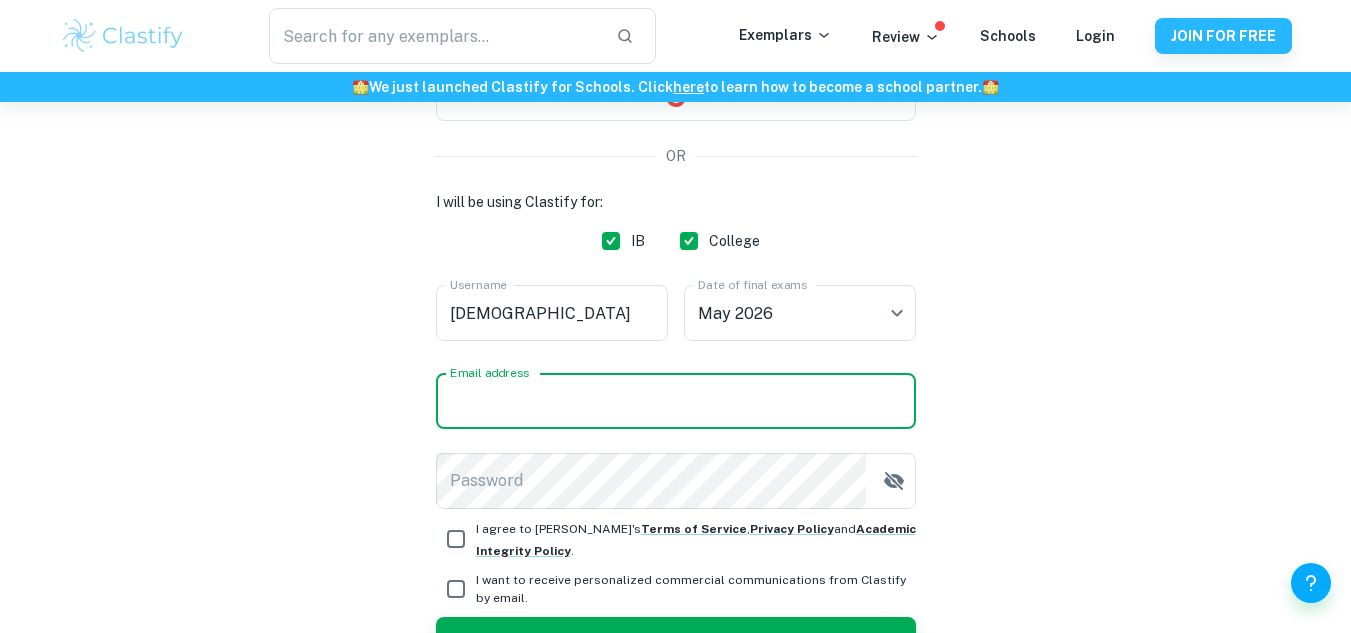 click on "Email address" at bounding box center [676, 401] 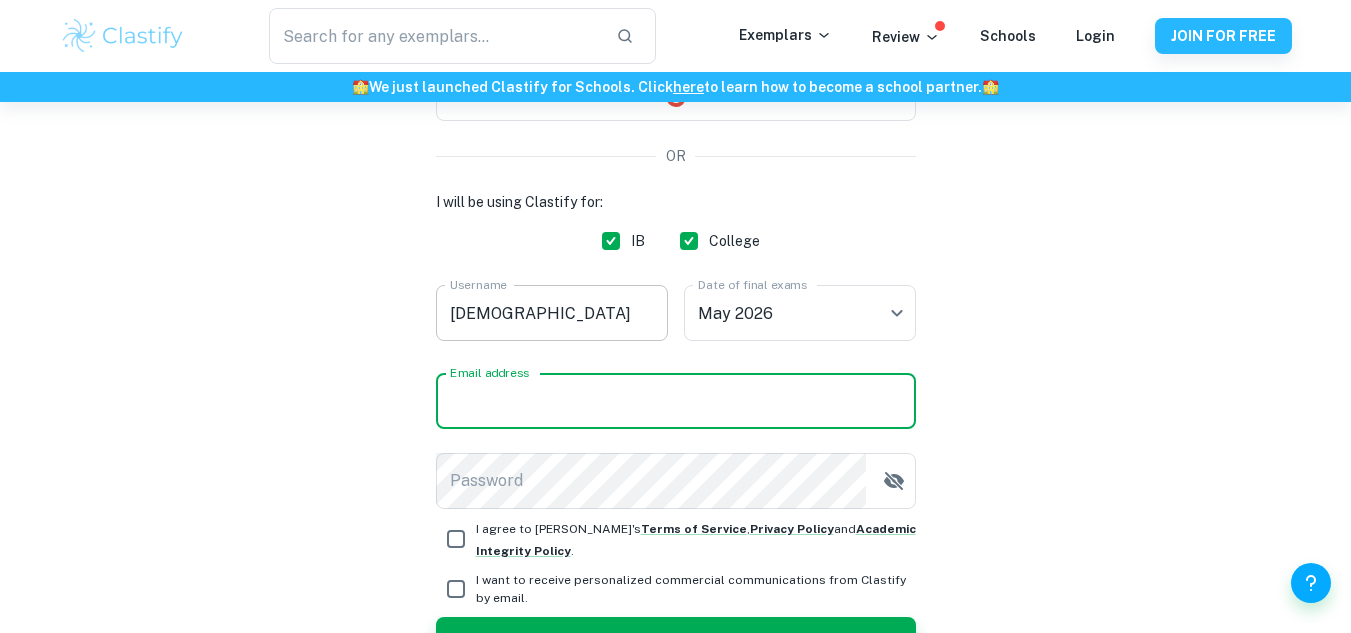 click on "Communism" at bounding box center (552, 313) 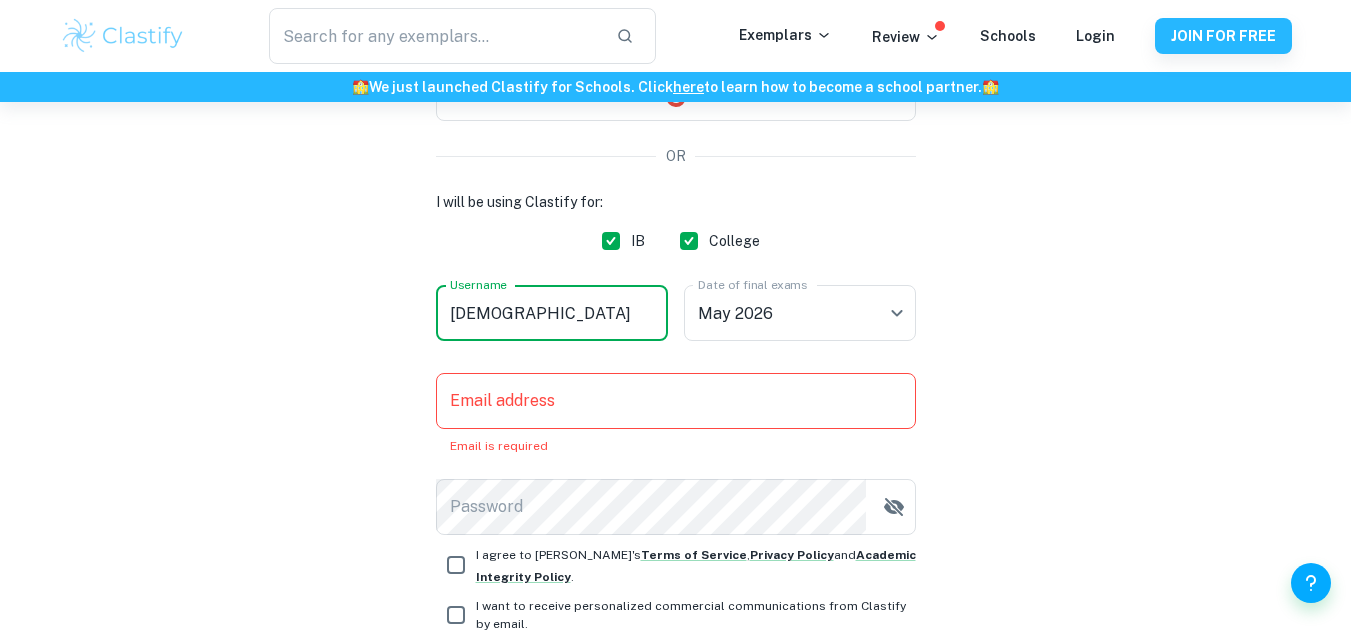 click on "Email address" at bounding box center (676, 401) 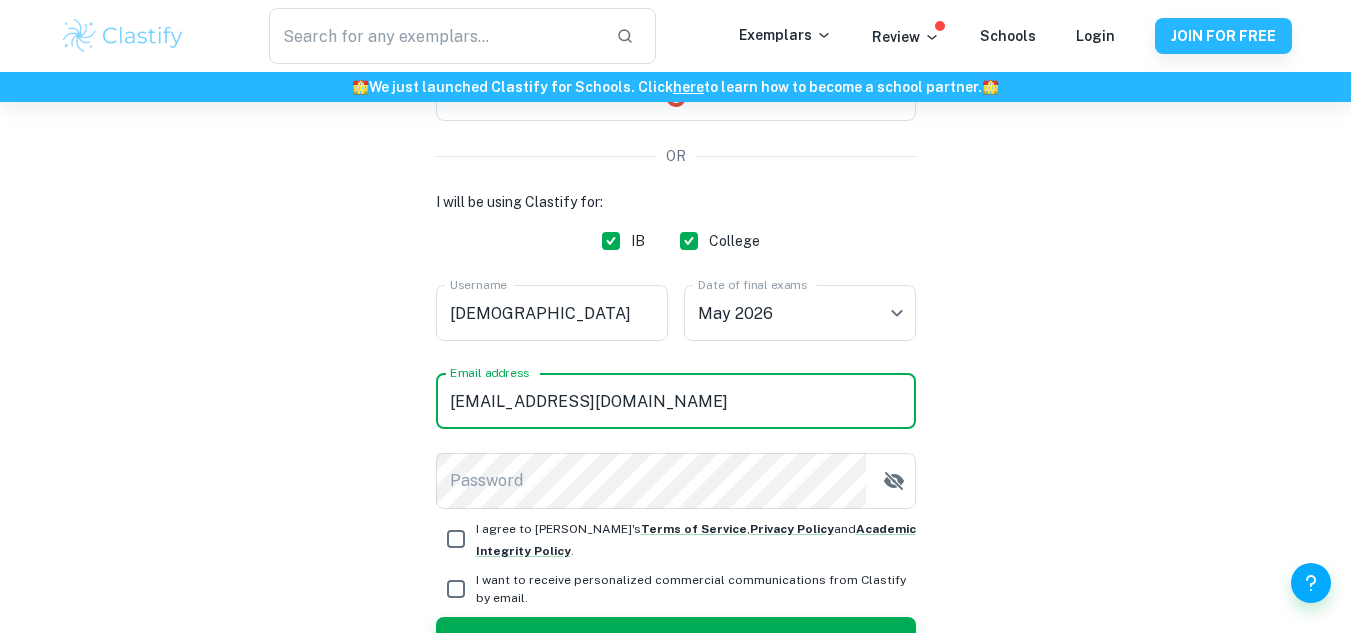 click on "faisal.aldeek08@outlook.com" at bounding box center [676, 401] 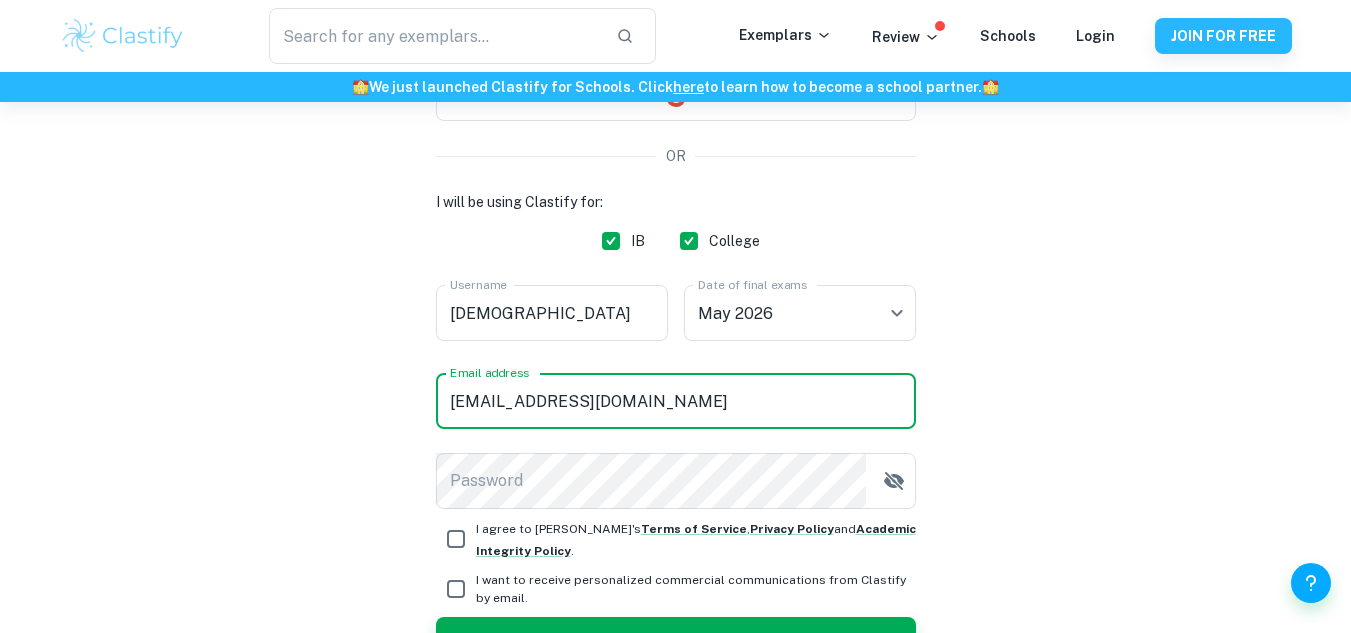 click on "Create a Clastify account Free forever. No credit card needed. OR I will be using Clastify for: IB College Username Communism Username Date of final exams May 2026 M26 Date of final exams Email address faisal.aldeek08@gmail.com Email address Password Password I agree to Clastify's  Terms of Service ,  Privacy Policy  and  Academic Integrity Policy . I want to receive personalized commercial communications from Clastify by email. Register" at bounding box center (676, 315) 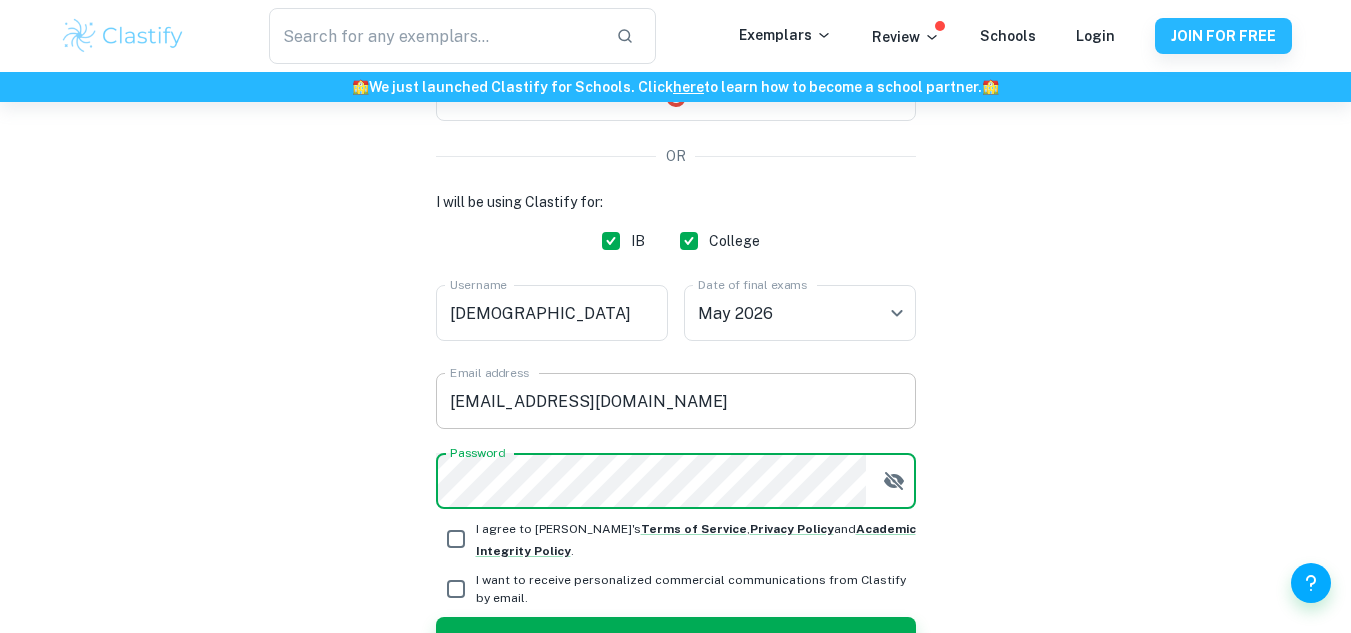 scroll, scrollTop: 361, scrollLeft: 0, axis: vertical 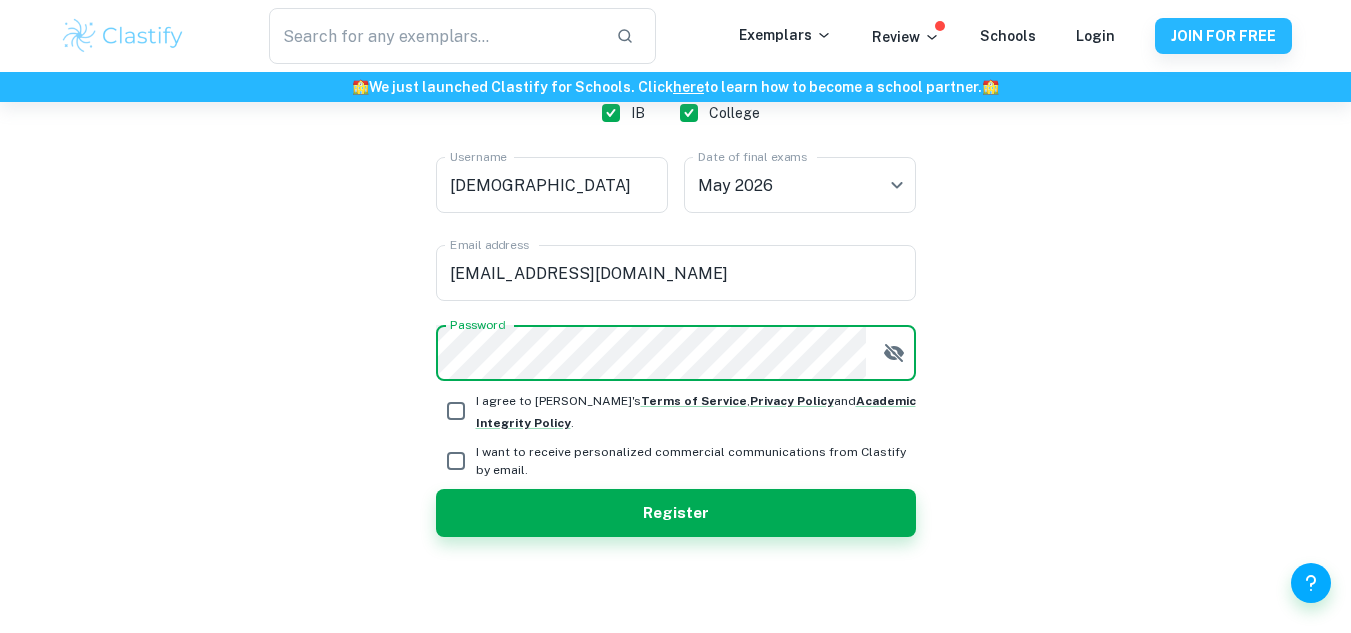 click on "I will be using Clastify for: IB College Username Communism Username Date of final exams May 2026 M26 Date of final exams Email address faisal.aldeek08@gmail.com Email address Password Password I agree to Clastify's  Terms of Service ,  Privacy Policy  and  Academic Integrity Policy . I want to receive personalized commercial communications from Clastify by email. Register" at bounding box center [676, 300] 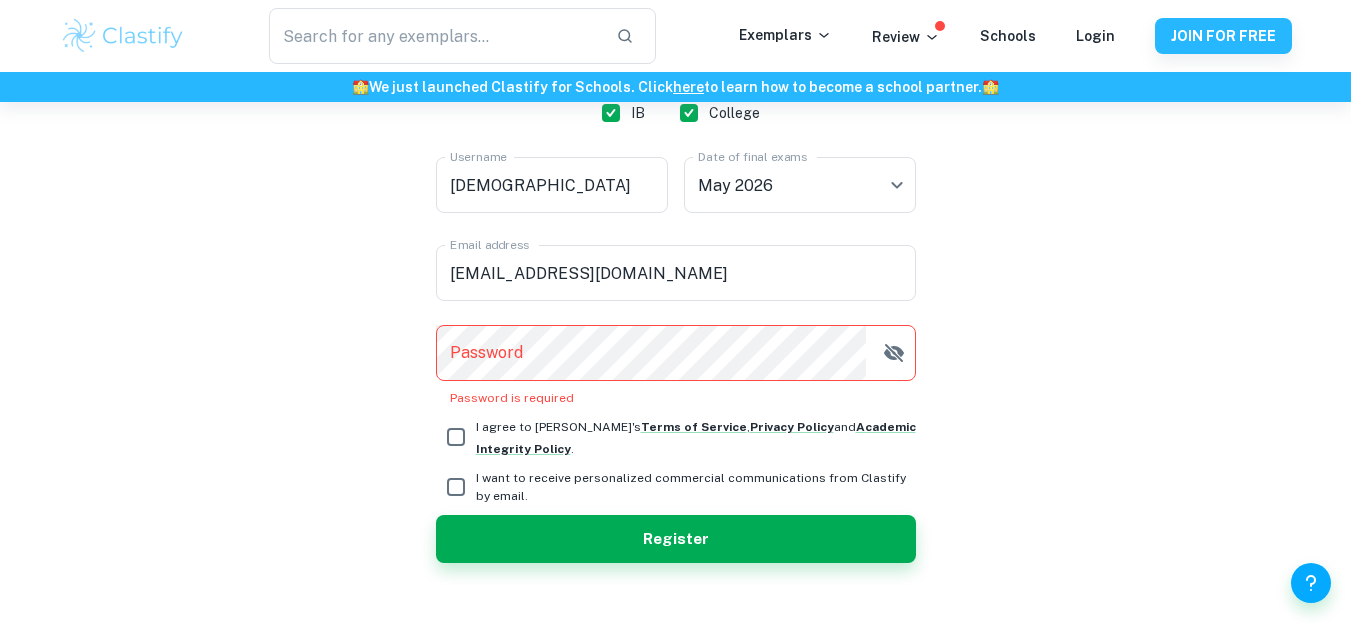click on "I agree to Clastify's  Terms of Service ,  Privacy Policy  and  Academic Integrity Policy ." at bounding box center (696, 438) 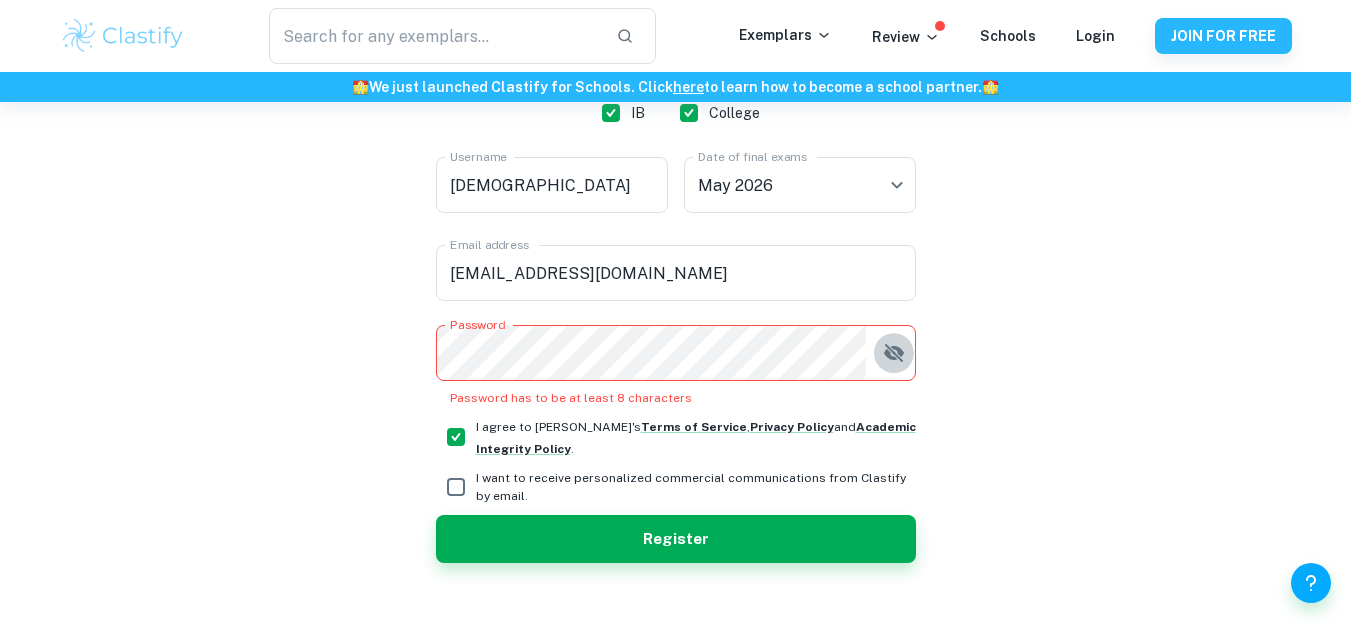 click 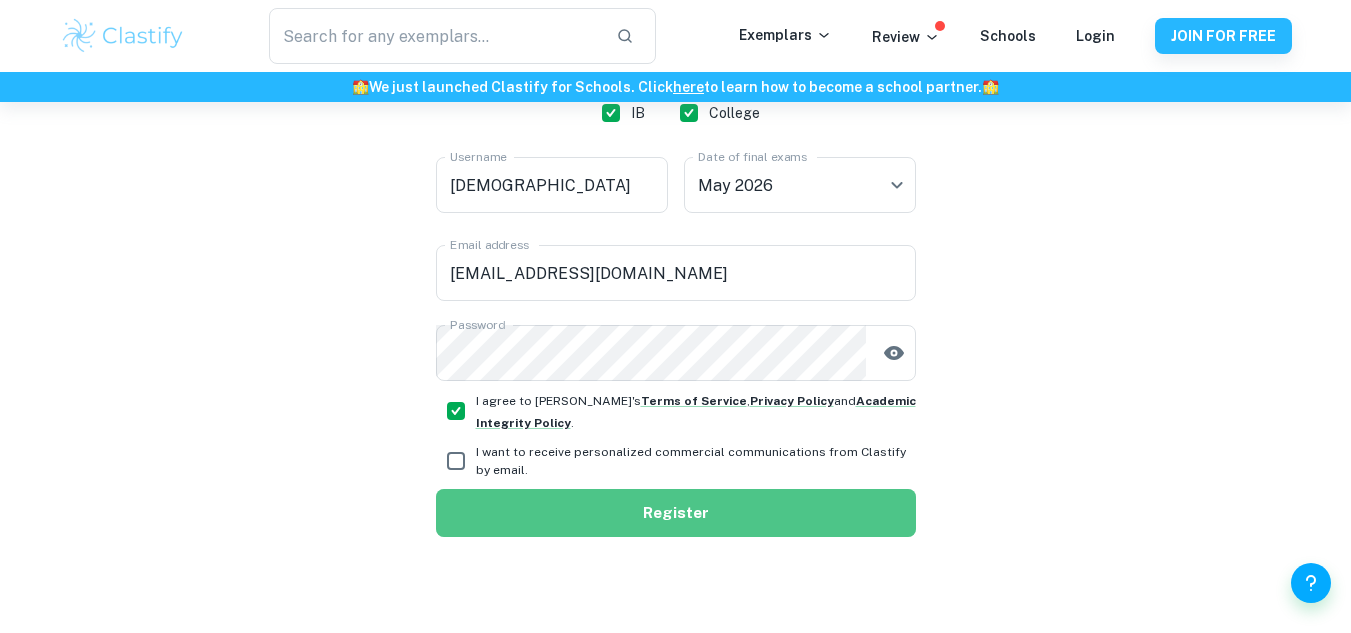 click on "Register" at bounding box center (676, 513) 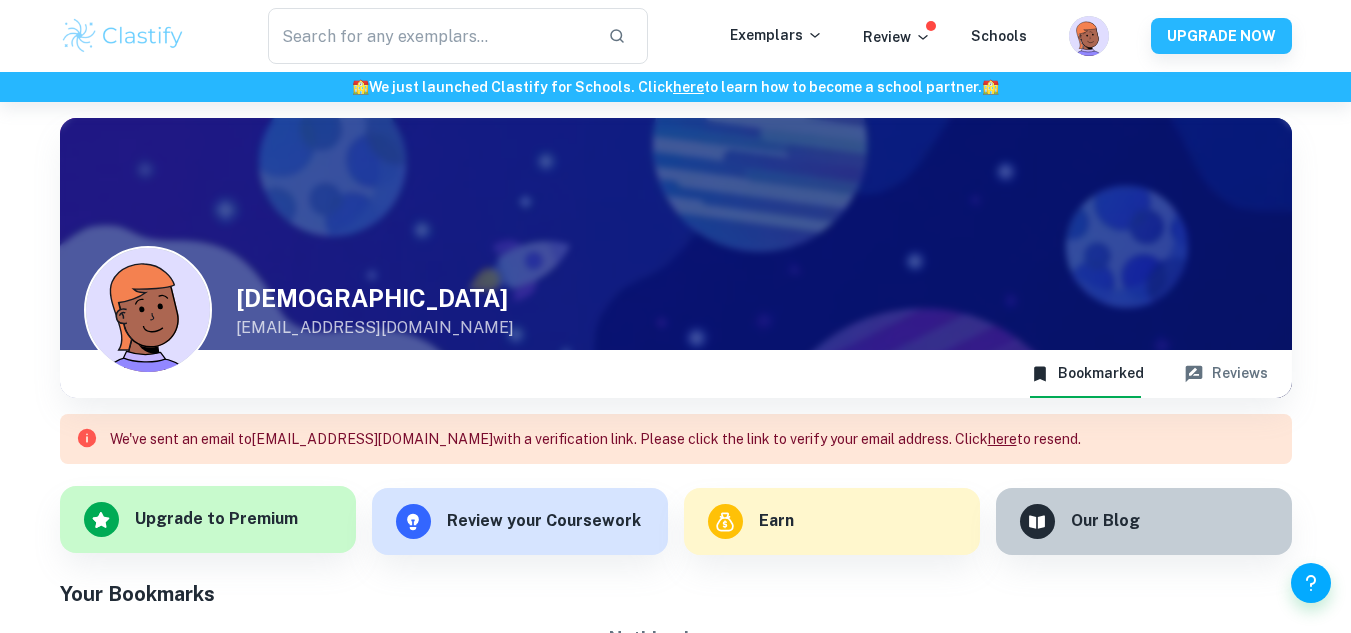scroll, scrollTop: 102, scrollLeft: 0, axis: vertical 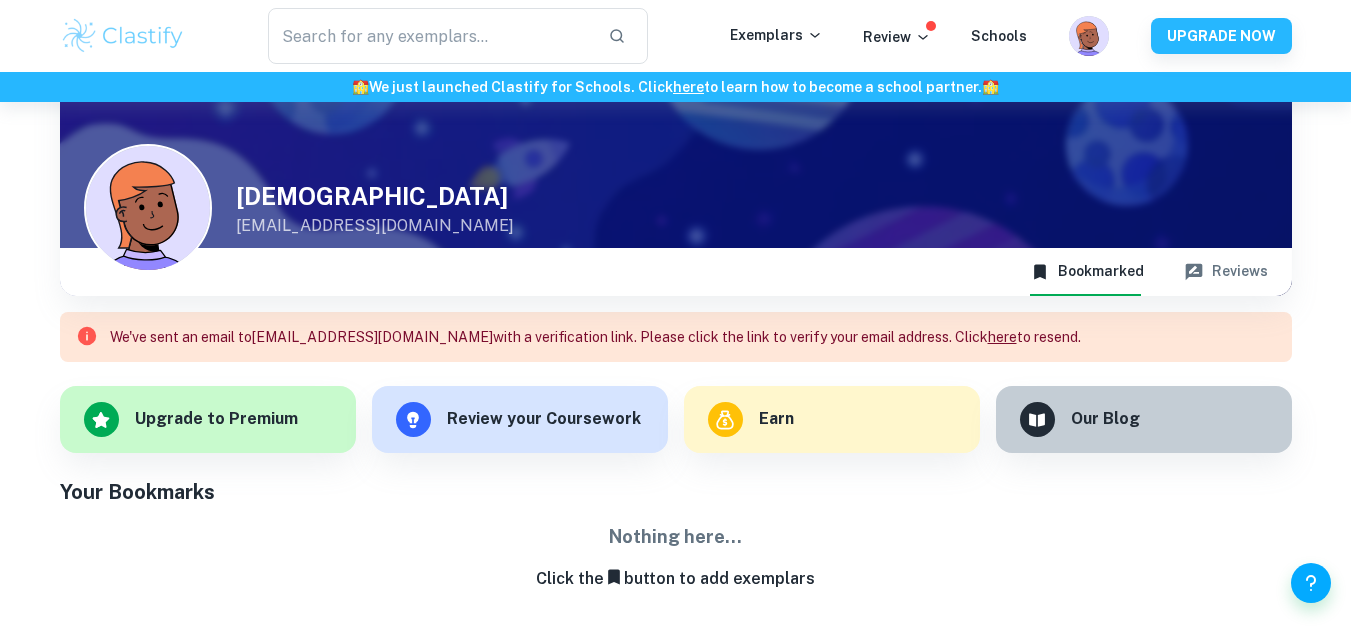 click on "Customize Communism faisal.aldeek08@gmail.com Bookmarked Reviews We've sent an email to  faisal.aldeek08@gmail.com  with a verification link. Please click the link to verify your email address. Click  here  to resend. Upgrade to Premium   Review your Coursework Earn Our Blog Your Bookmarks Nothing here... Click the   button to add exemplars" at bounding box center (676, 307) 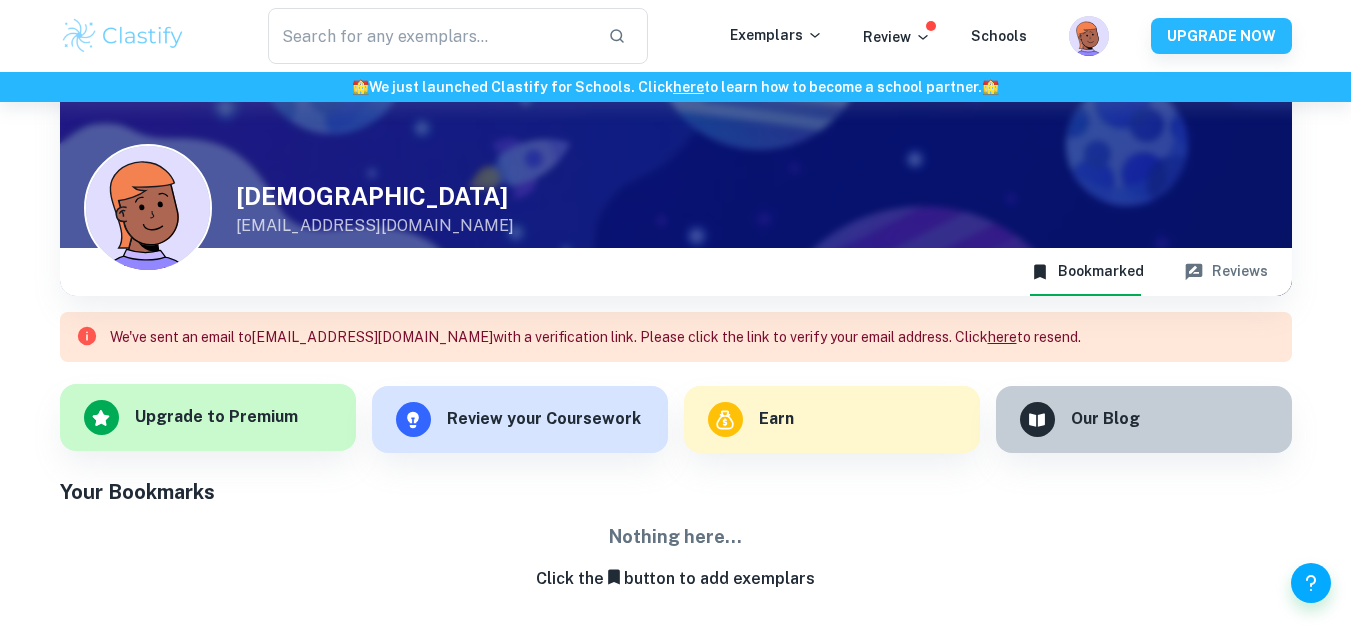 click on "Upgrade to Premium" at bounding box center [216, 417] 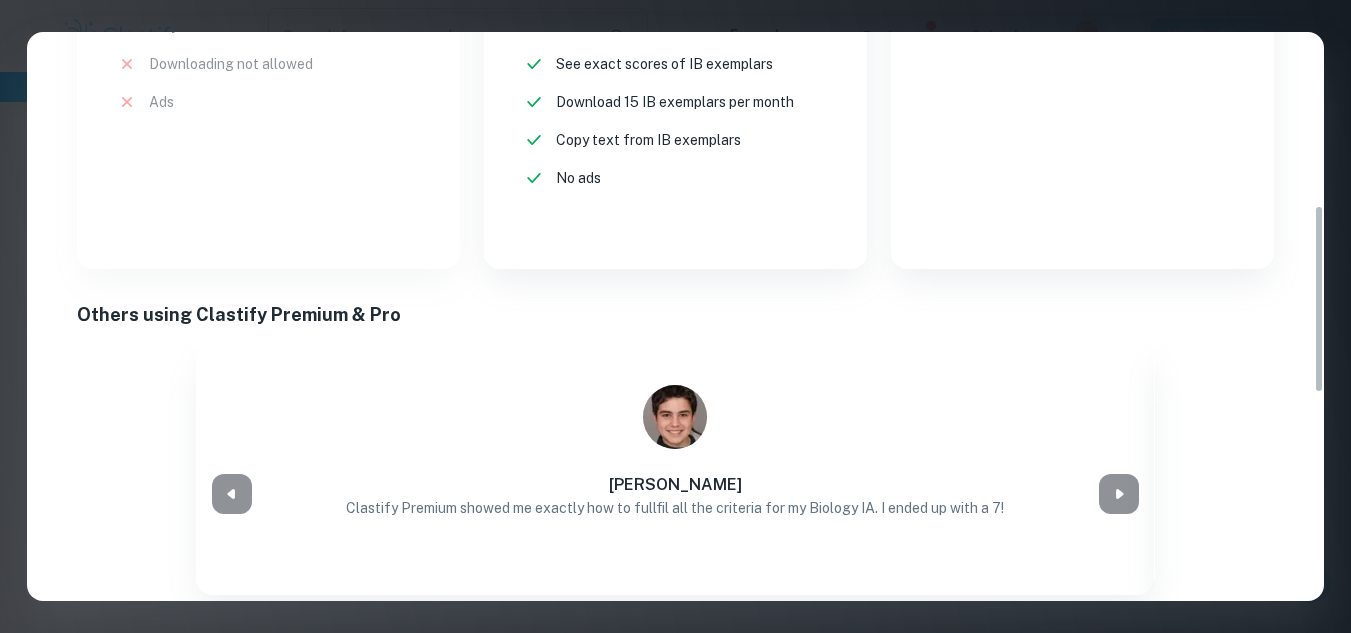 scroll, scrollTop: 933, scrollLeft: 0, axis: vertical 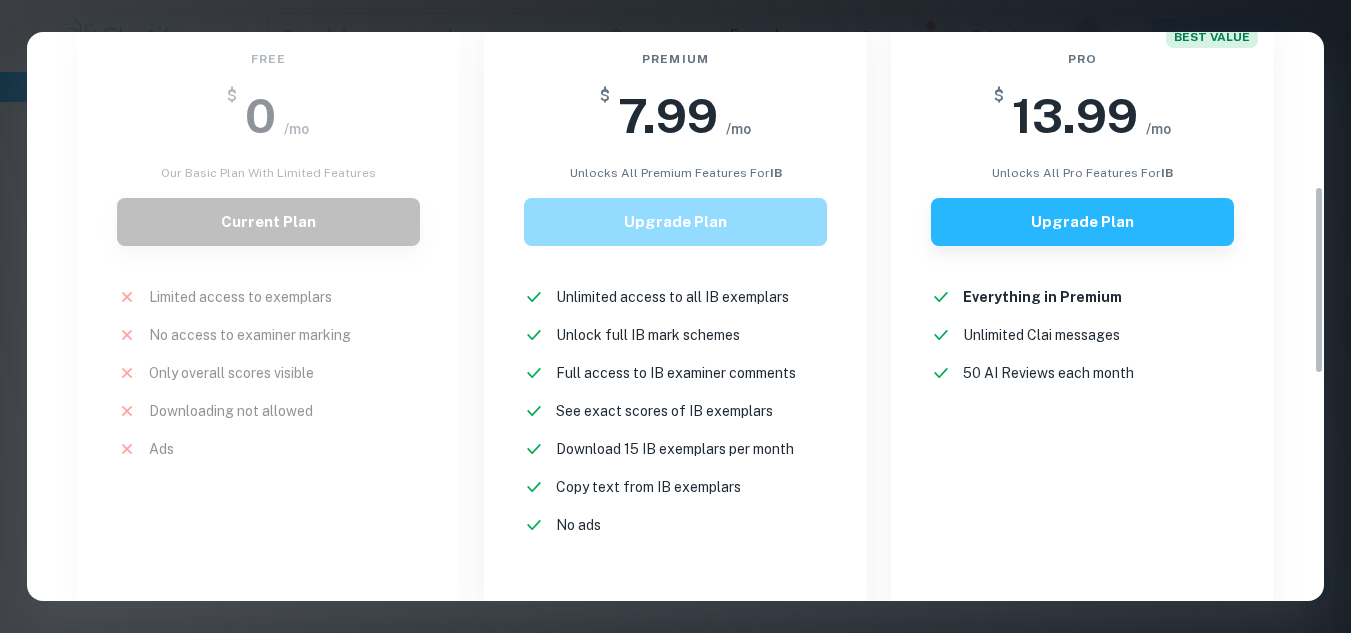 click on "Upgrade Plan" at bounding box center (675, 222) 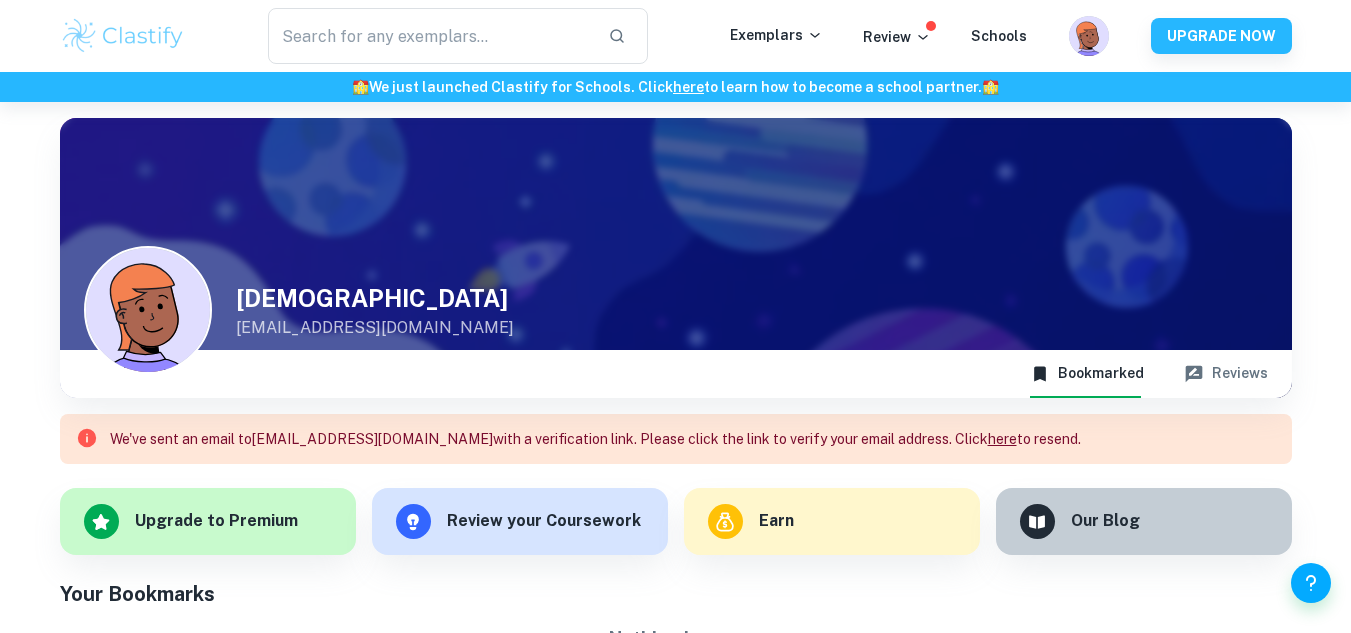 scroll, scrollTop: 102, scrollLeft: 0, axis: vertical 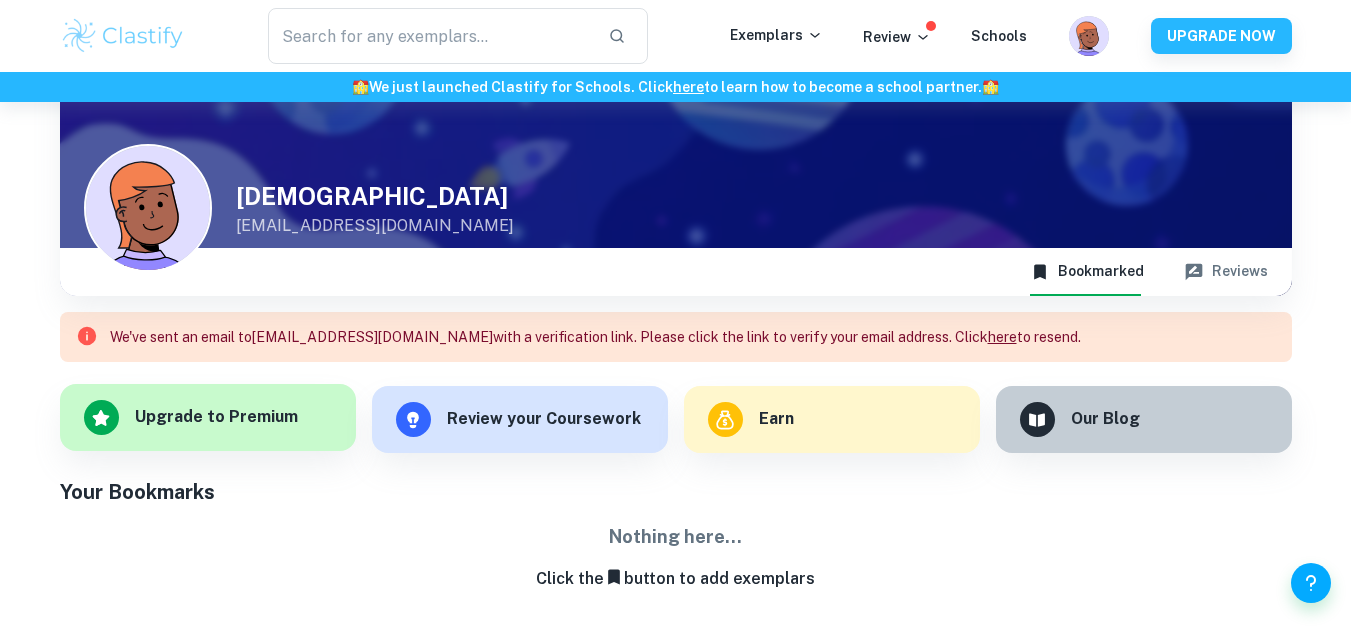 drag, startPoint x: 350, startPoint y: 430, endPoint x: 348, endPoint y: 440, distance: 10.198039 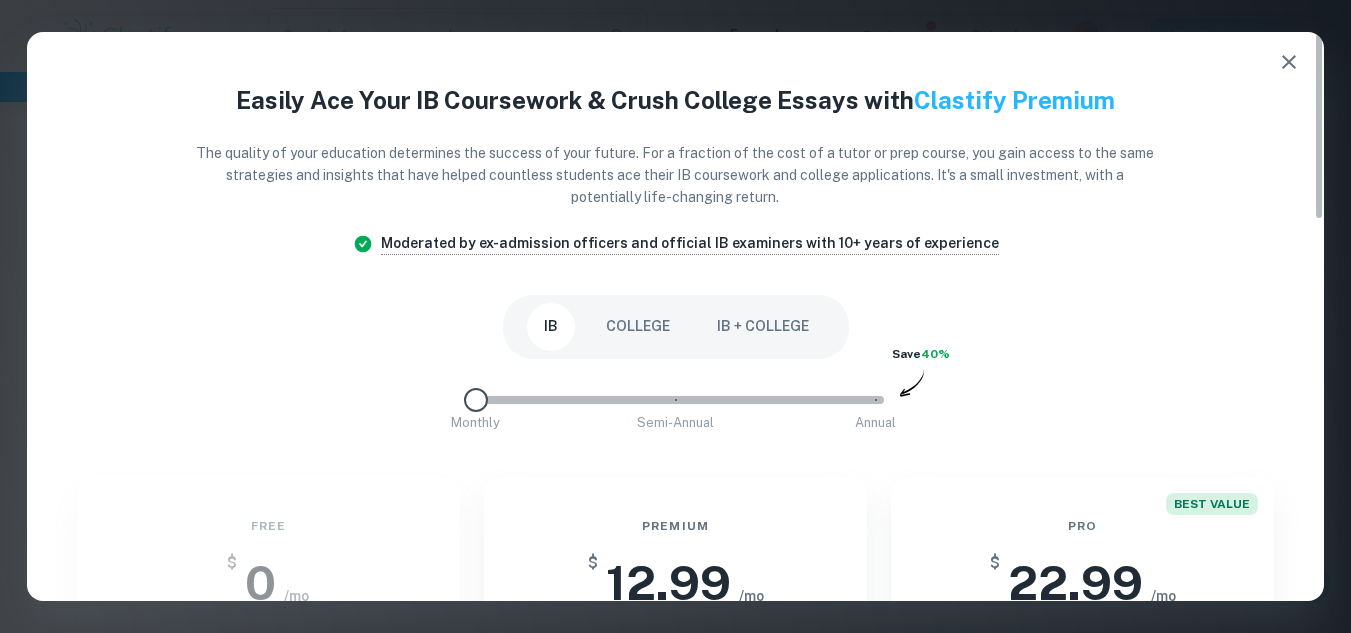 drag, startPoint x: 875, startPoint y: 407, endPoint x: 436, endPoint y: 414, distance: 439.05582 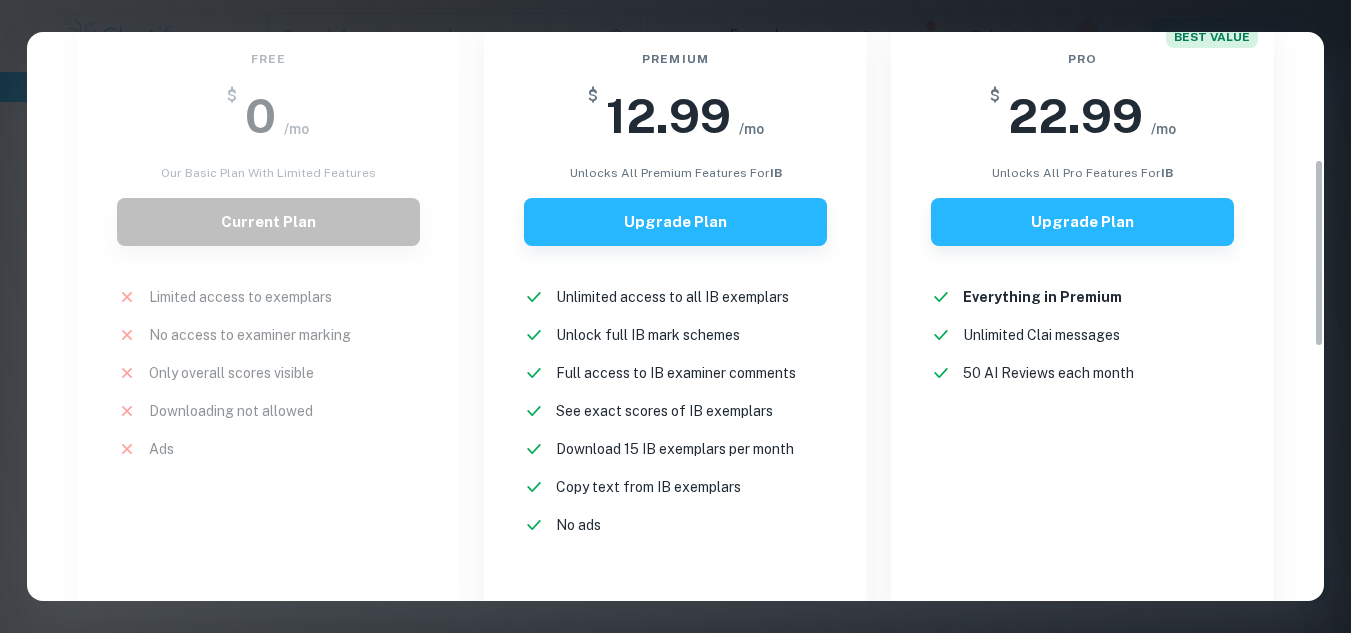 scroll, scrollTop: 233, scrollLeft: 0, axis: vertical 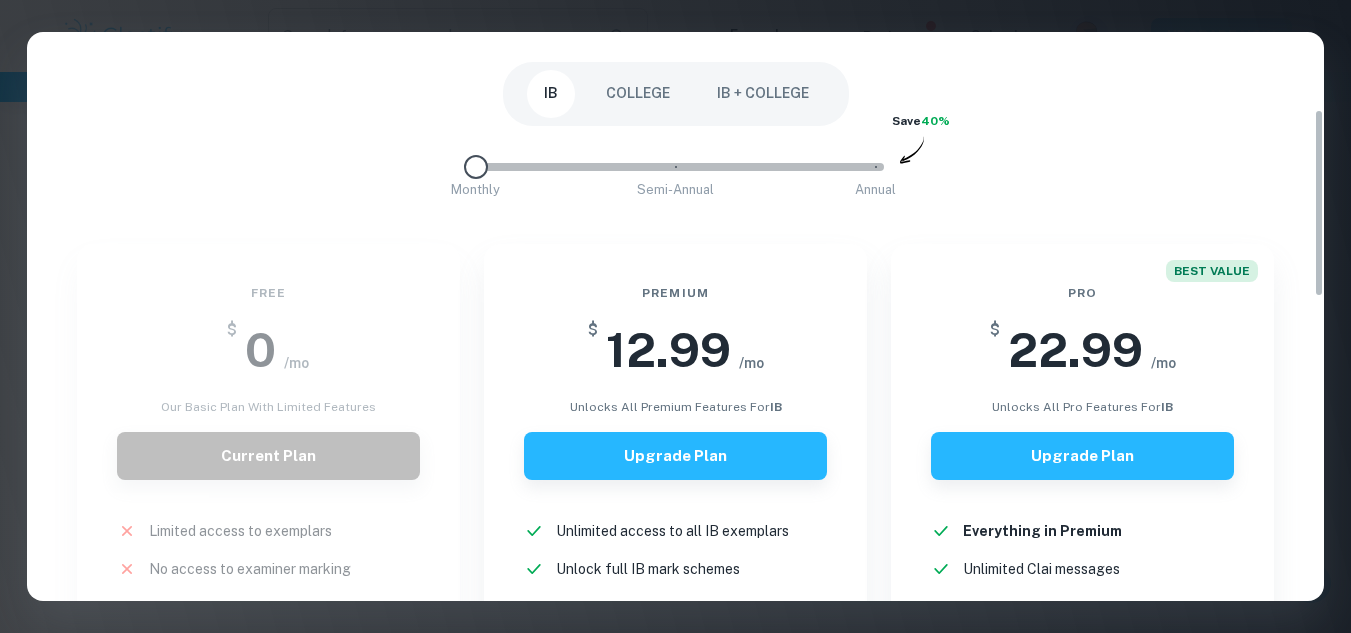 drag, startPoint x: 509, startPoint y: 173, endPoint x: 405, endPoint y: 126, distance: 114.12712 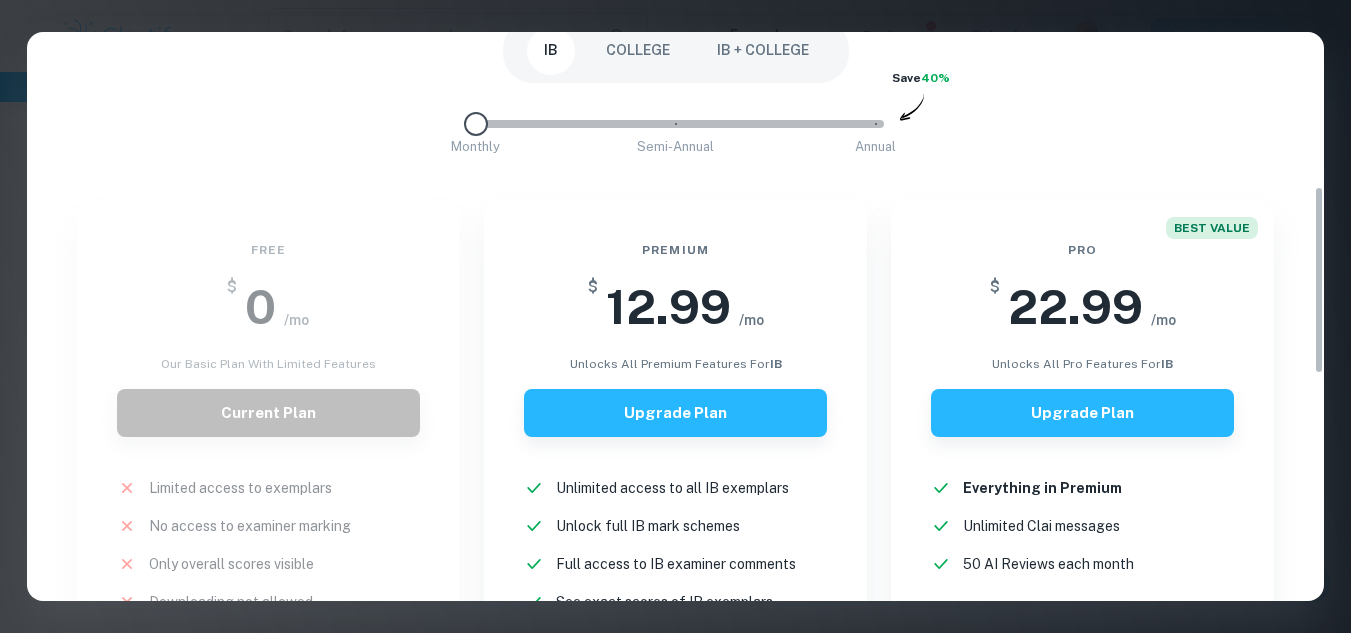 scroll, scrollTop: 233, scrollLeft: 0, axis: vertical 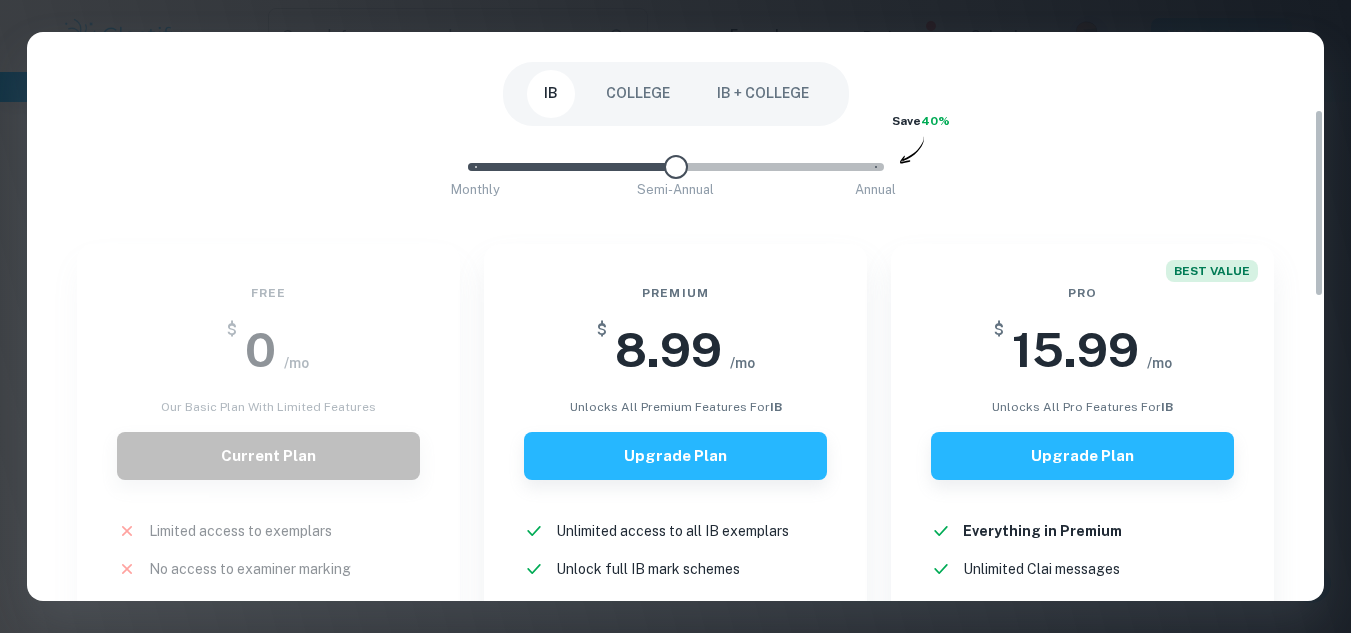 click on "Monthly Semi-Annual Annual" at bounding box center [676, 167] 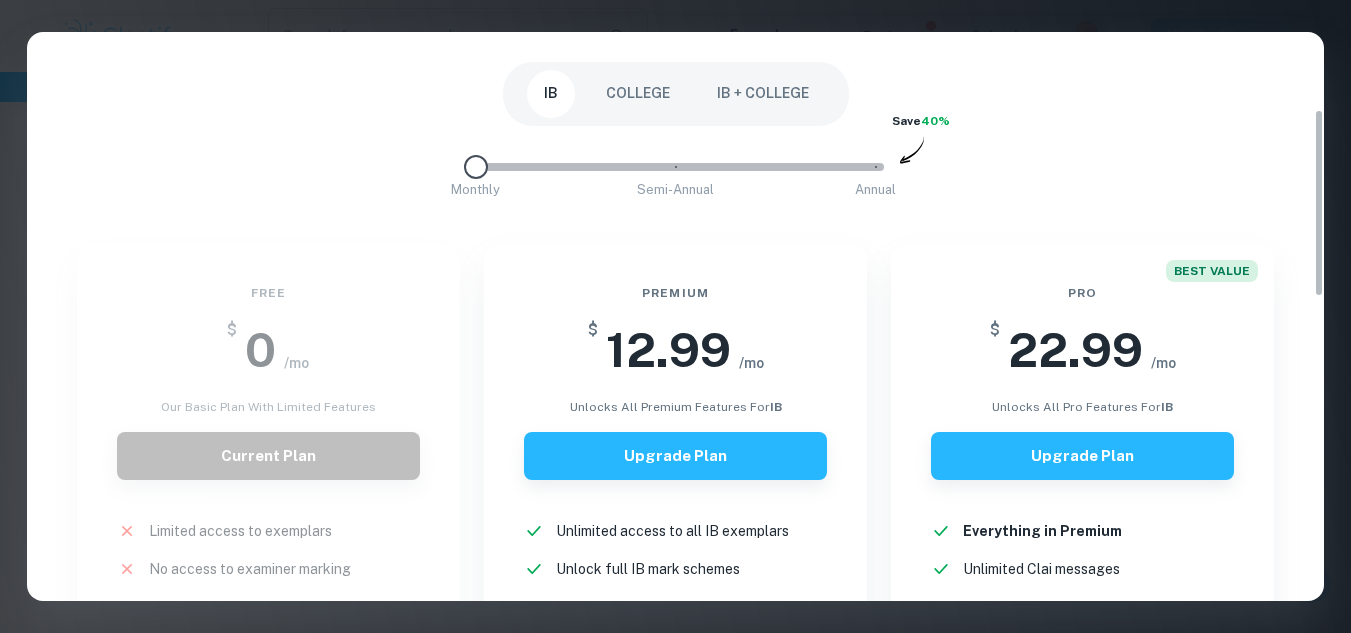 click on "Monthly Semi-Annual Annual" at bounding box center (676, 167) 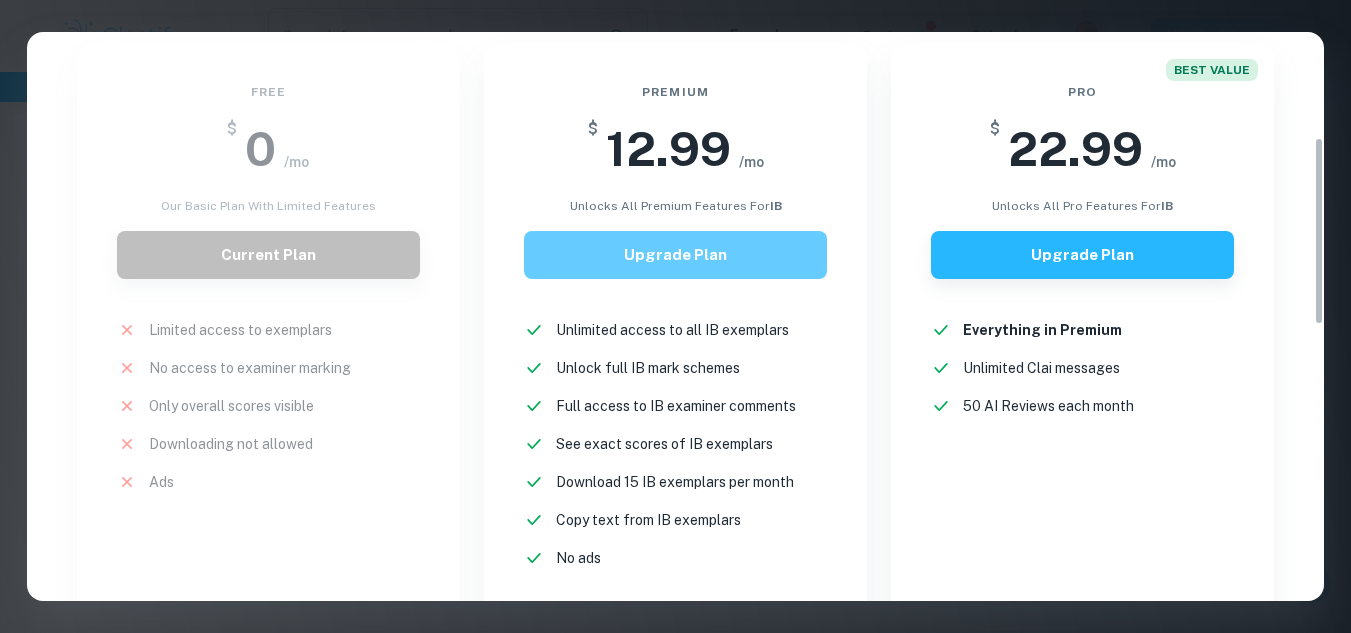 scroll, scrollTop: 467, scrollLeft: 0, axis: vertical 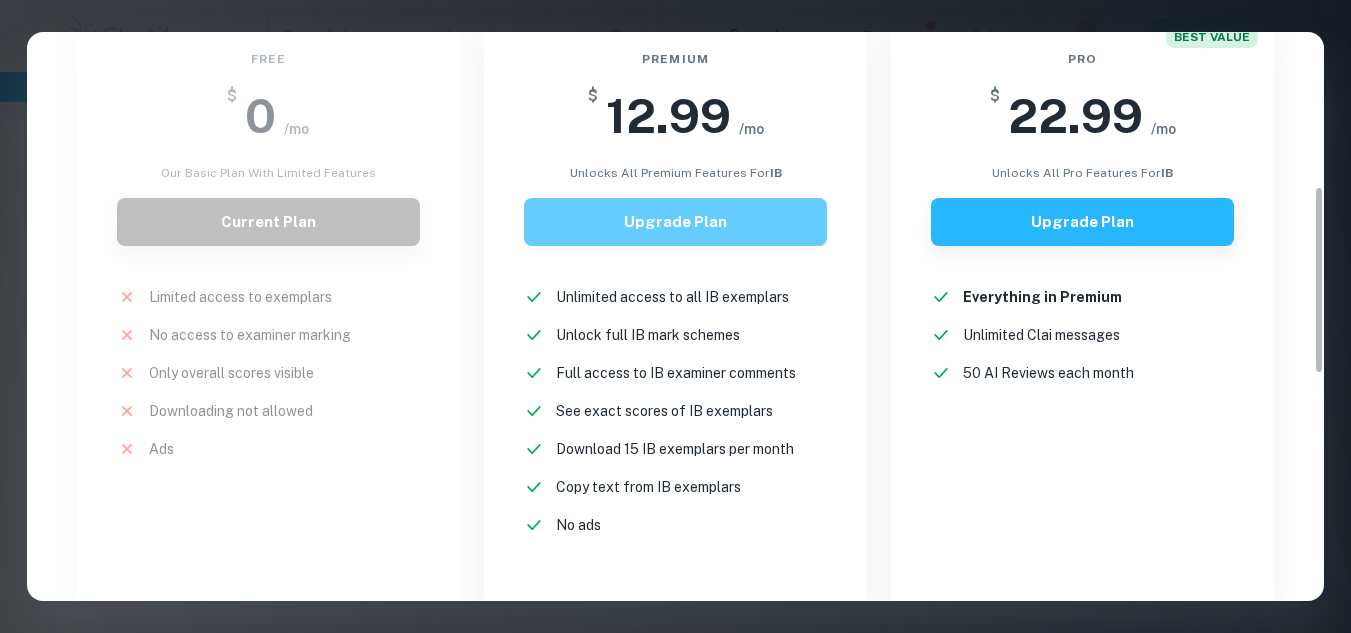 click on "Upgrade Plan" at bounding box center (675, 222) 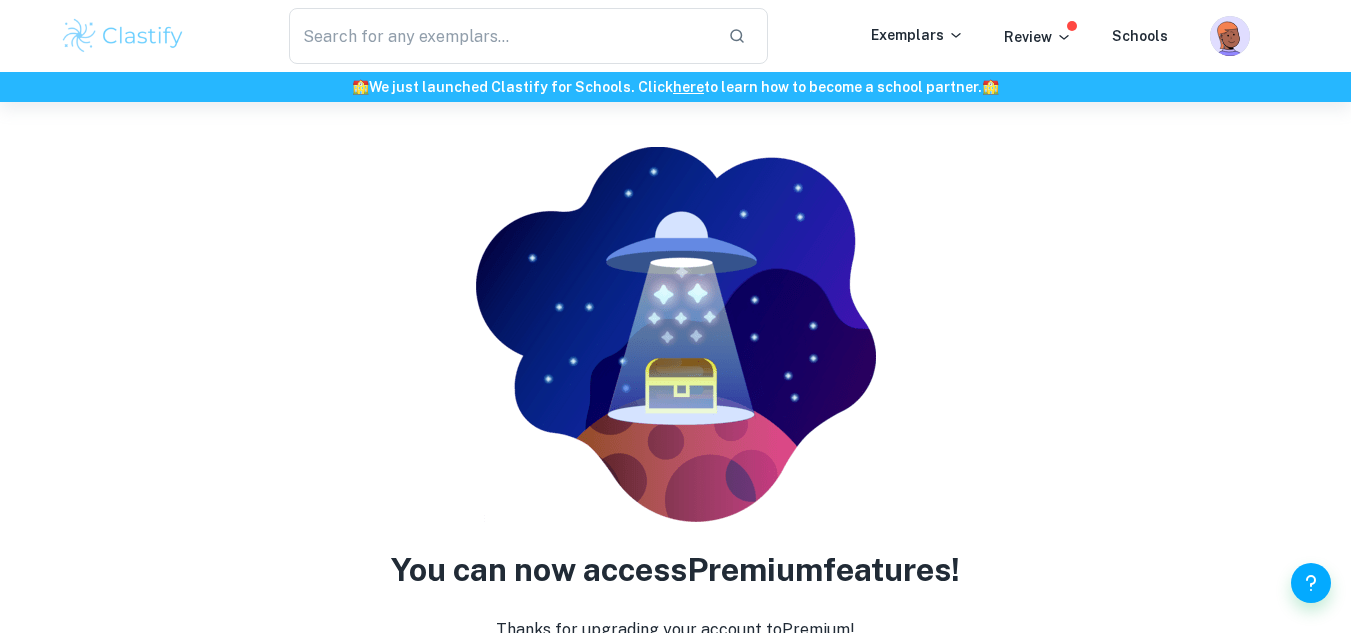 scroll, scrollTop: 102, scrollLeft: 0, axis: vertical 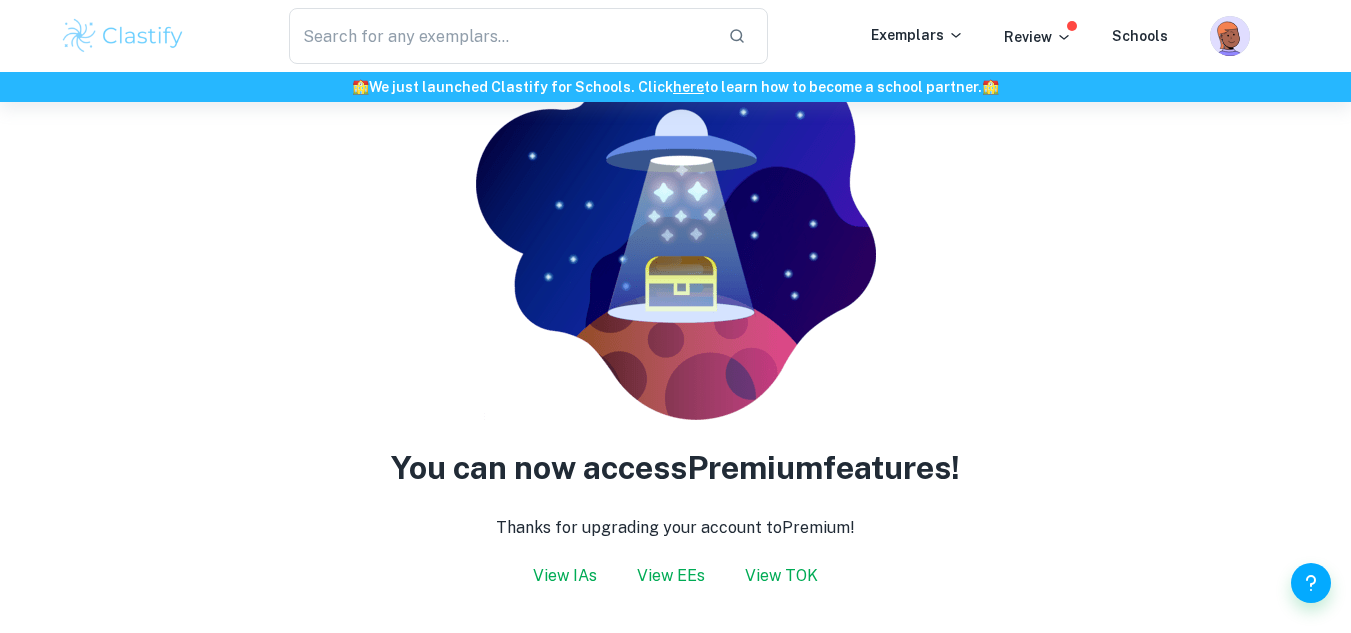 click at bounding box center [123, 36] 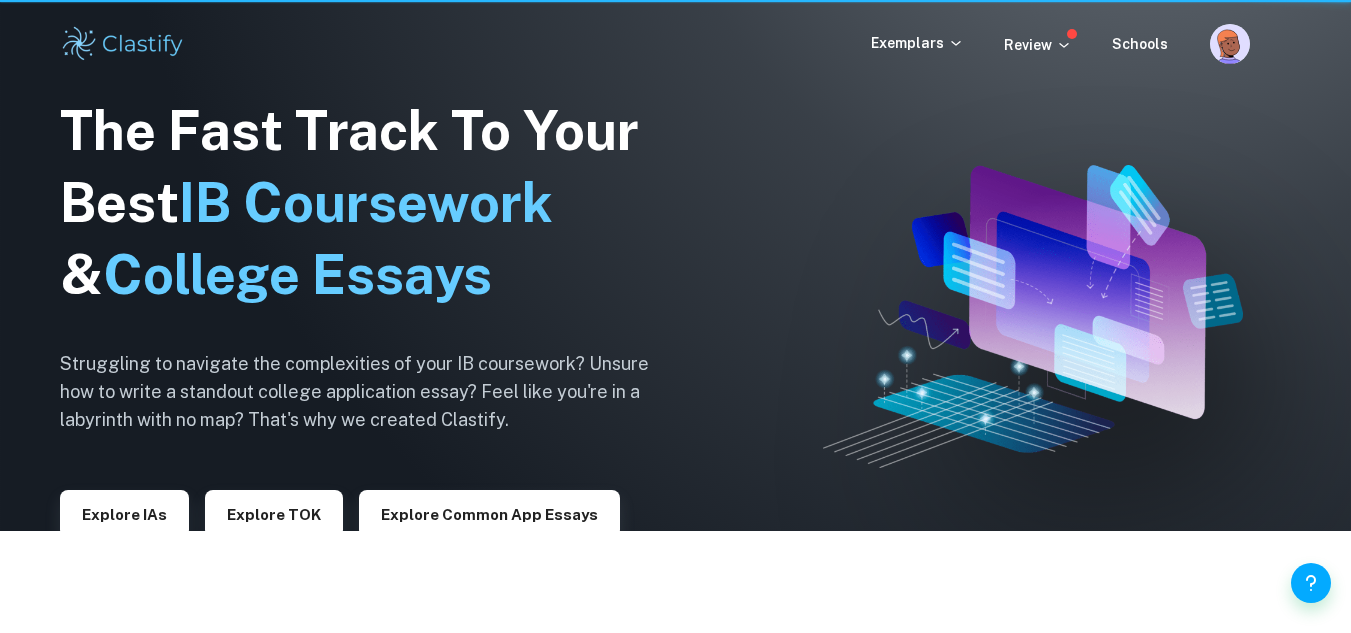 scroll, scrollTop: 0, scrollLeft: 0, axis: both 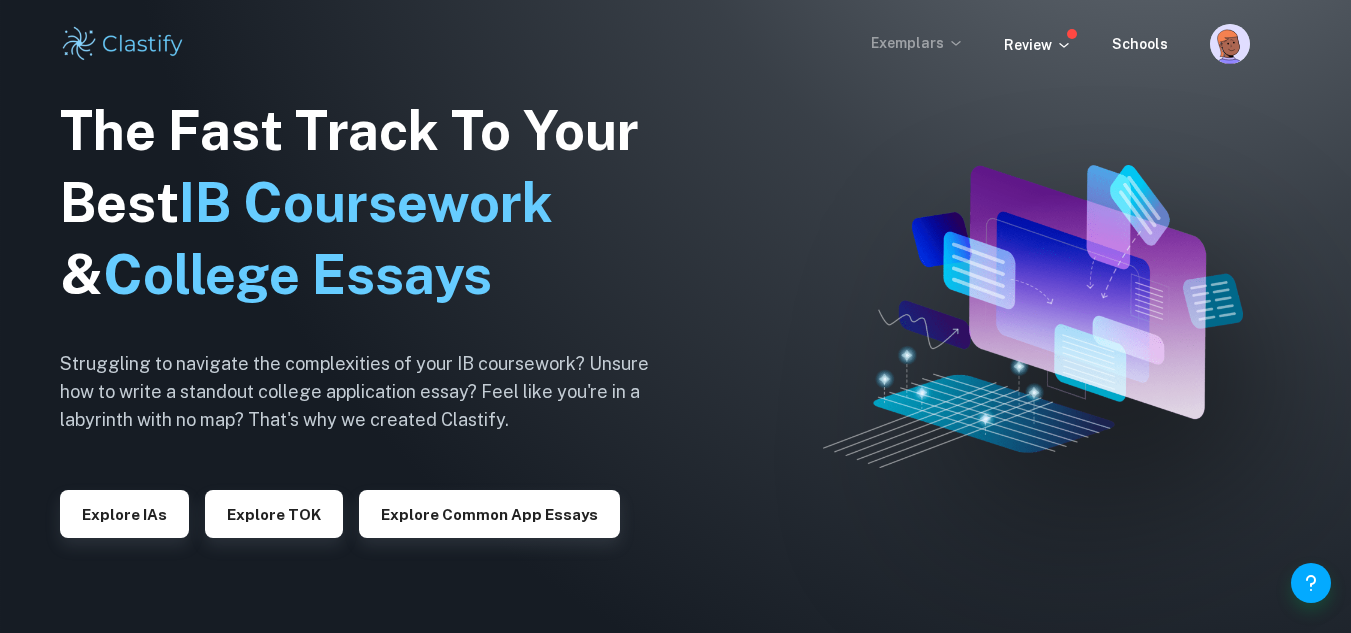 click on "Exemplars" at bounding box center [917, 43] 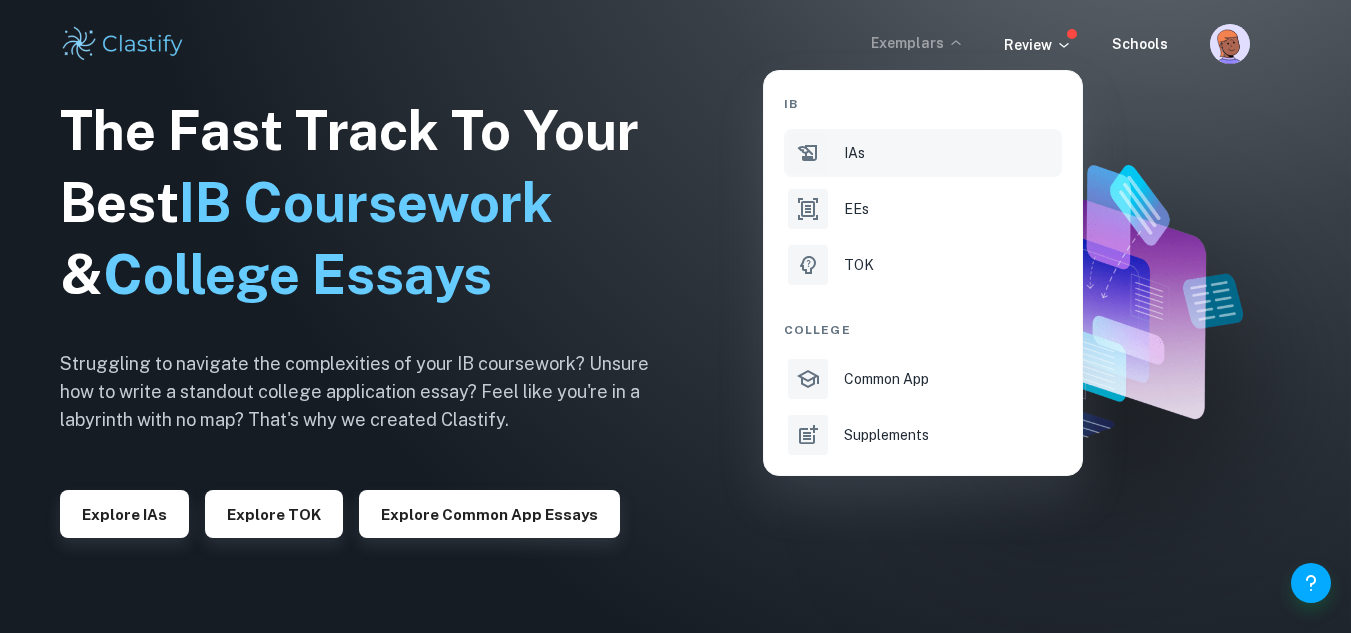 click on "IAs" at bounding box center [923, 153] 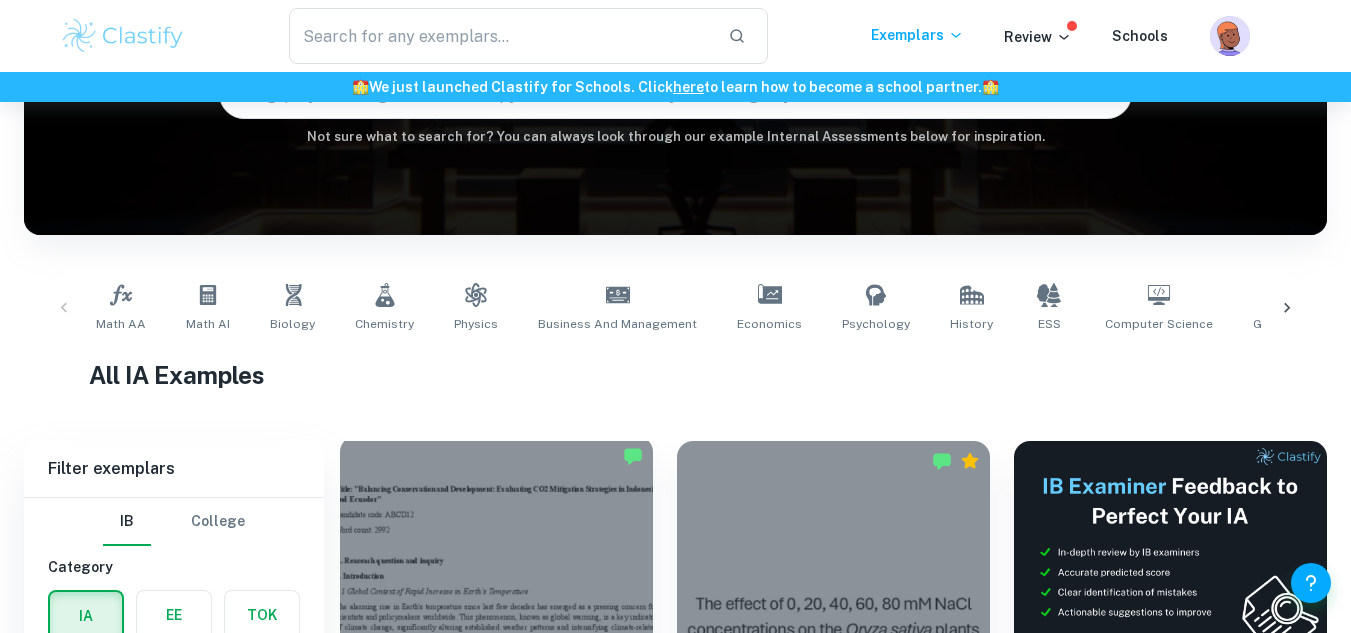 scroll, scrollTop: 467, scrollLeft: 0, axis: vertical 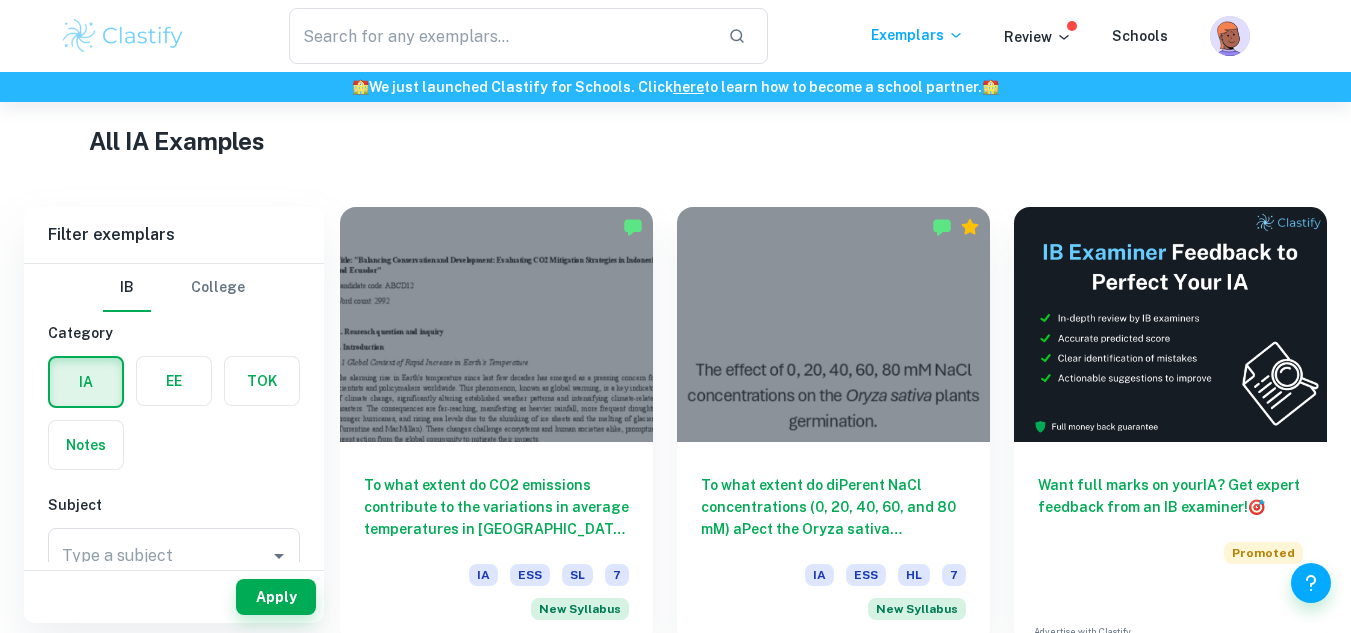 click on "Apply" at bounding box center (174, 592) 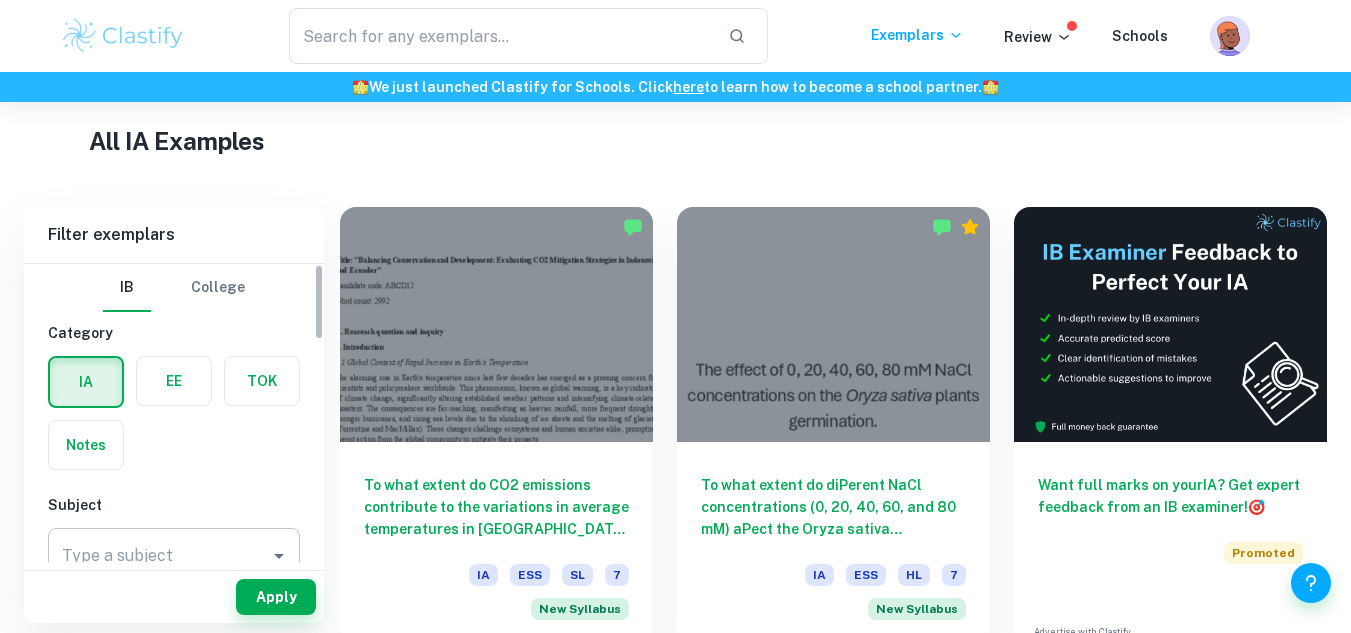 click on "Type a subject Type a subject" at bounding box center (174, 556) 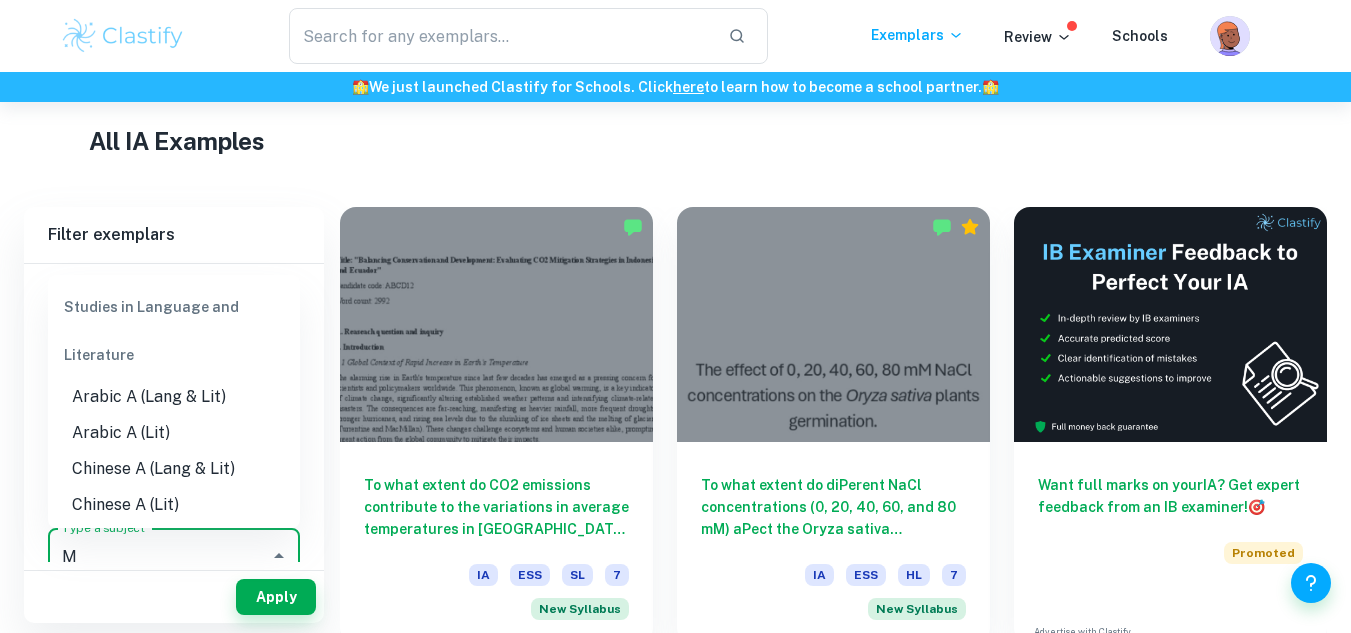 scroll, scrollTop: 4, scrollLeft: 0, axis: vertical 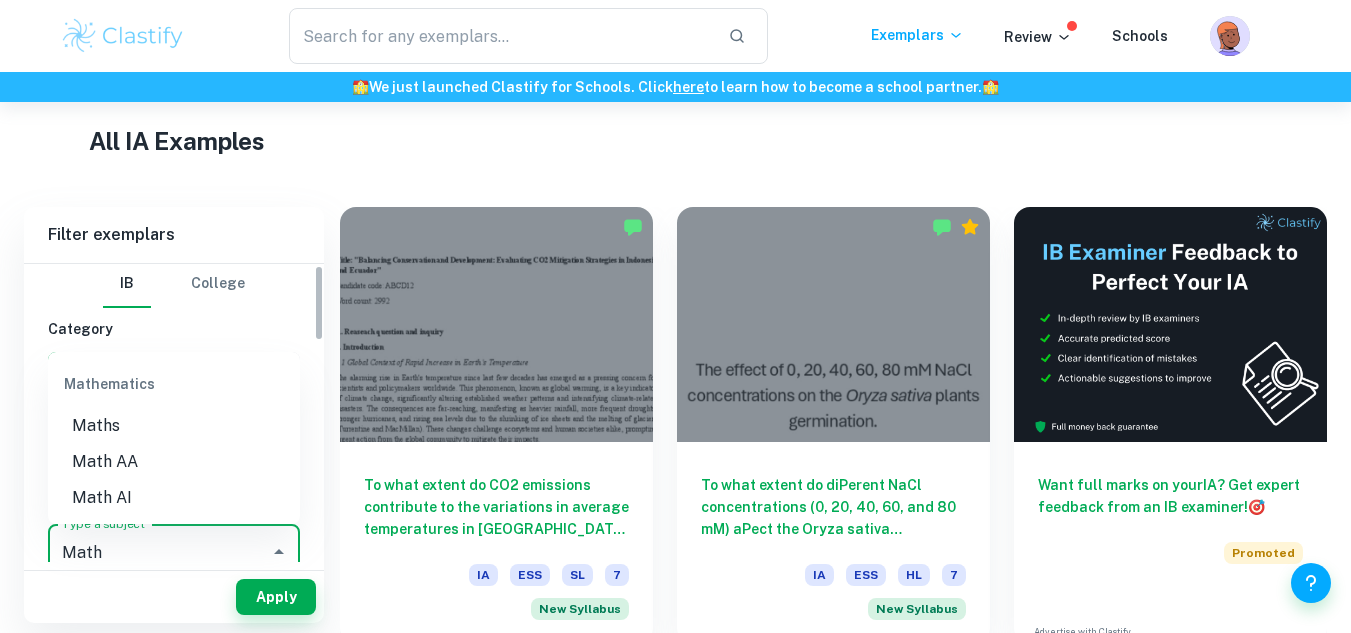 click on "Math AA" at bounding box center [174, 462] 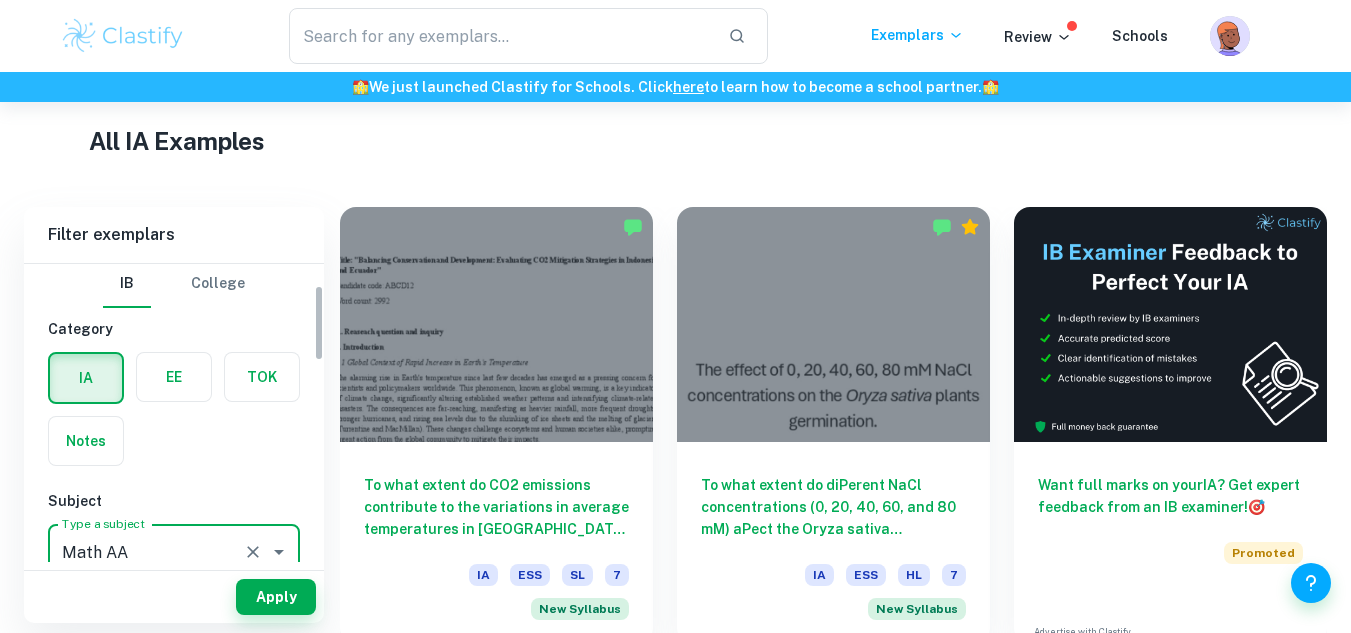 scroll, scrollTop: 237, scrollLeft: 0, axis: vertical 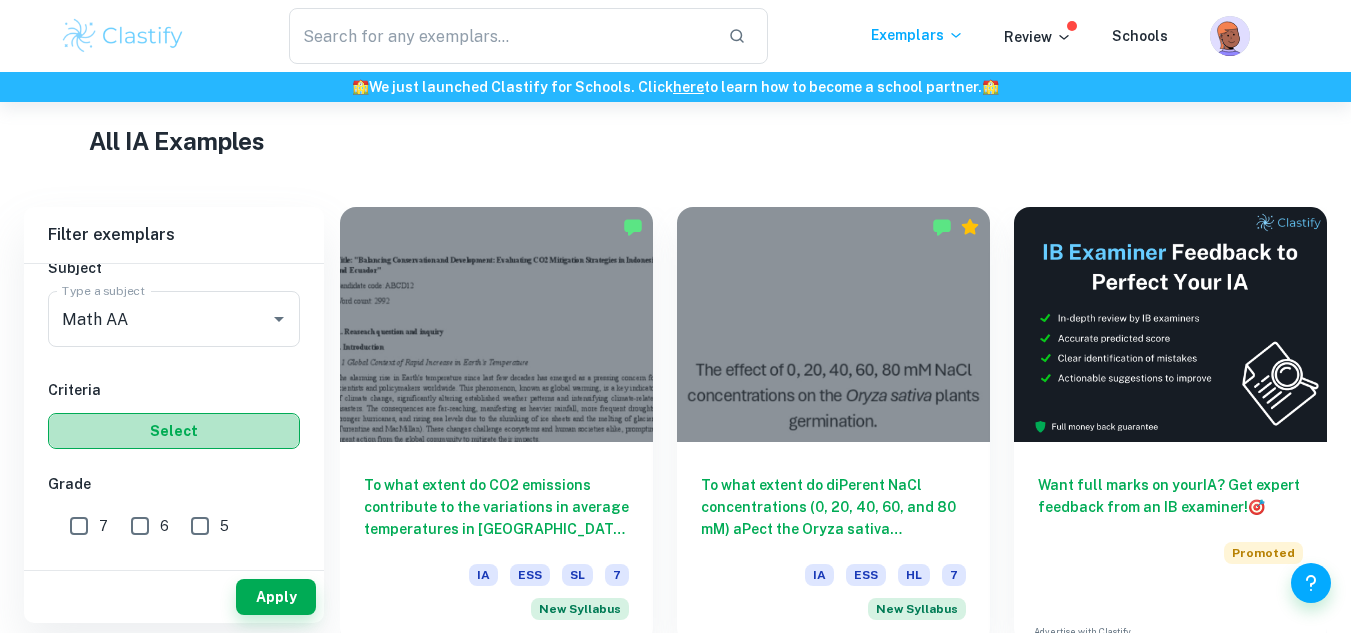 click on "Select" at bounding box center [174, 431] 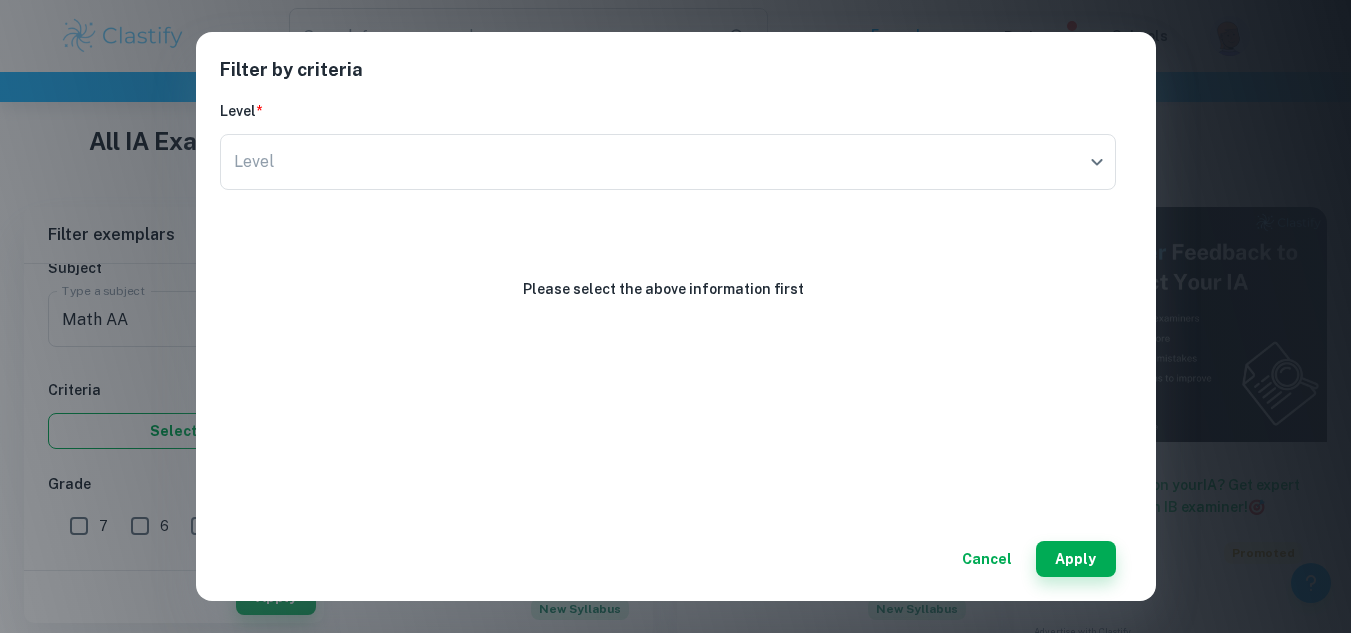 type 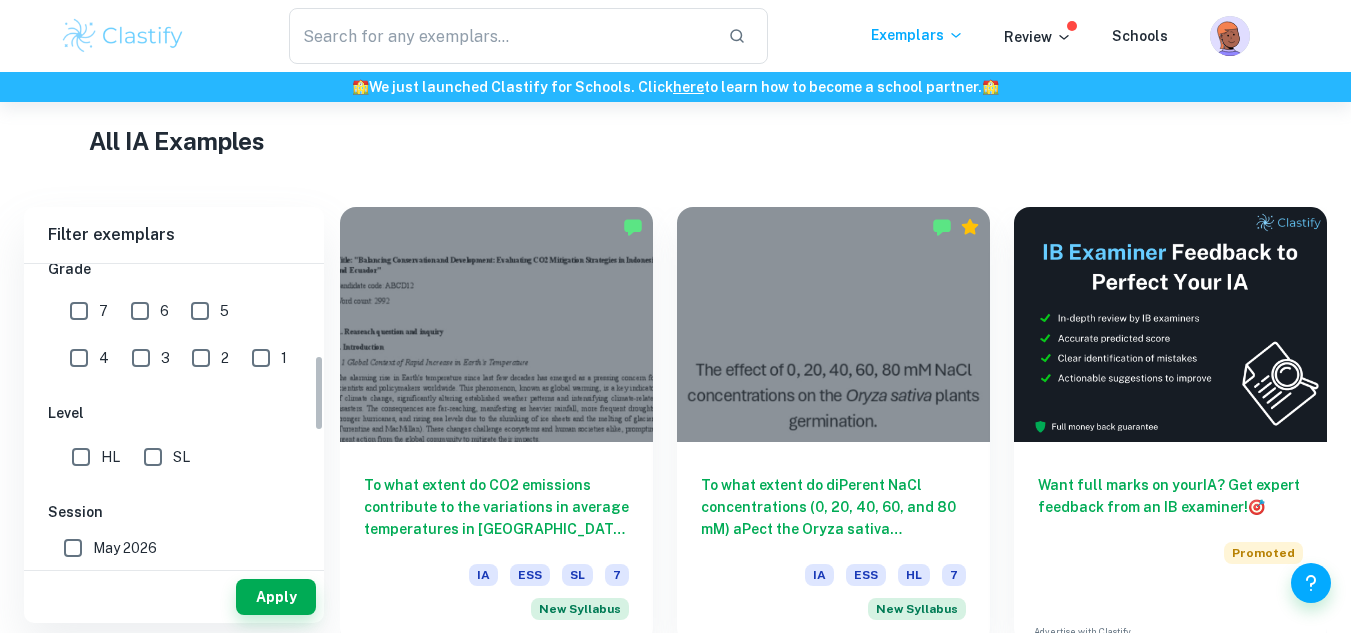 scroll, scrollTop: 471, scrollLeft: 0, axis: vertical 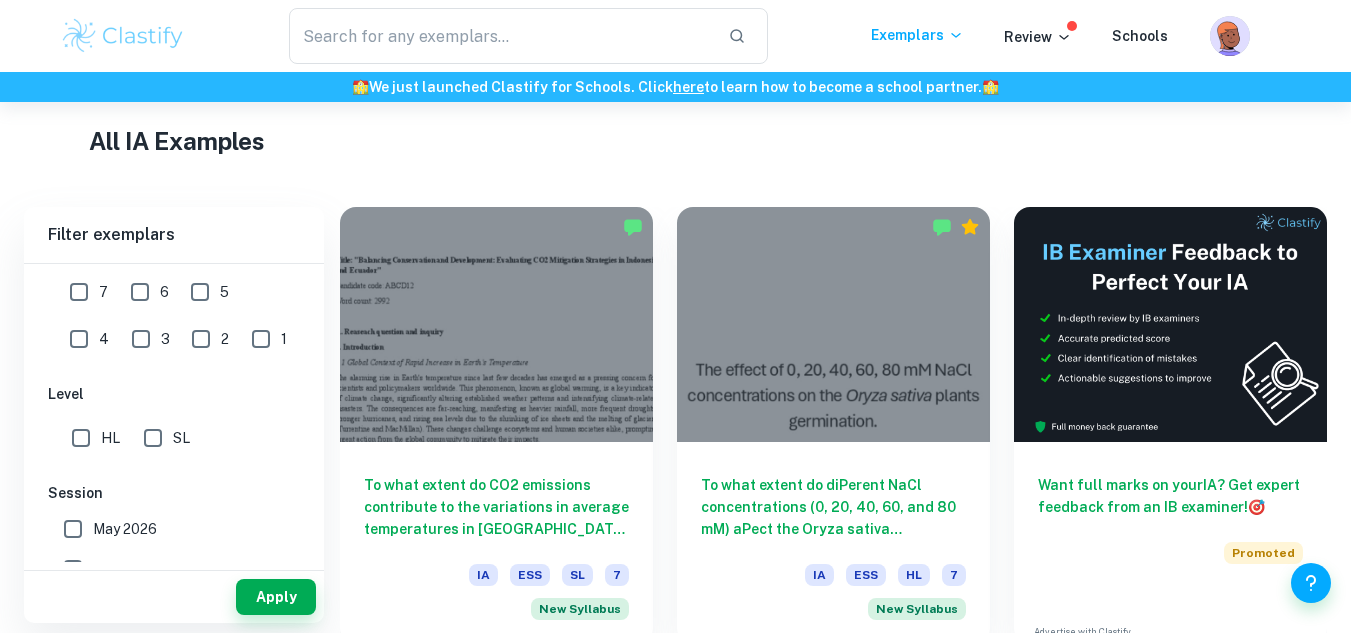 click on "HL" at bounding box center (81, 438) 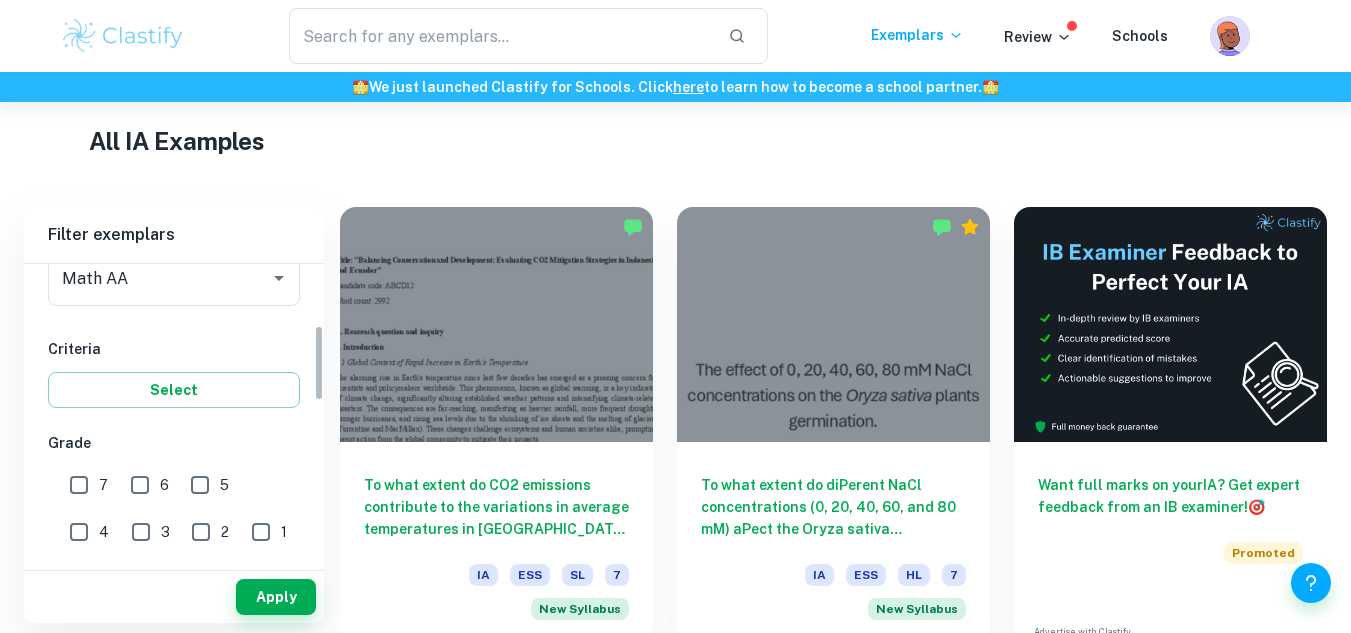 scroll, scrollTop: 237, scrollLeft: 0, axis: vertical 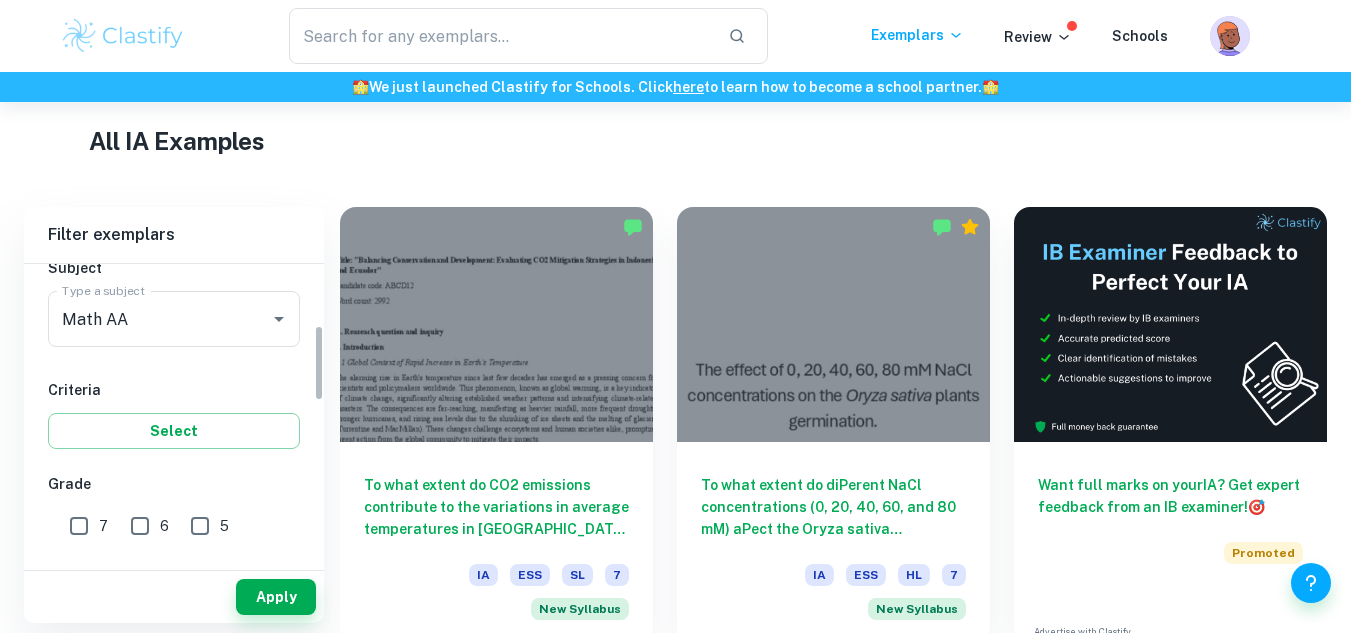 click on "7" at bounding box center (79, 526) 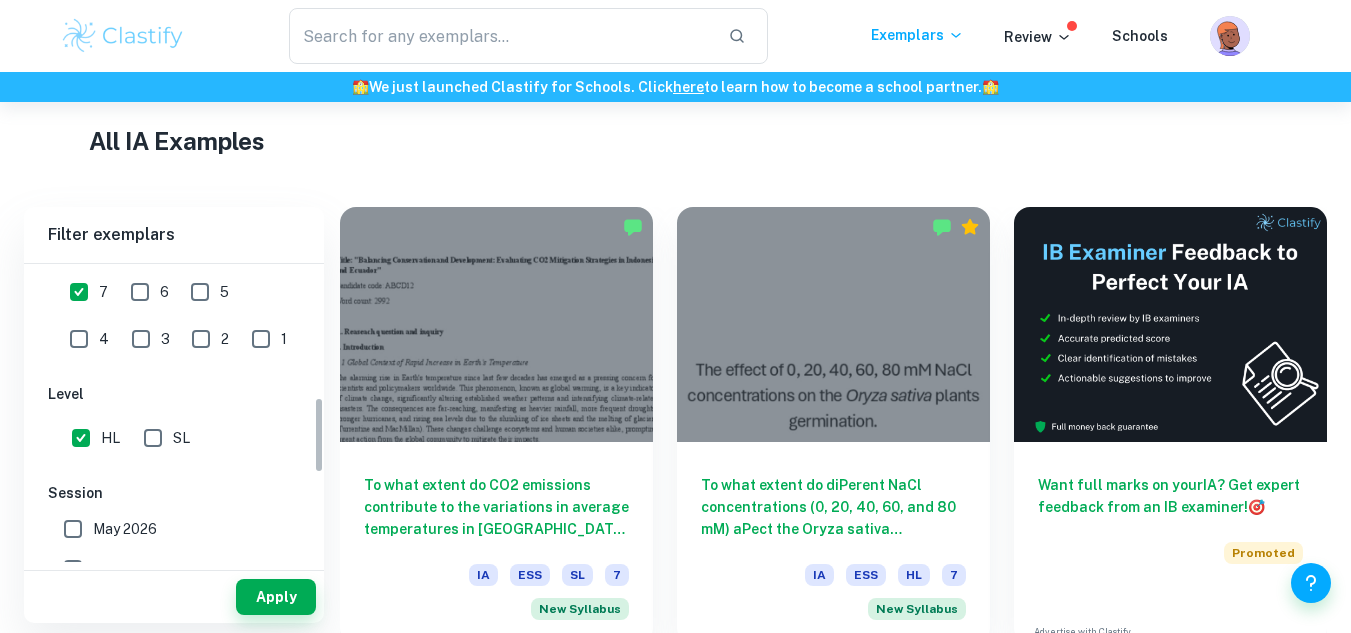 scroll, scrollTop: 704, scrollLeft: 0, axis: vertical 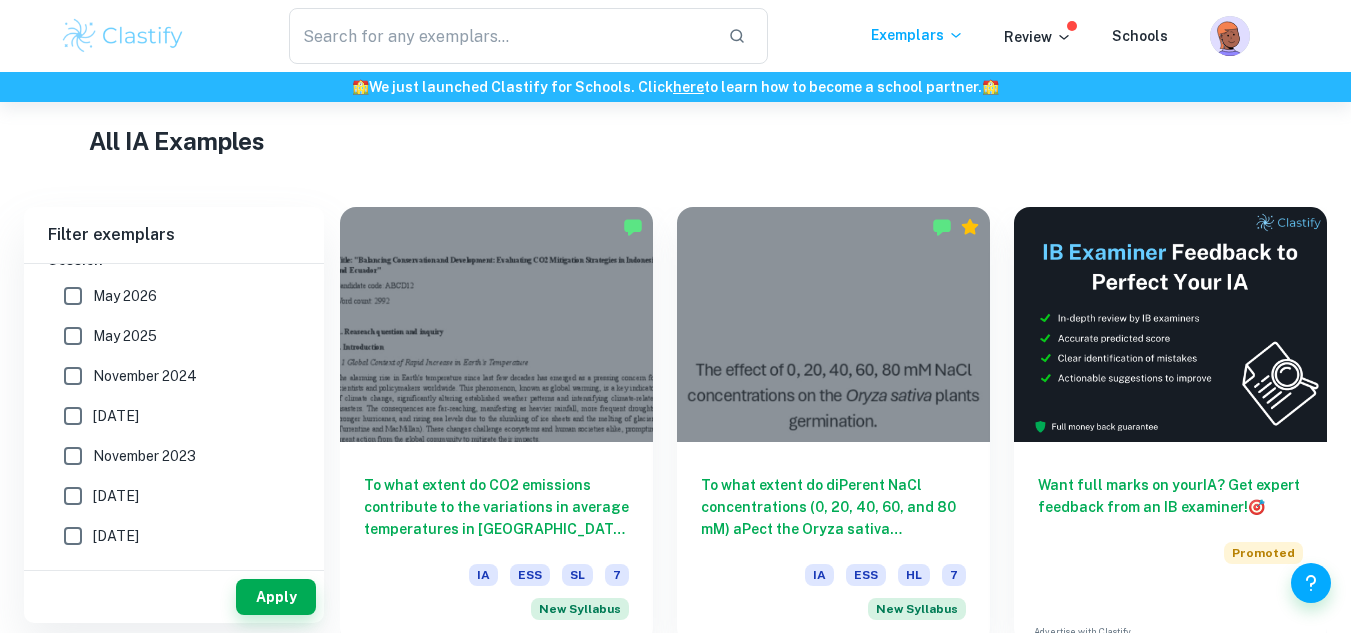click on "May 2025" at bounding box center [168, 336] 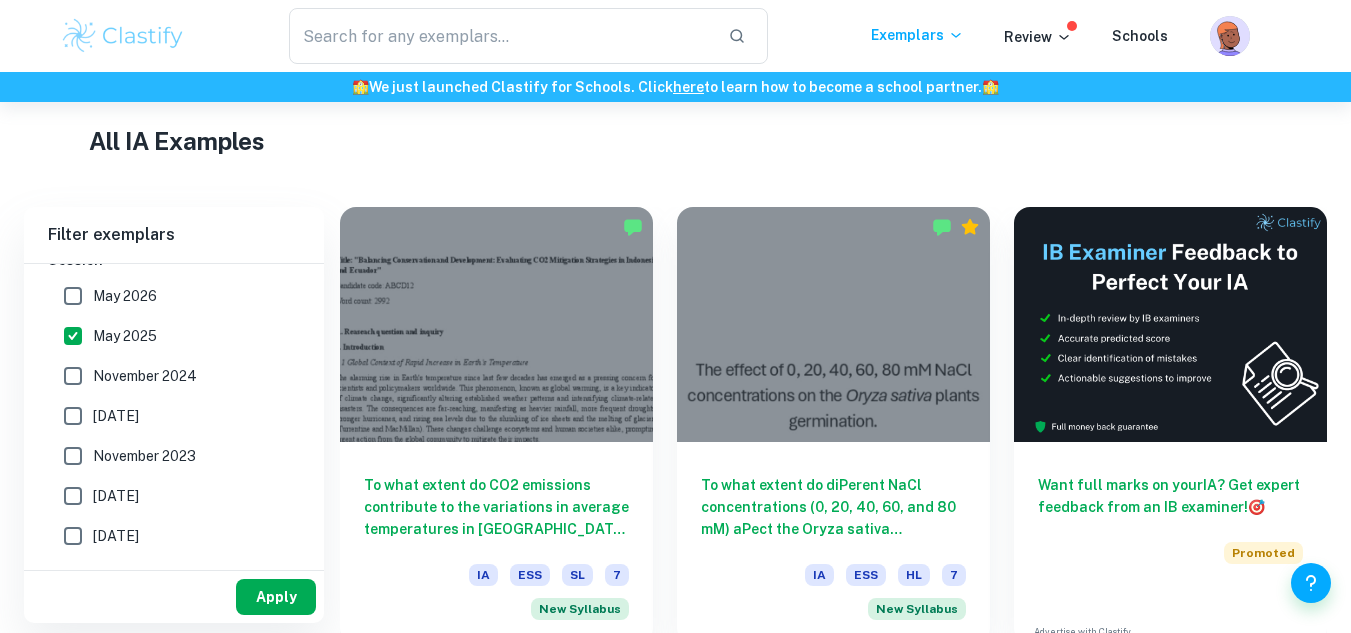 click on "Apply" at bounding box center (276, 597) 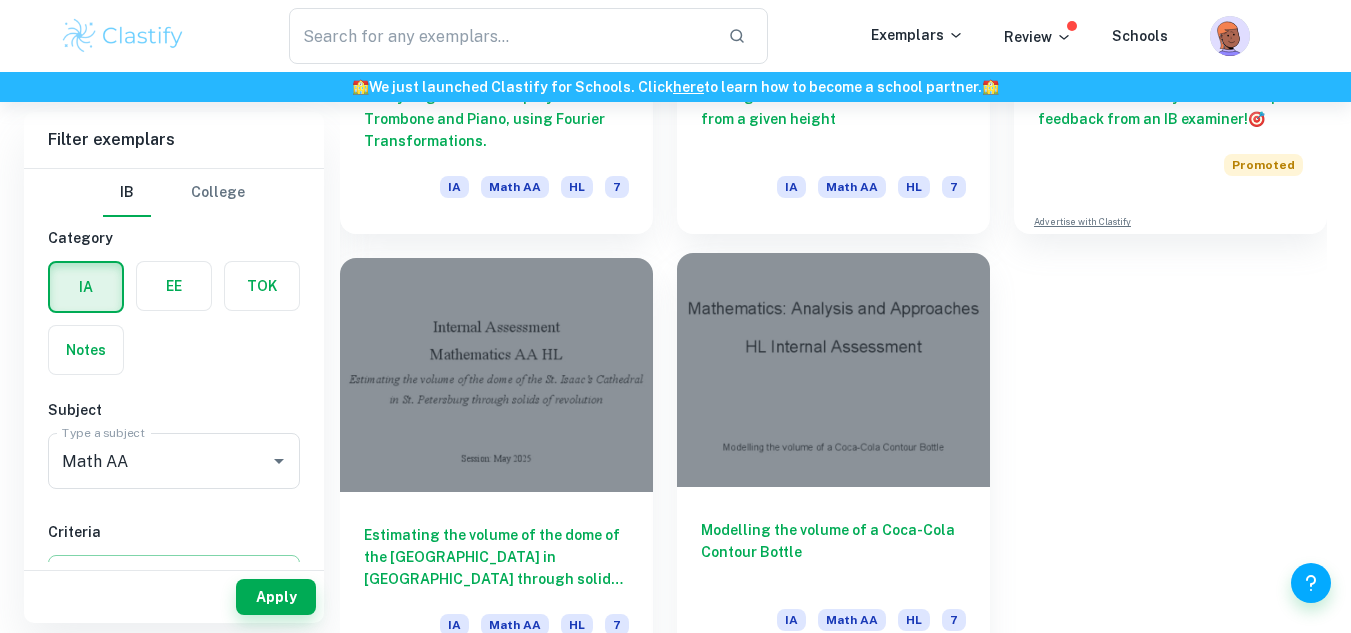 scroll, scrollTop: 895, scrollLeft: 0, axis: vertical 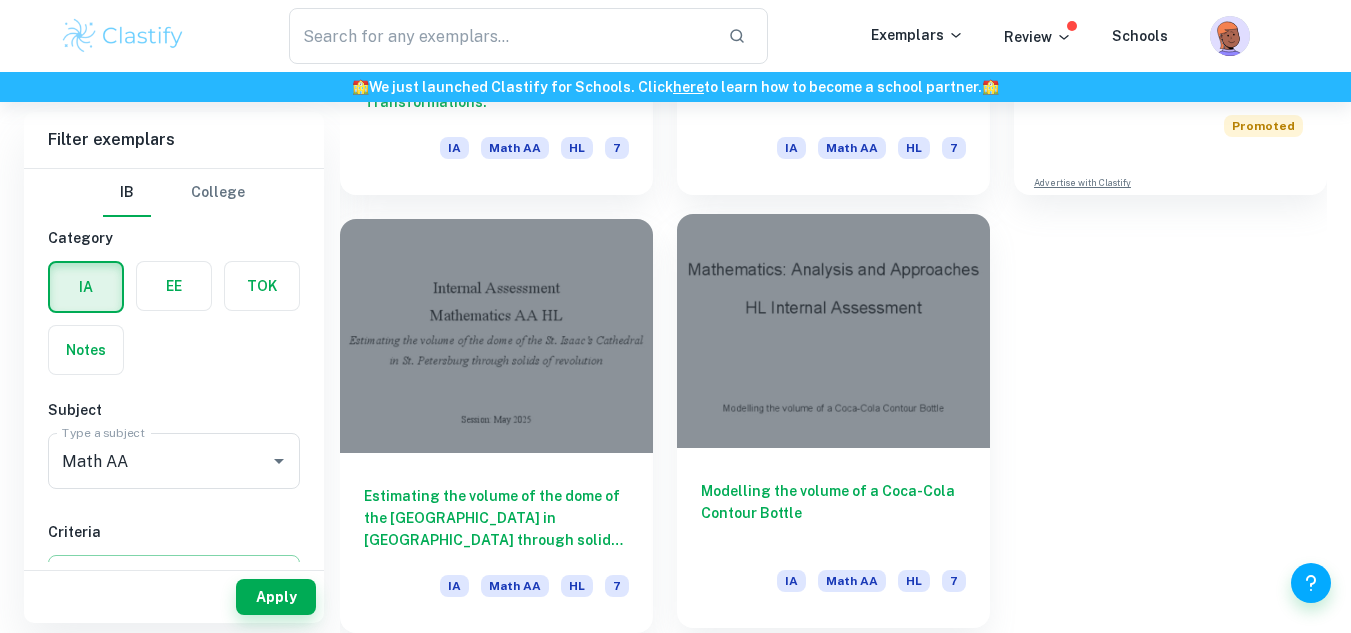 click at bounding box center (833, 331) 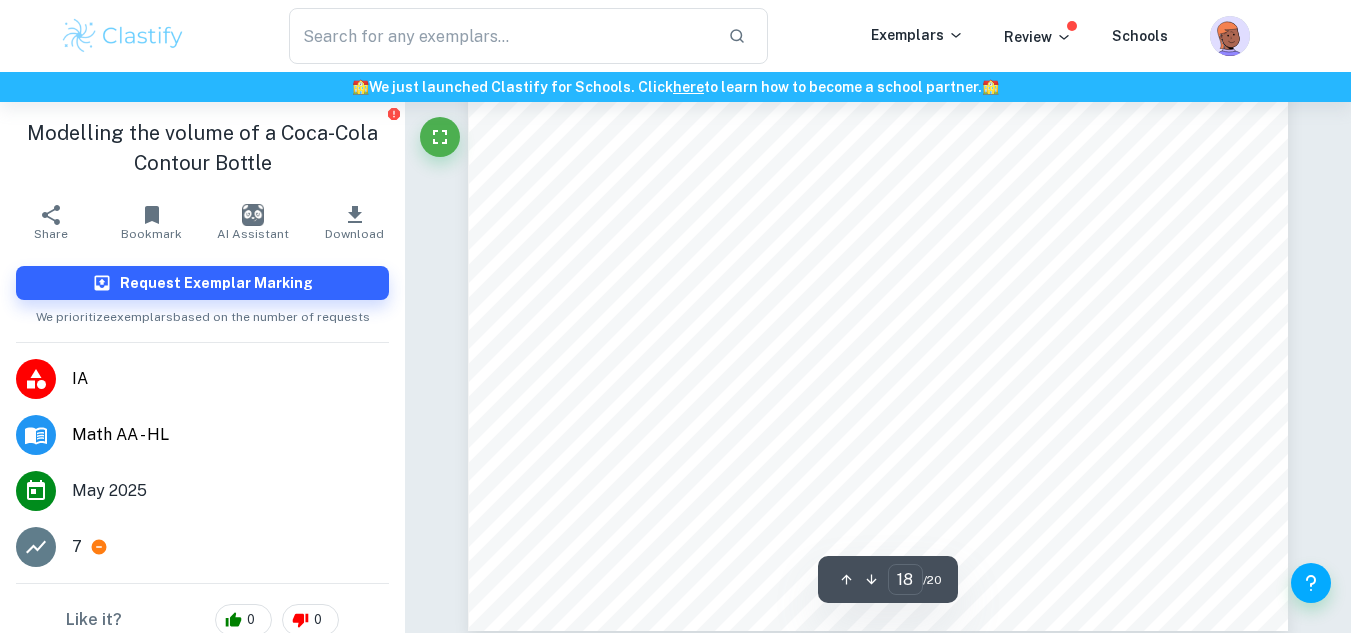 scroll, scrollTop: 19133, scrollLeft: 0, axis: vertical 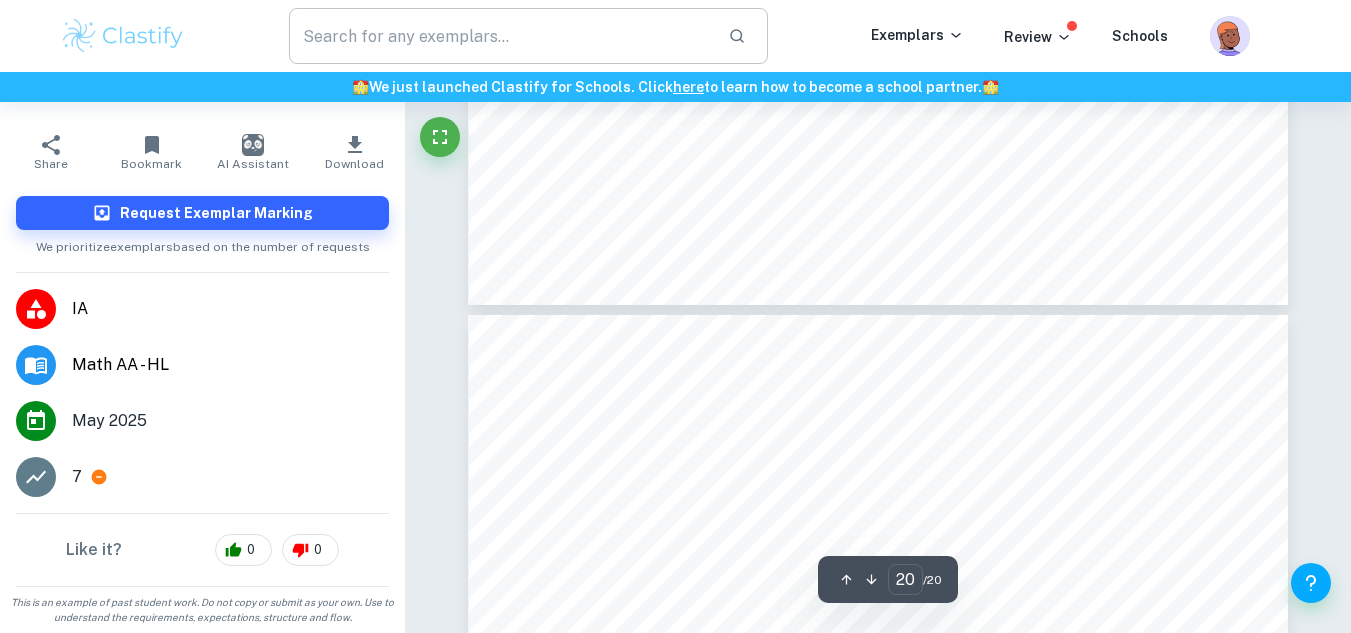 type on "19" 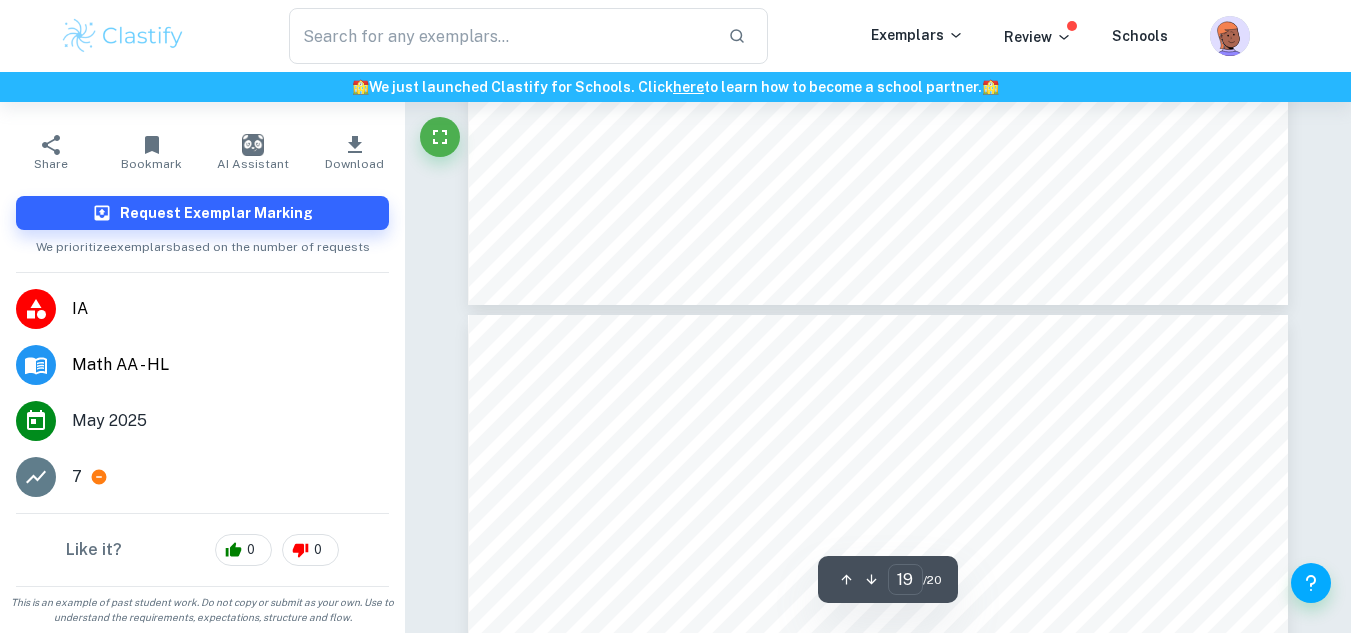 scroll, scrollTop: 20099, scrollLeft: 0, axis: vertical 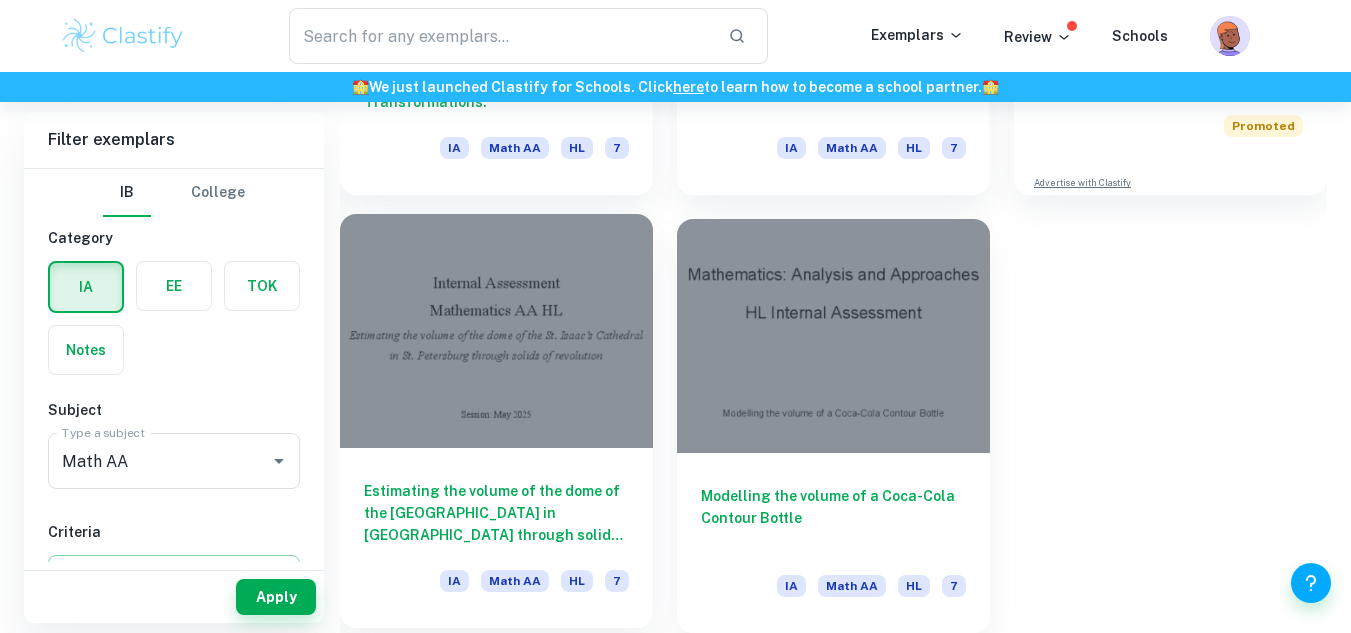 click on "Estimating the volume of the dome of the [GEOGRAPHIC_DATA] in [GEOGRAPHIC_DATA] through solids of revolution. IA Math AA HL 7" at bounding box center (496, 538) 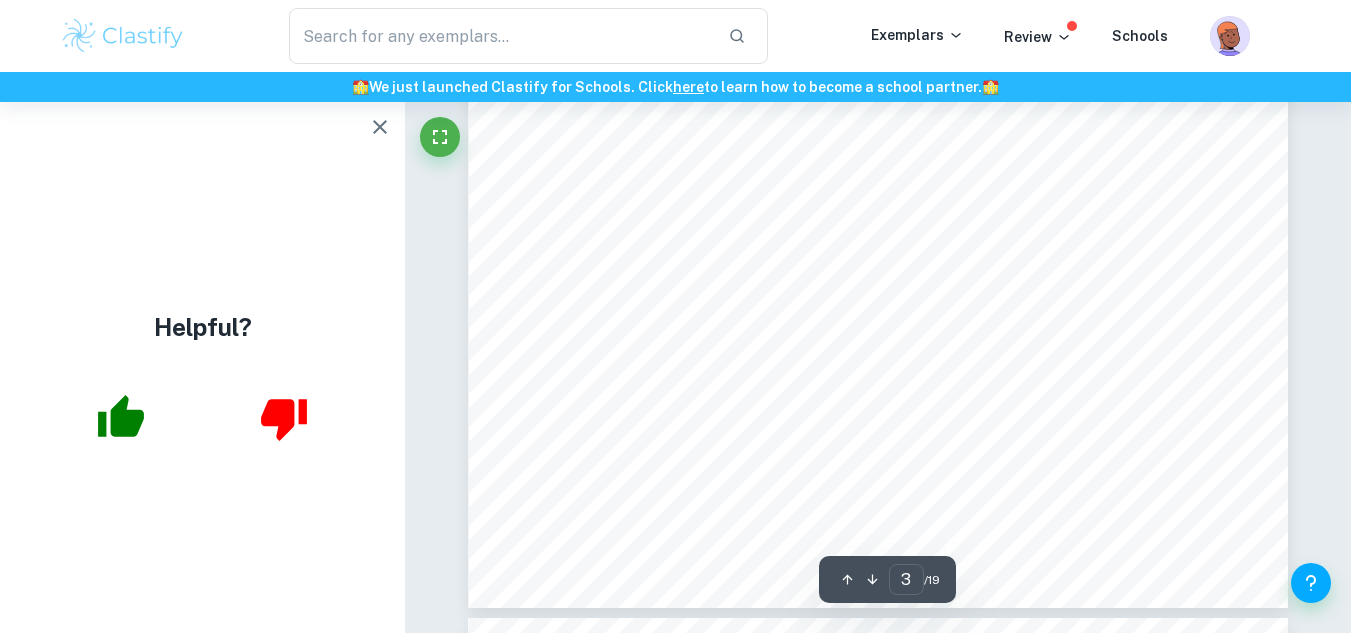 scroll, scrollTop: 1738, scrollLeft: 0, axis: vertical 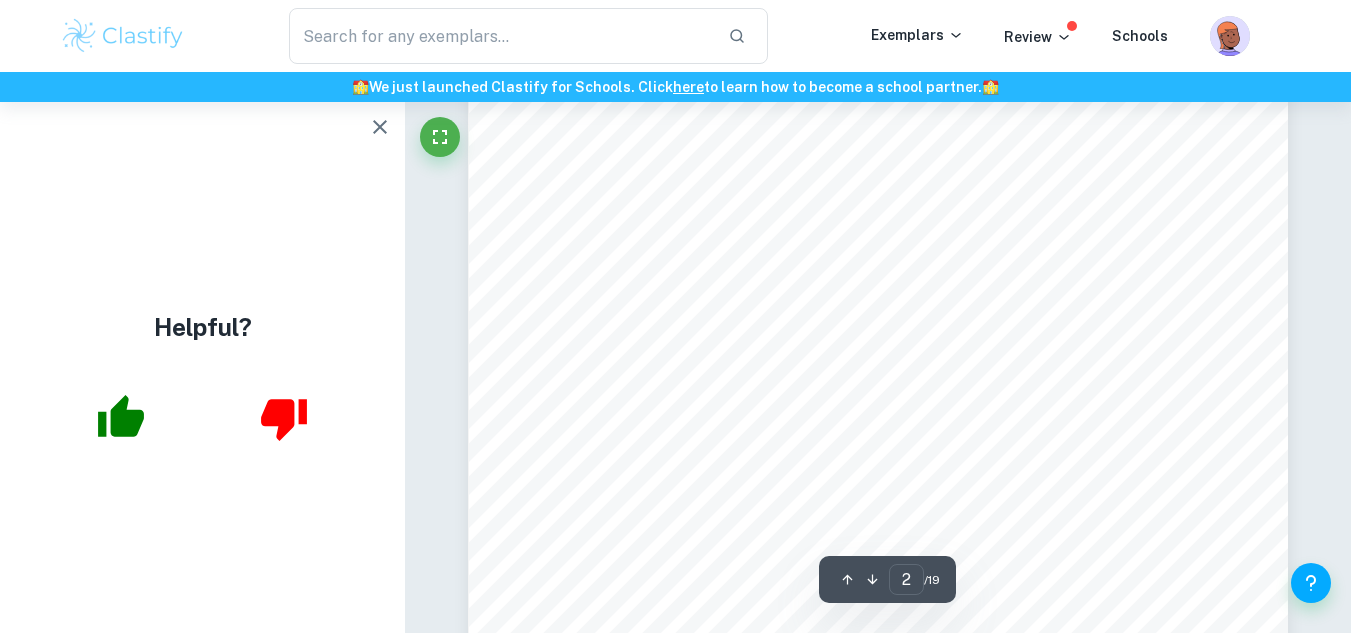 type on "1" 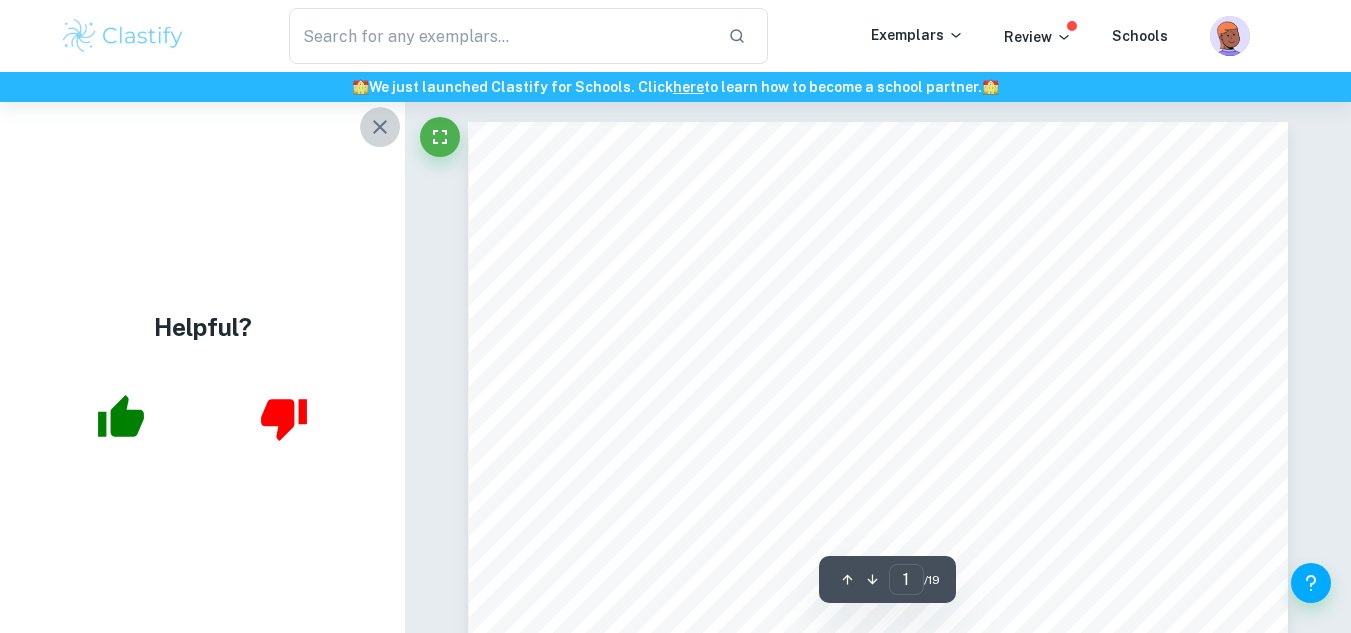click at bounding box center [380, 127] 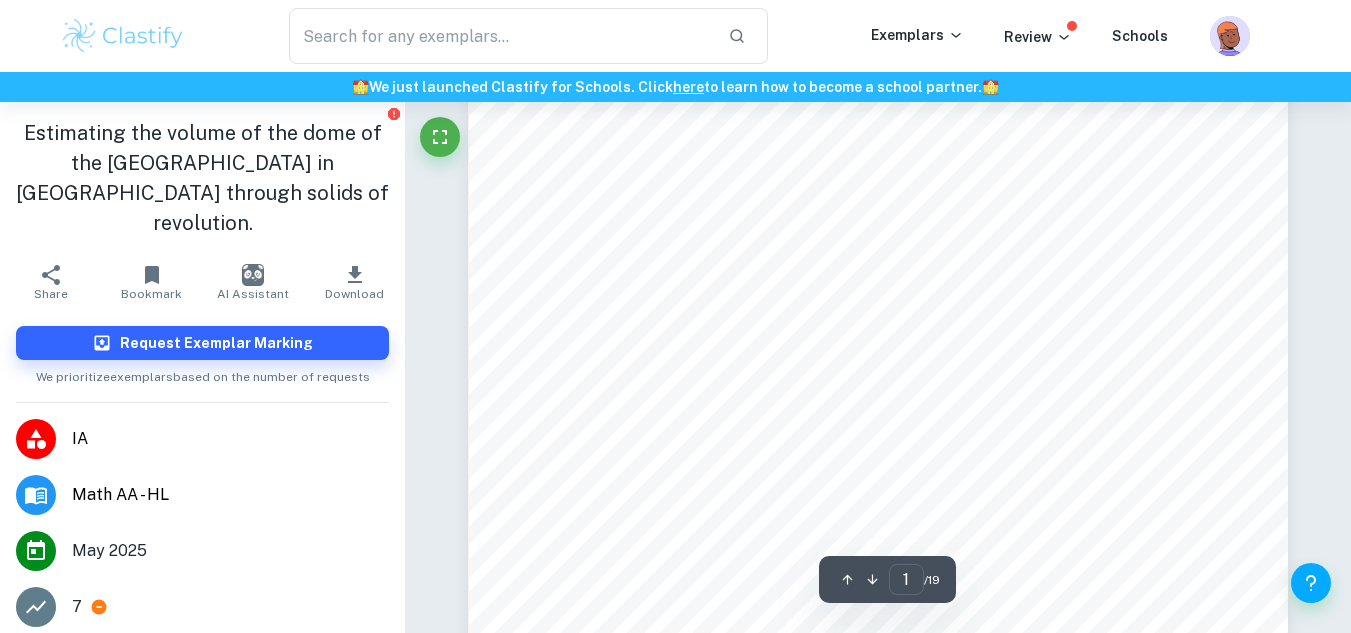 scroll, scrollTop: 233, scrollLeft: 0, axis: vertical 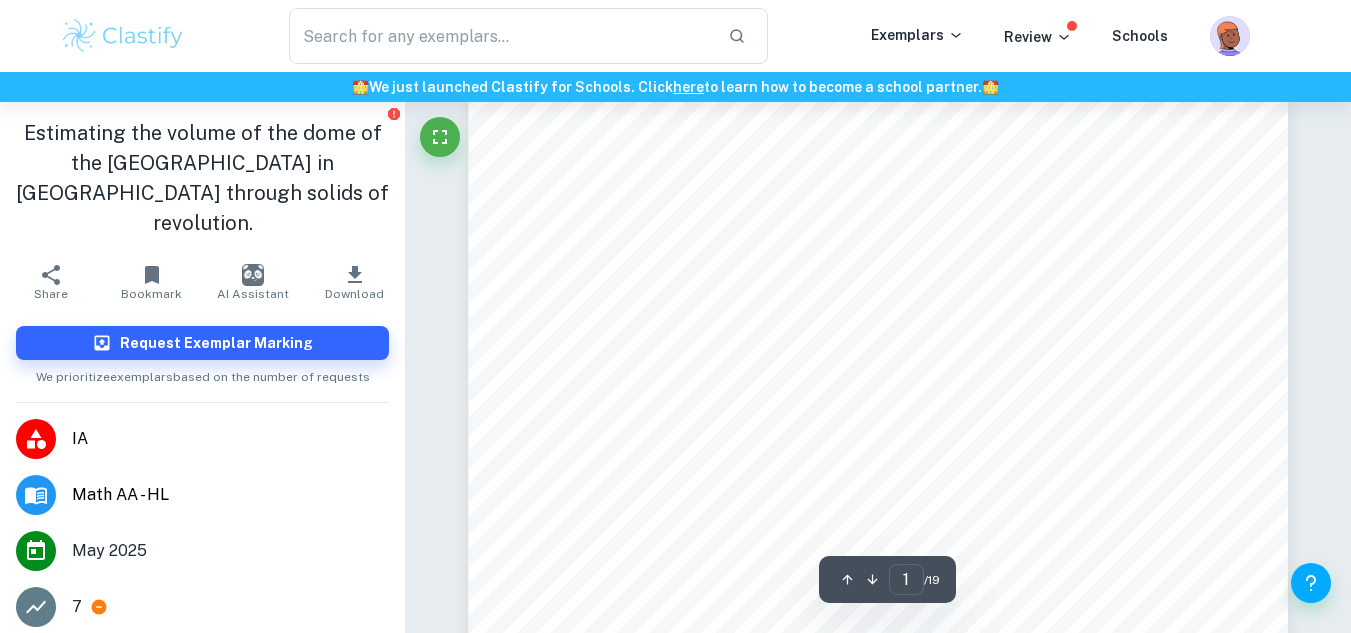 click at bounding box center (123, 36) 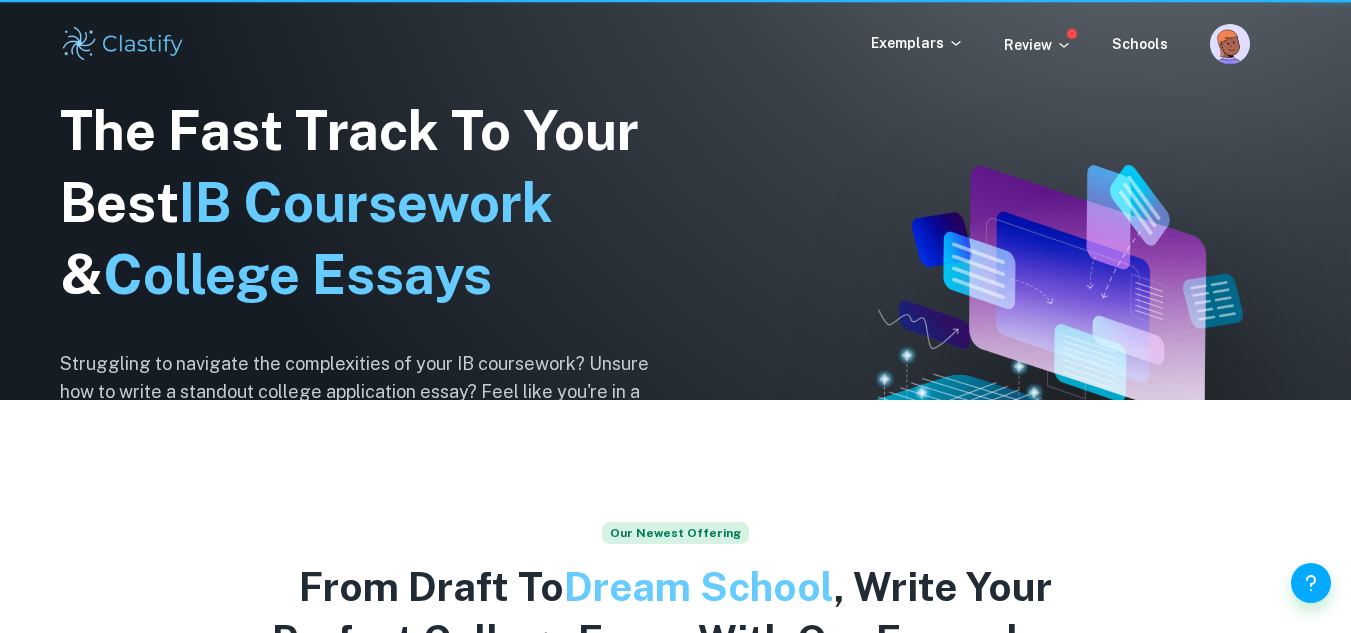 scroll, scrollTop: 0, scrollLeft: 0, axis: both 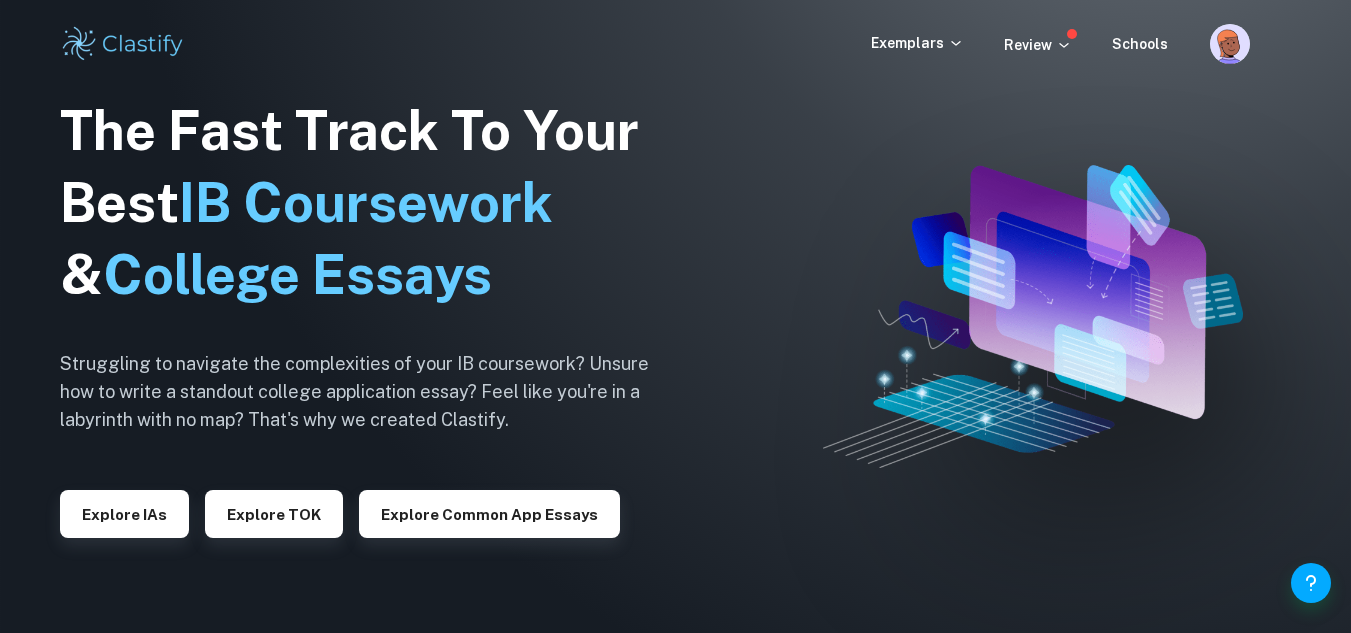 click at bounding box center [675, 316] 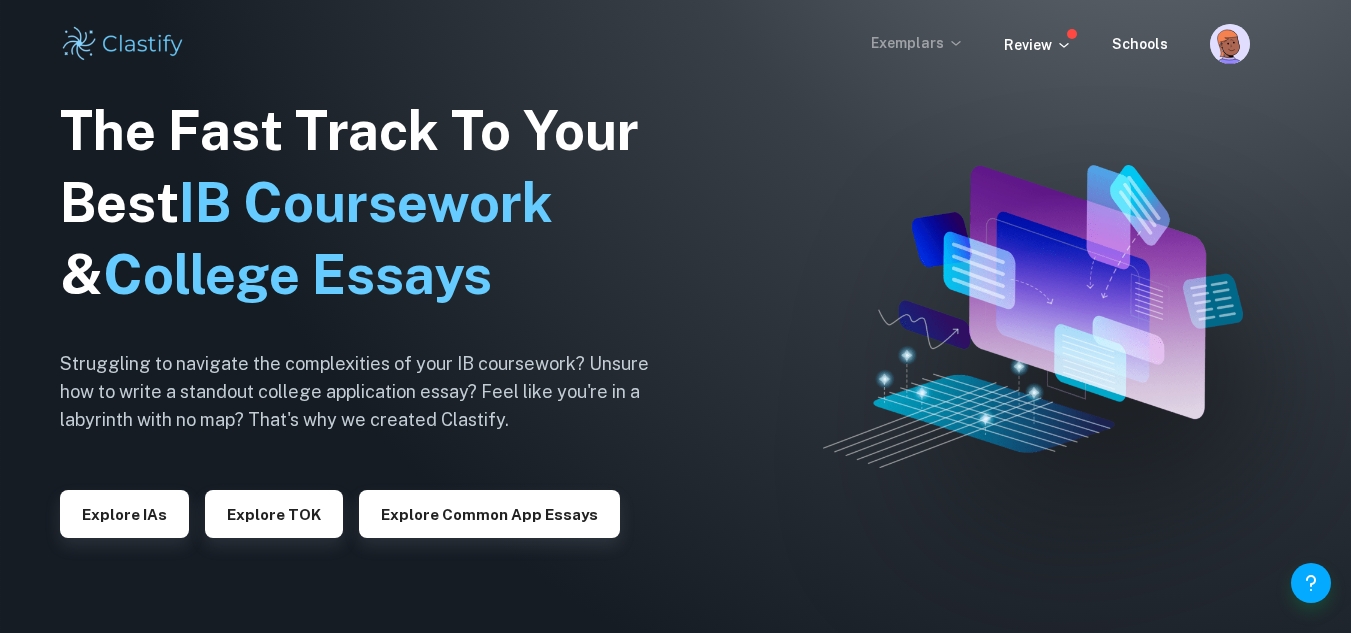 click on "Exemplars" at bounding box center [917, 43] 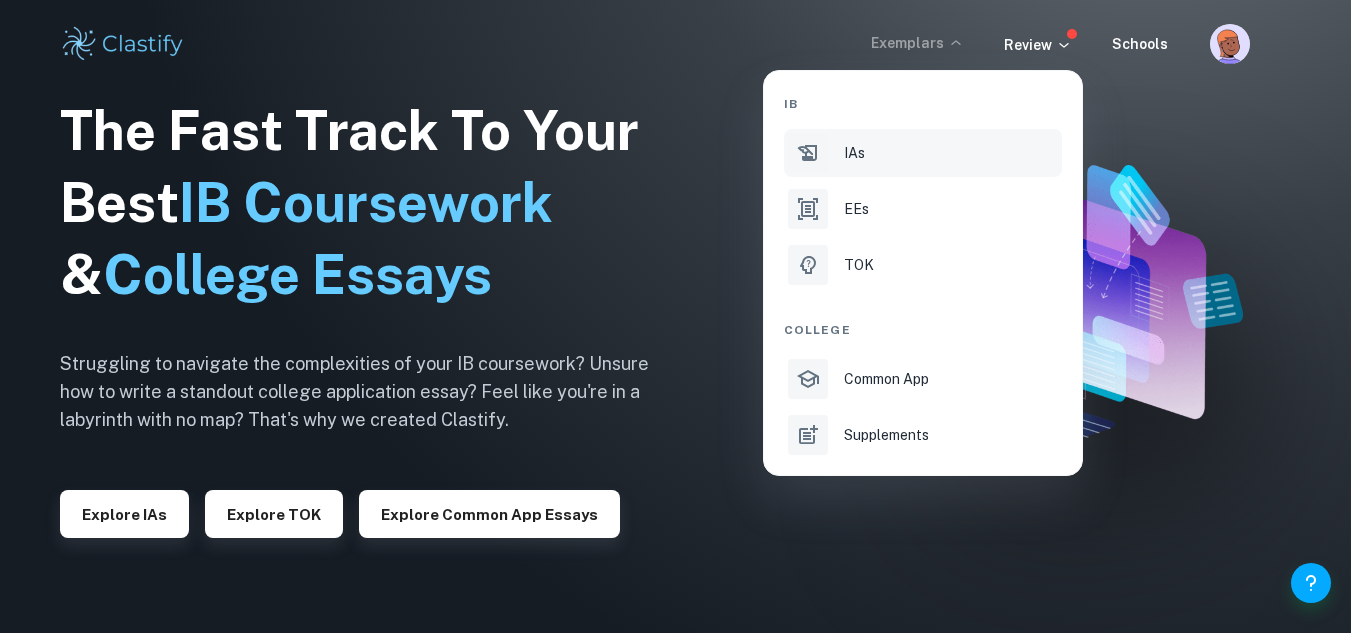 click on "IAs" at bounding box center [923, 153] 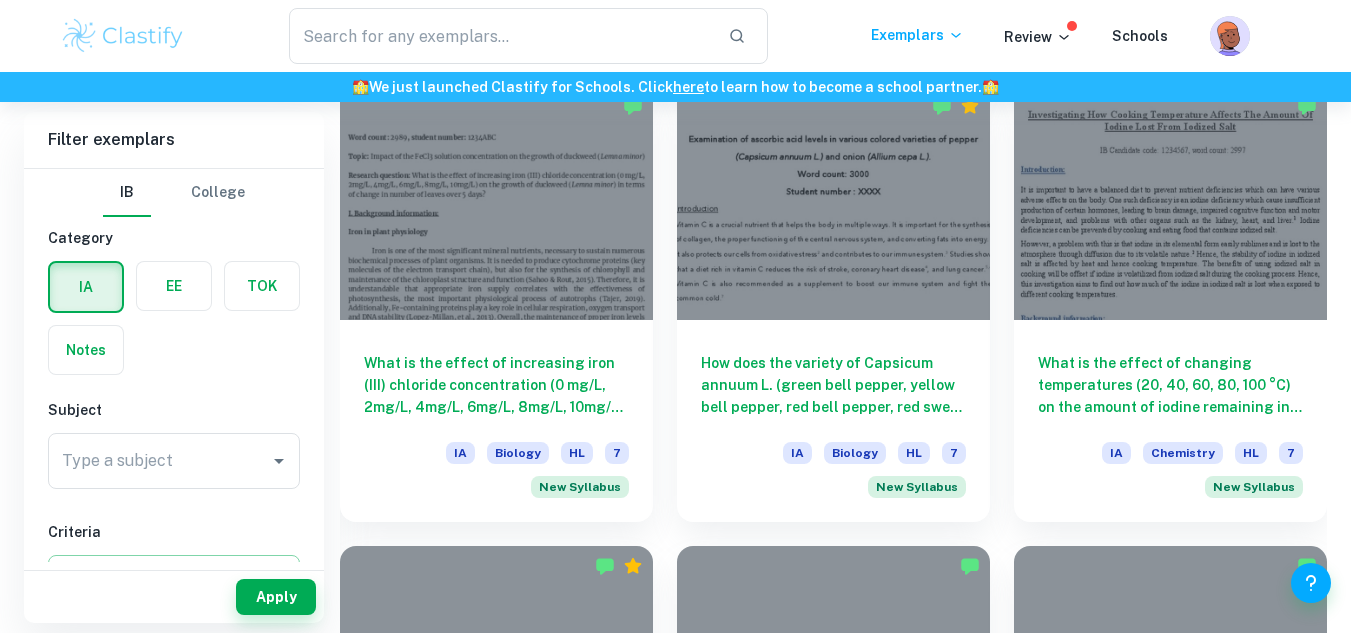 scroll, scrollTop: 1167, scrollLeft: 0, axis: vertical 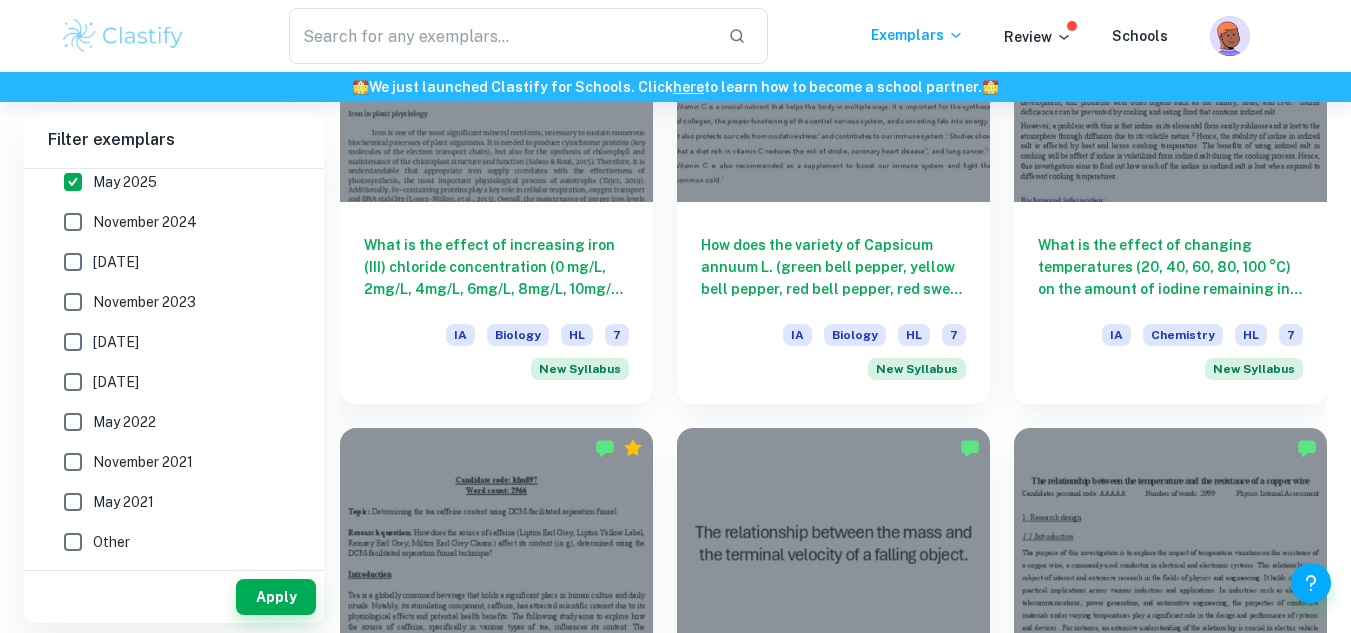 click on "May 2025" at bounding box center (125, 182) 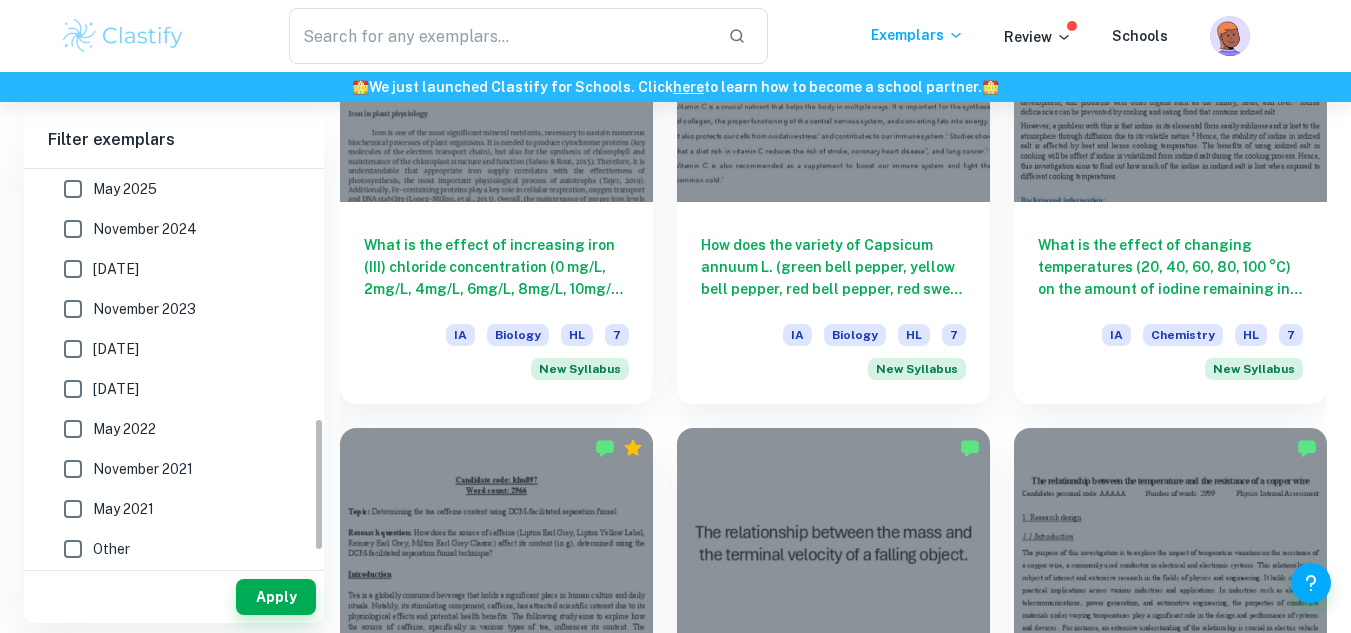 scroll, scrollTop: 289, scrollLeft: 0, axis: vertical 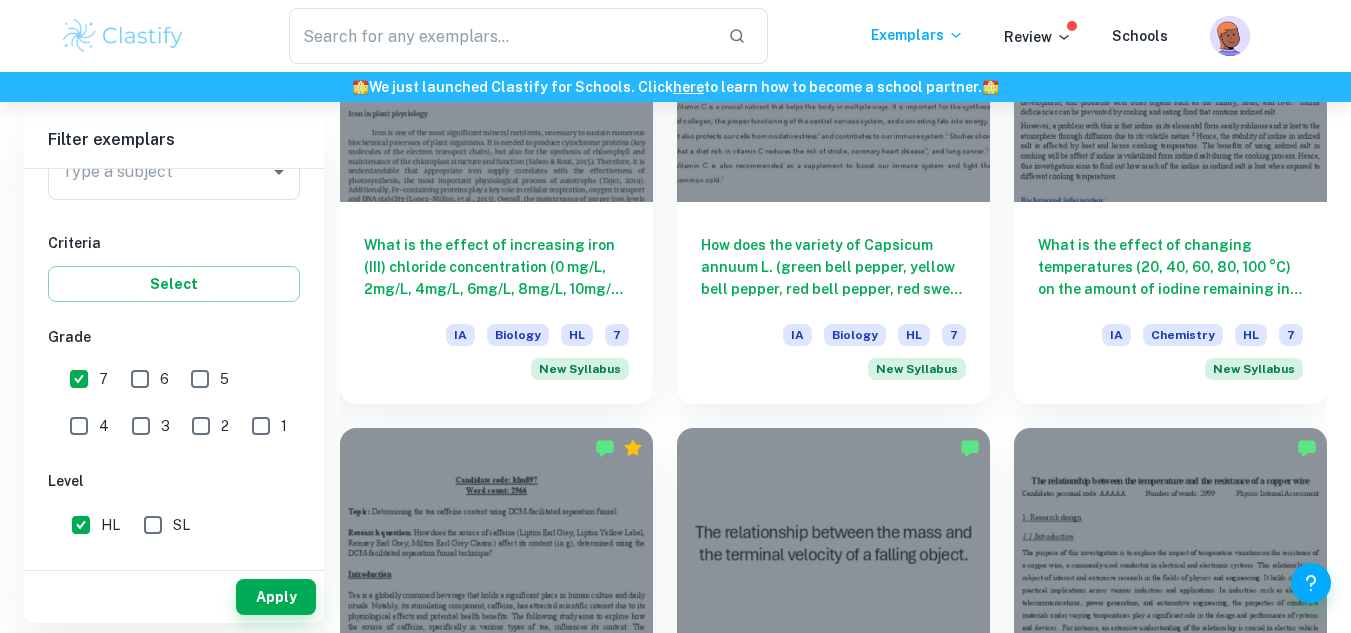 click on "7" at bounding box center (79, 379) 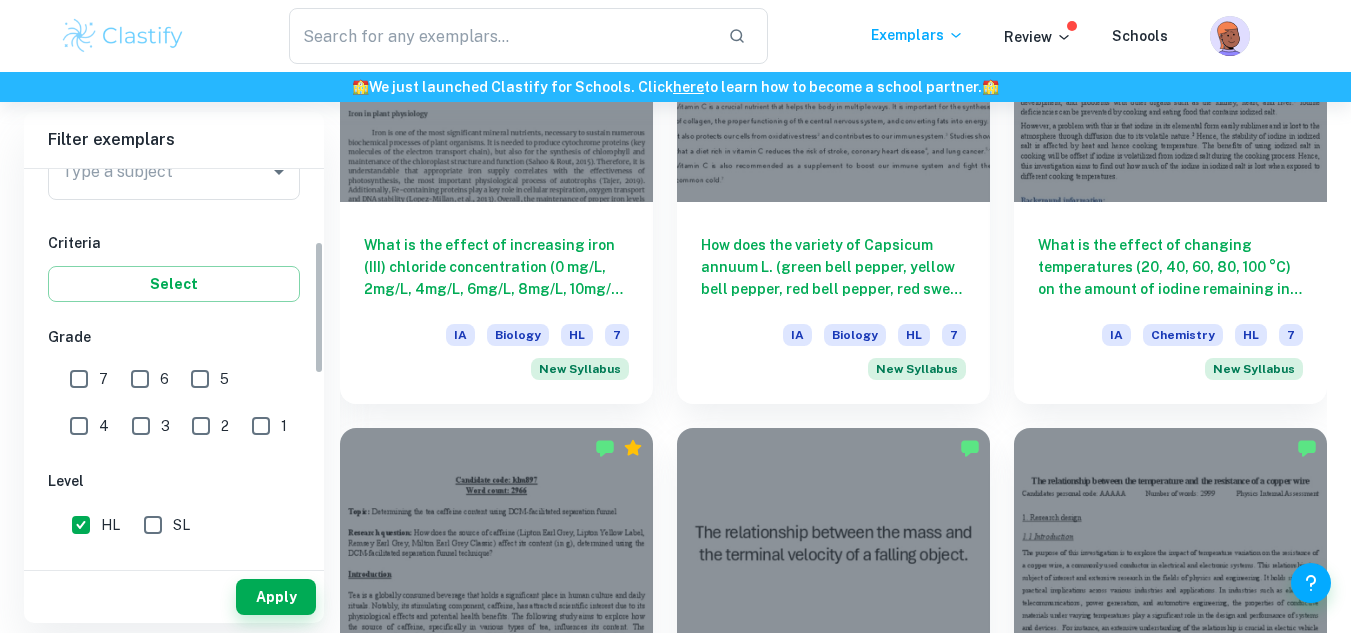 scroll, scrollTop: 0, scrollLeft: 0, axis: both 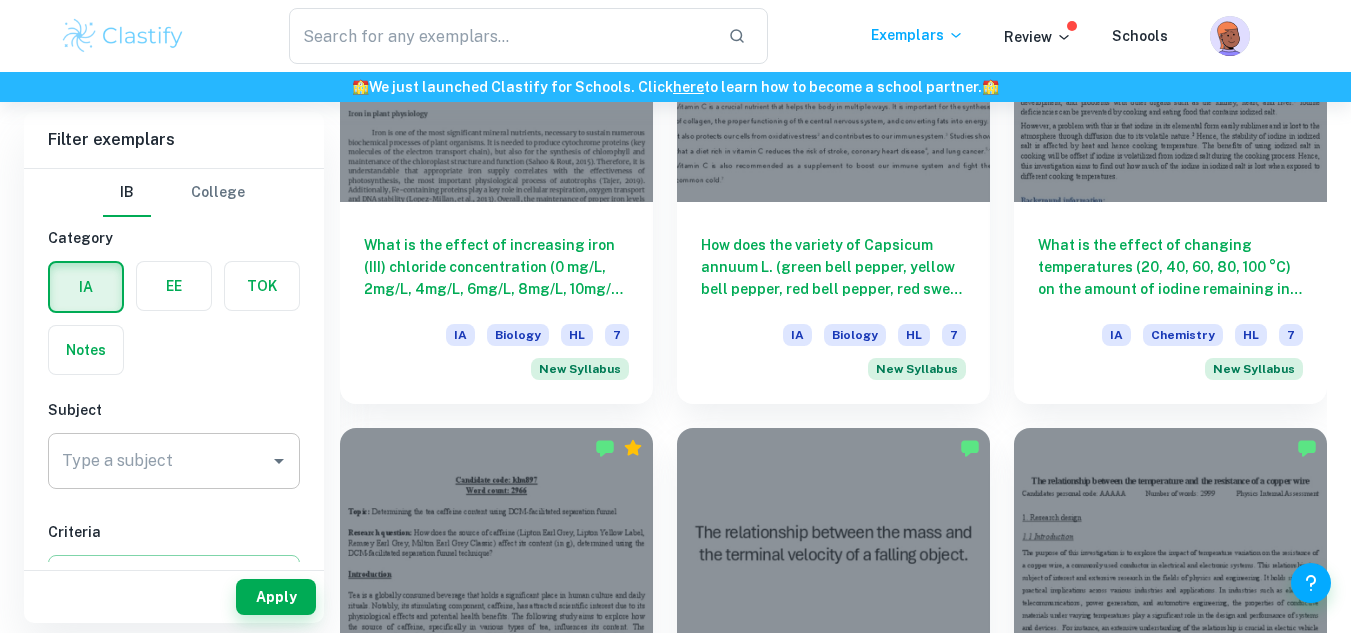 click on "Type a subject" at bounding box center (159, 461) 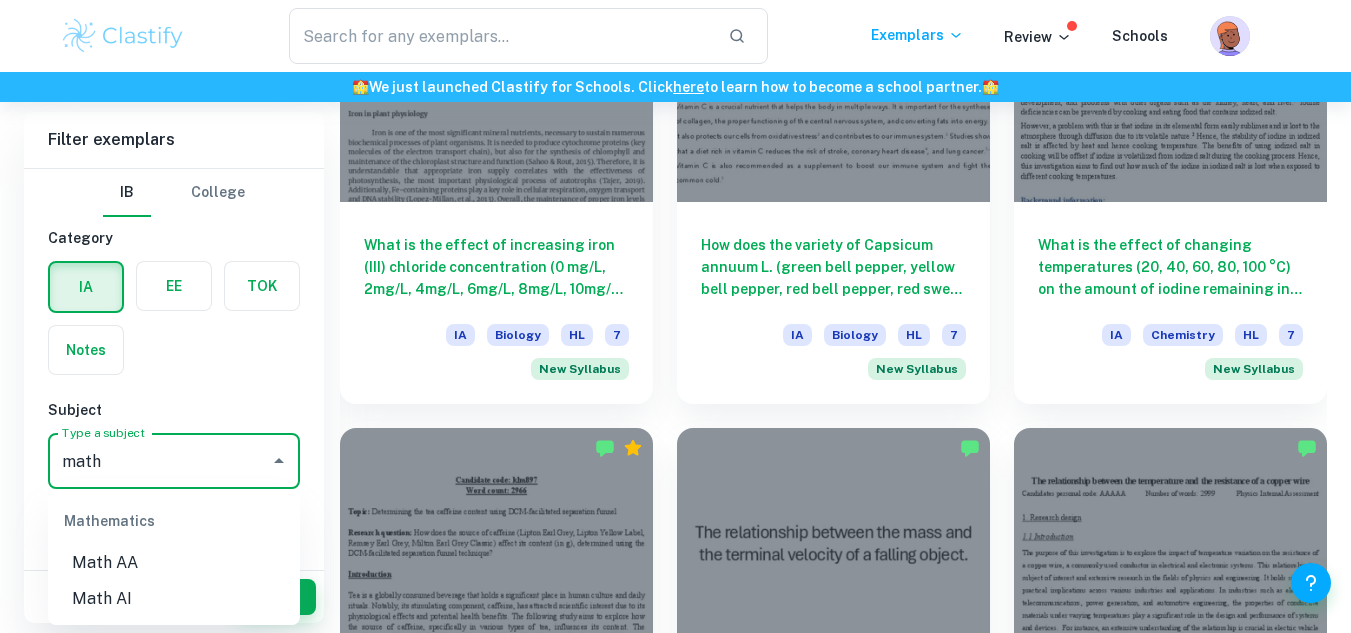 click on "Math AA" at bounding box center (174, 563) 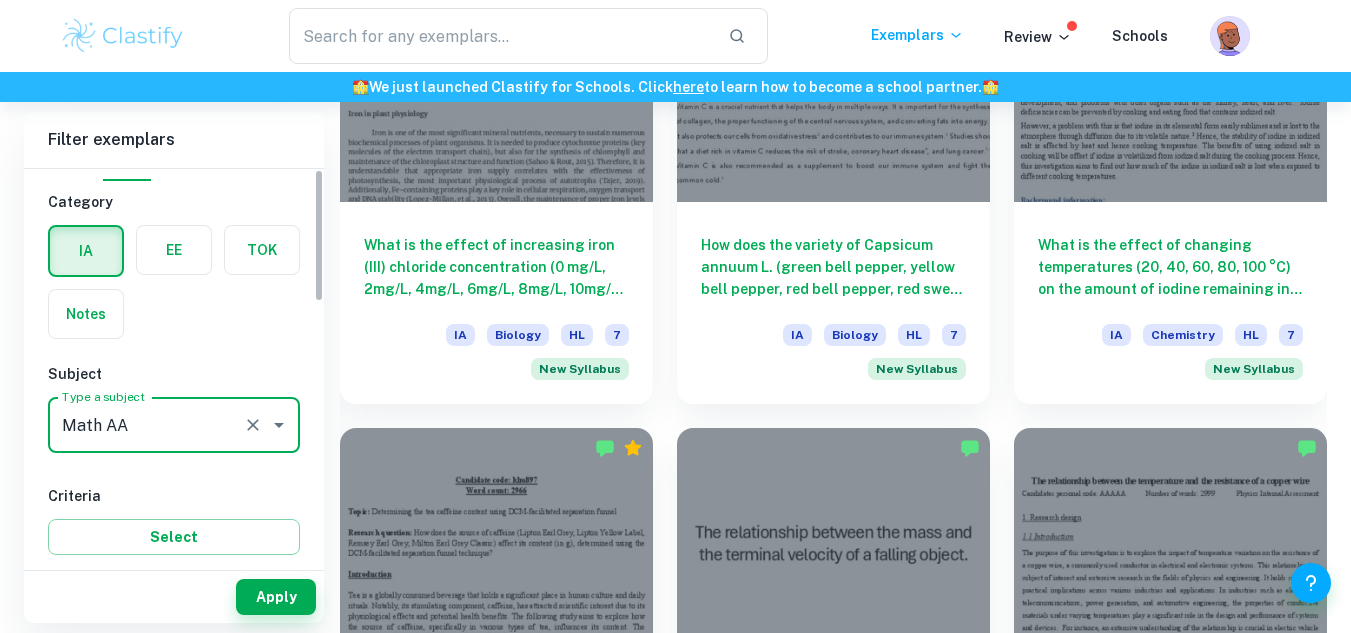 scroll, scrollTop: 0, scrollLeft: 0, axis: both 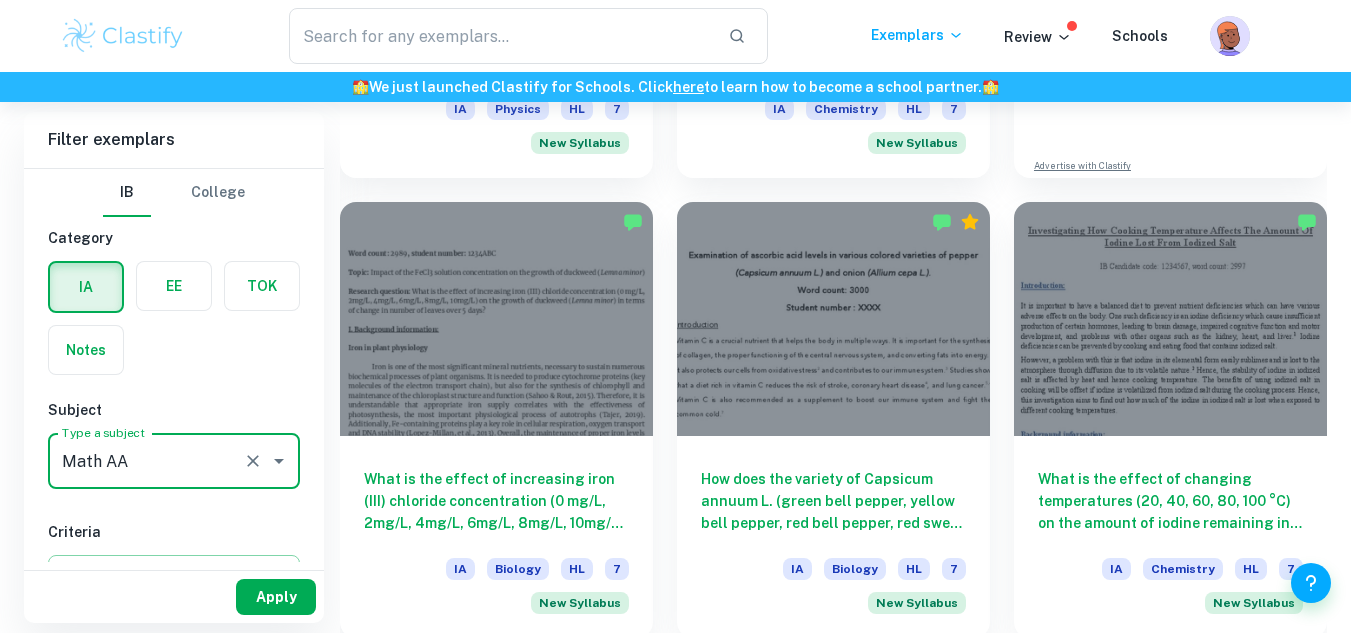 type on "Math AA" 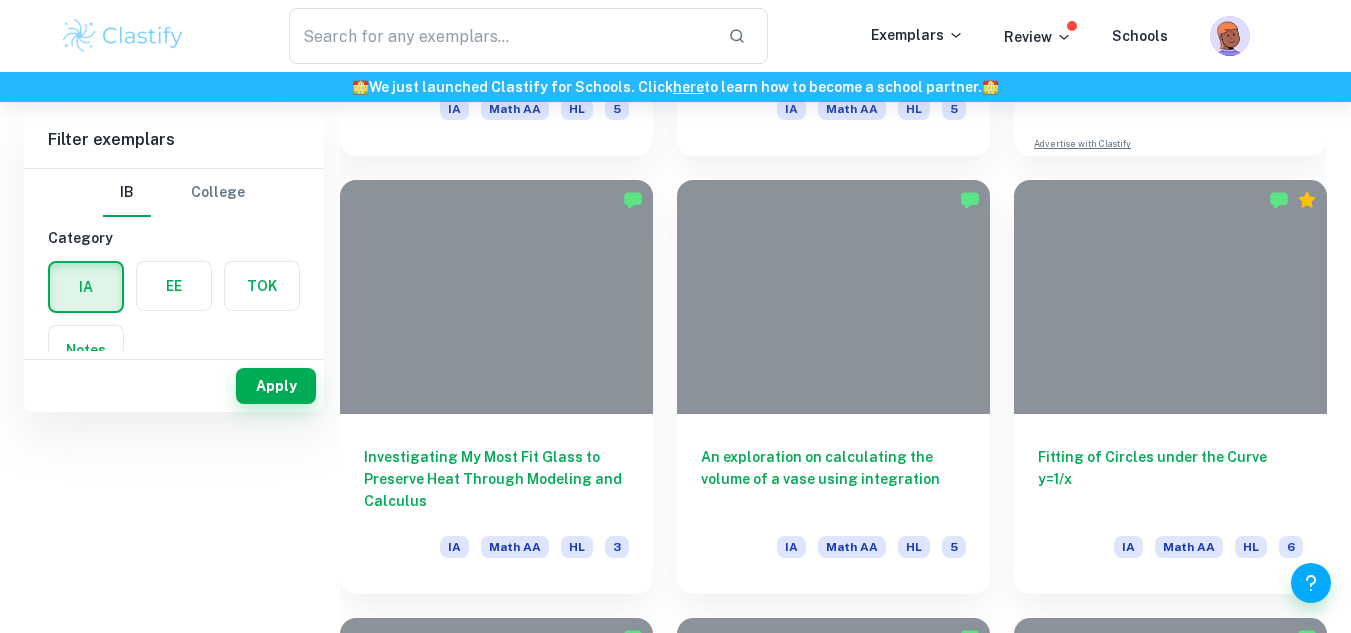 scroll, scrollTop: 0, scrollLeft: 0, axis: both 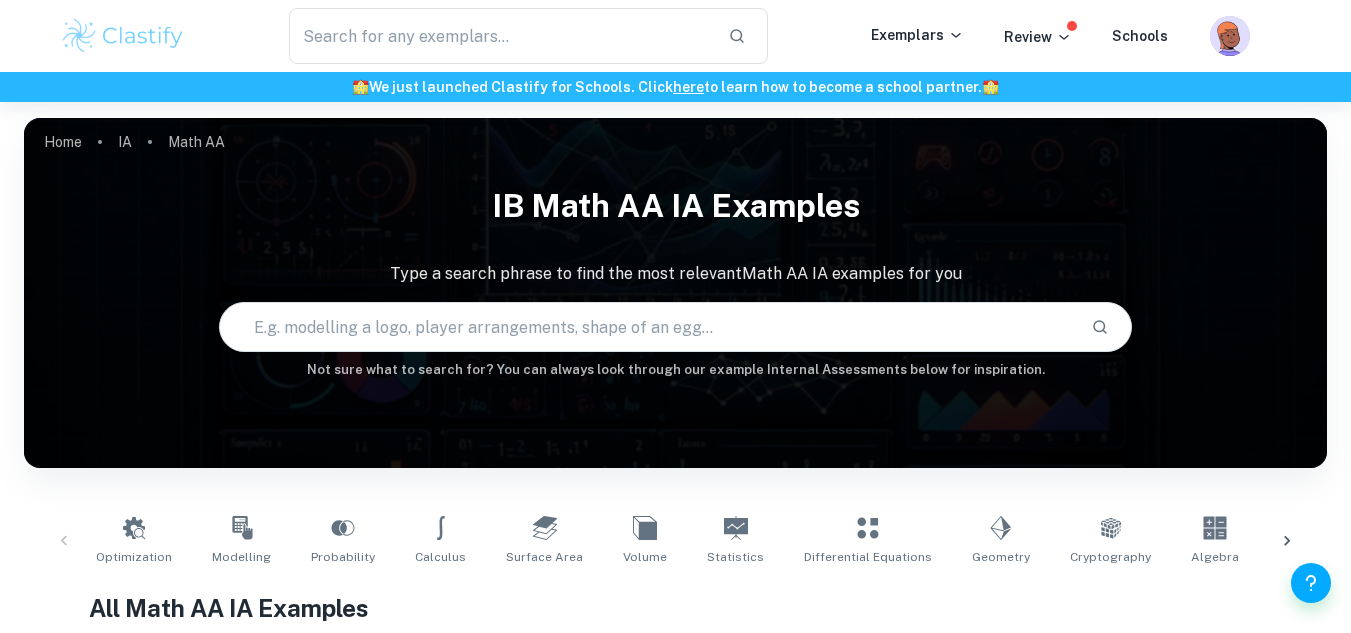 click at bounding box center (647, 327) 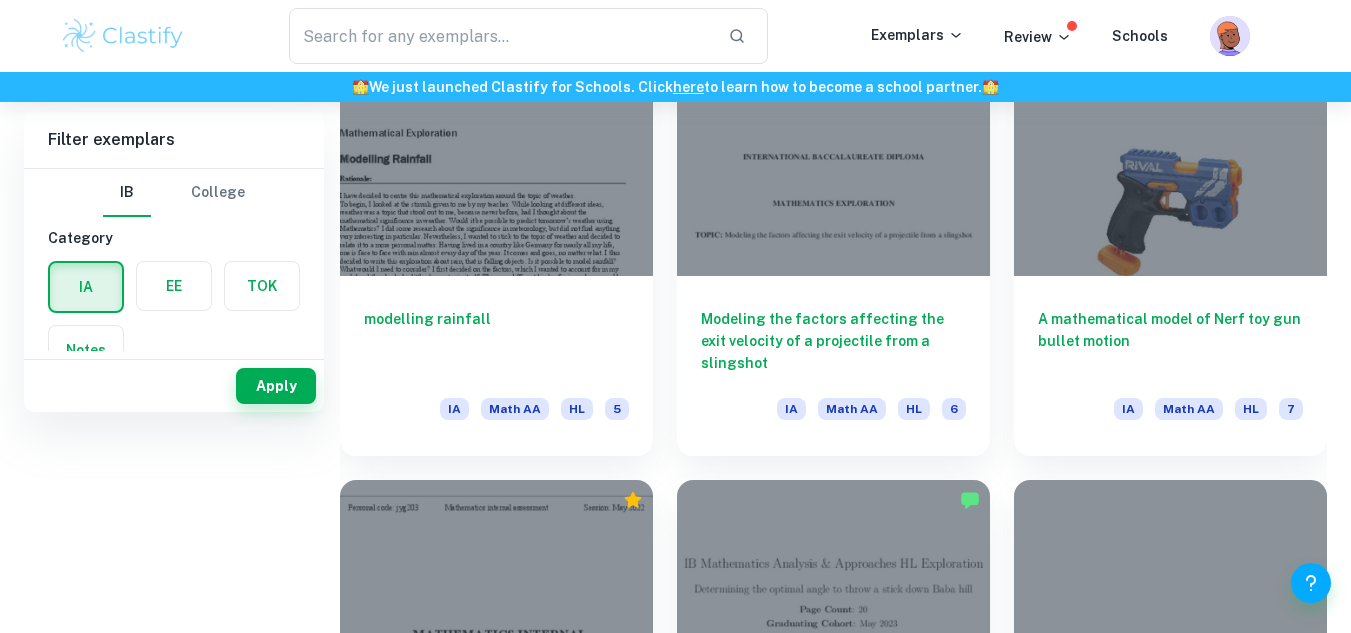 scroll, scrollTop: 0, scrollLeft: 0, axis: both 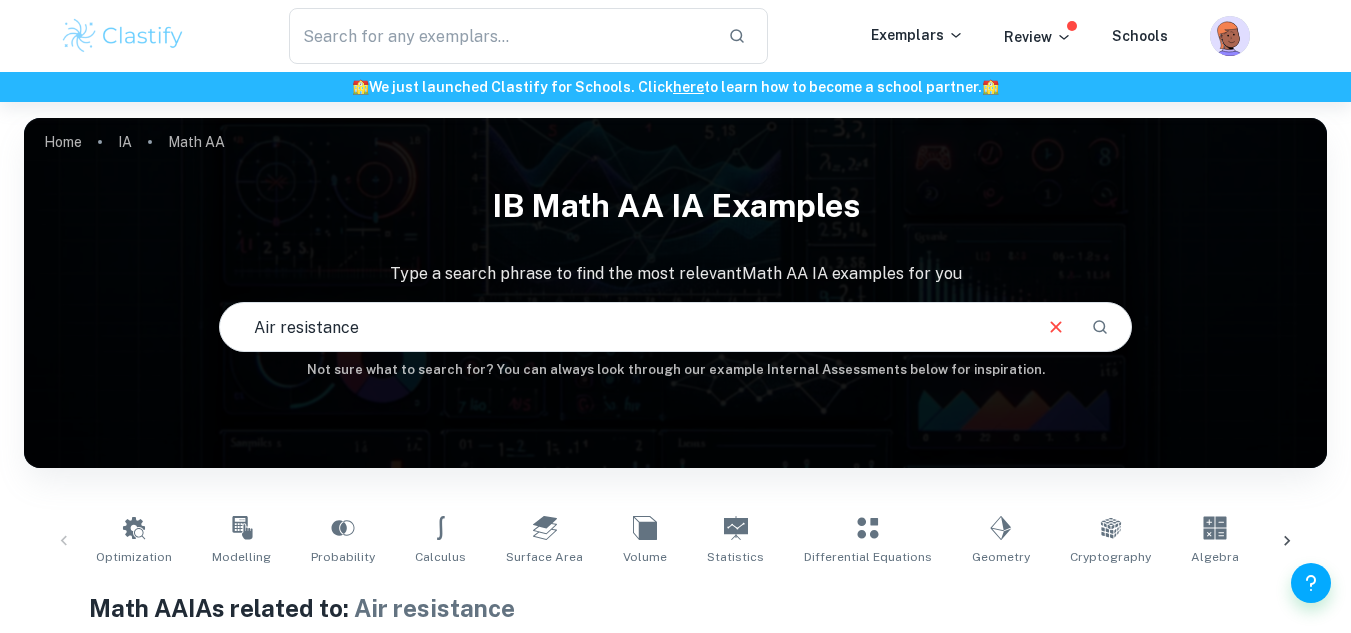 click on "Air resistance" at bounding box center (624, 327) 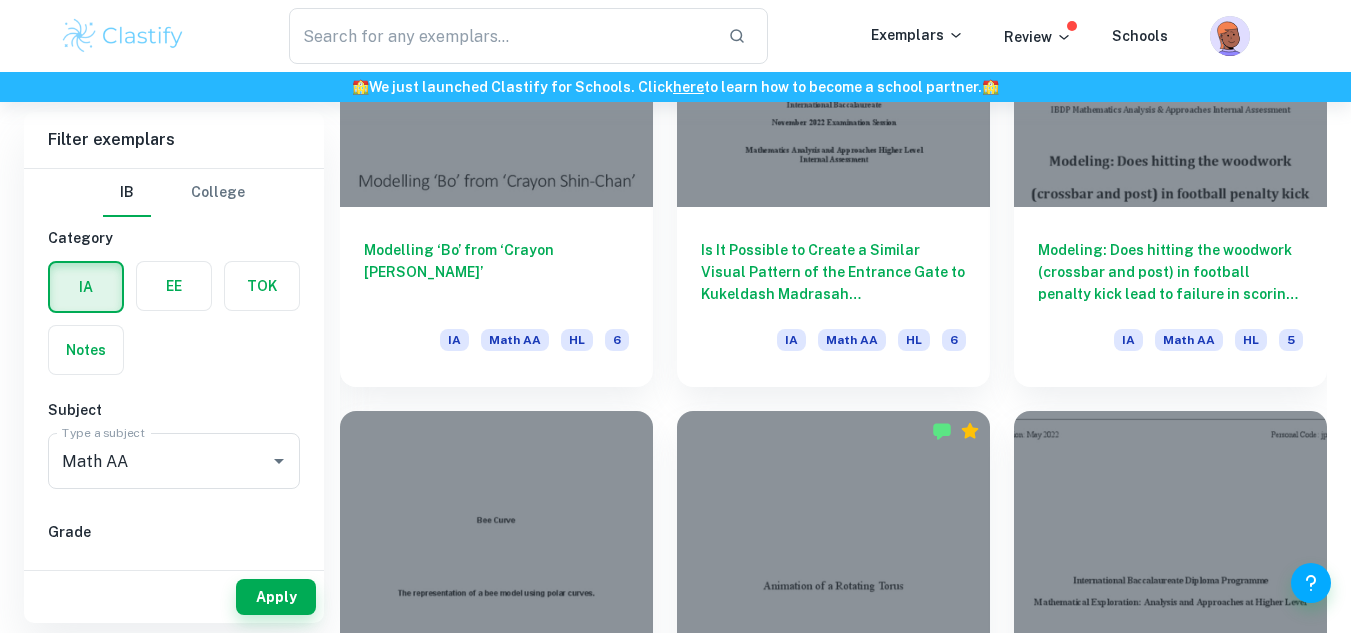 scroll, scrollTop: 5133, scrollLeft: 0, axis: vertical 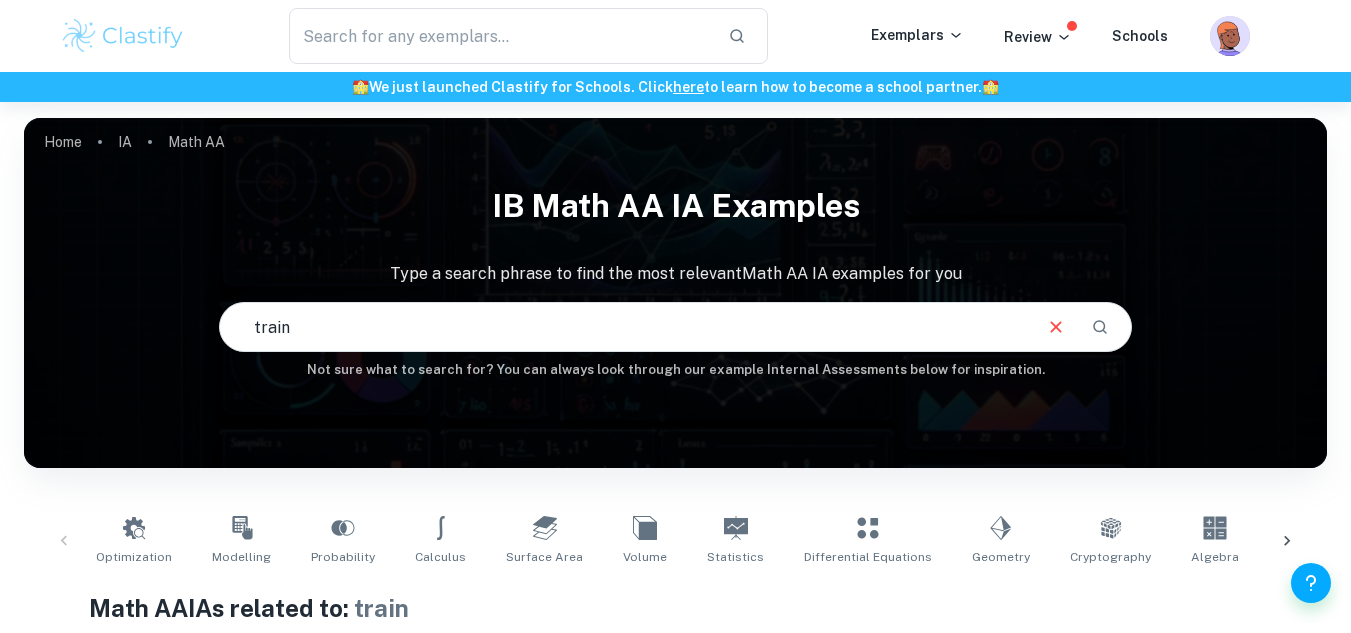 click on "train" at bounding box center [624, 327] 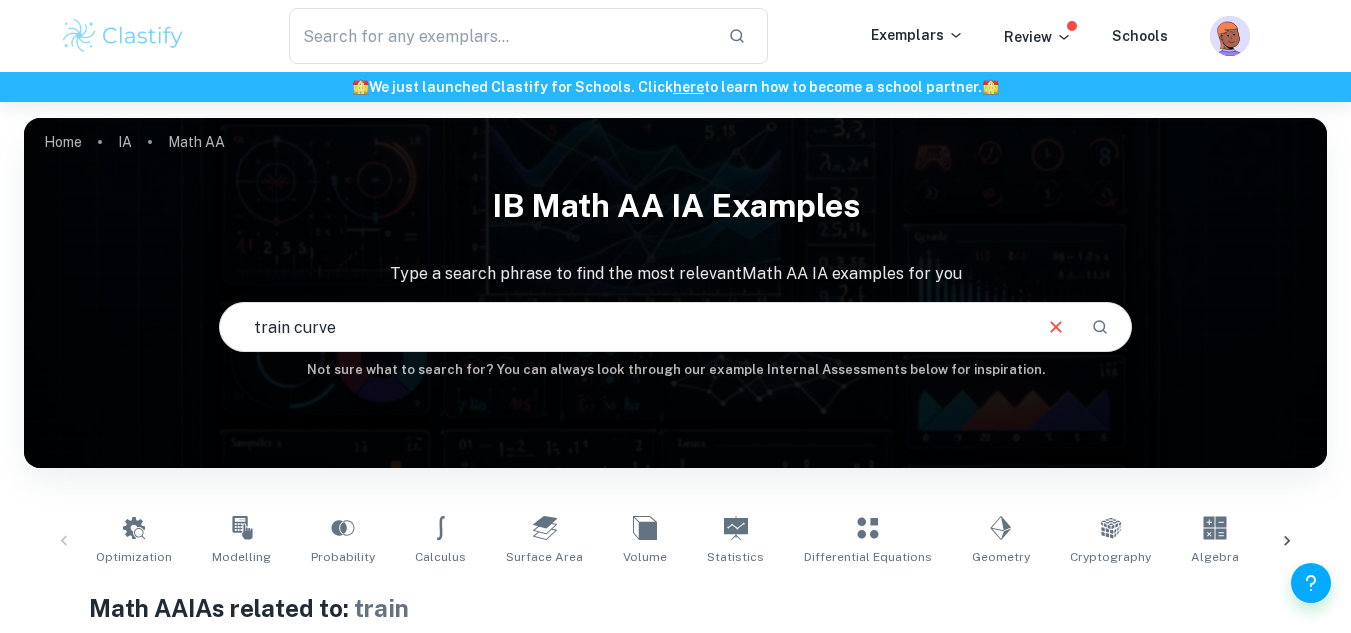 type on "train curve" 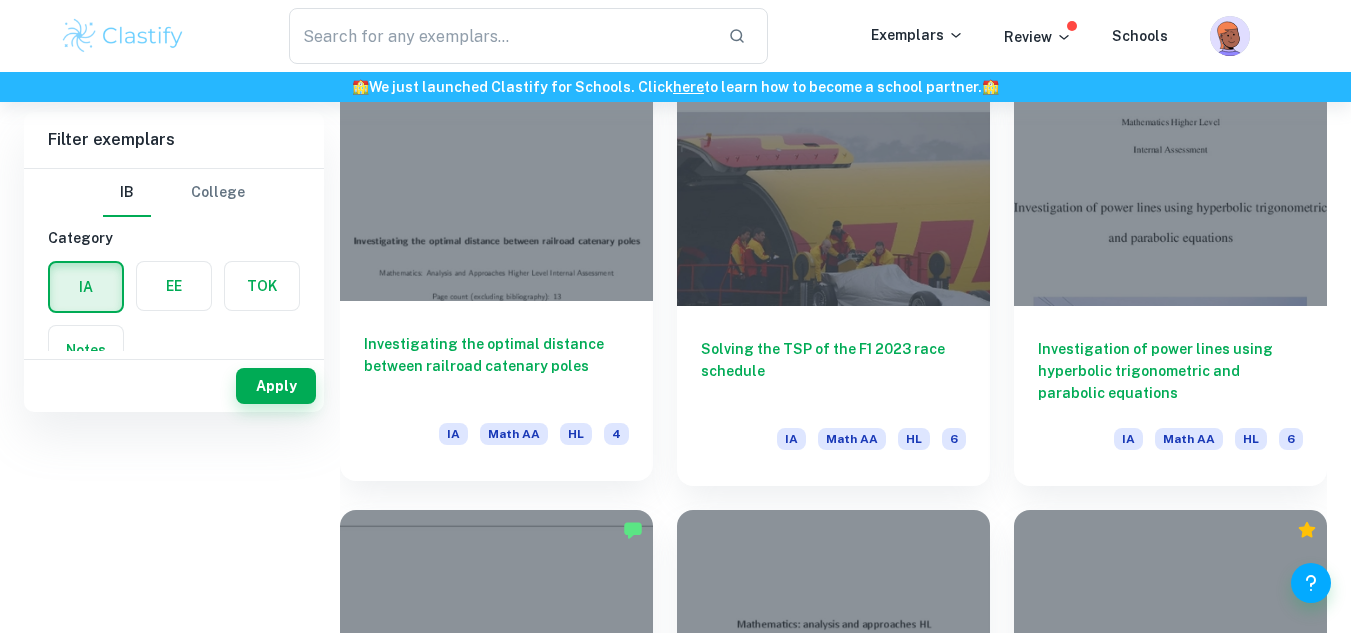 scroll, scrollTop: 0, scrollLeft: 0, axis: both 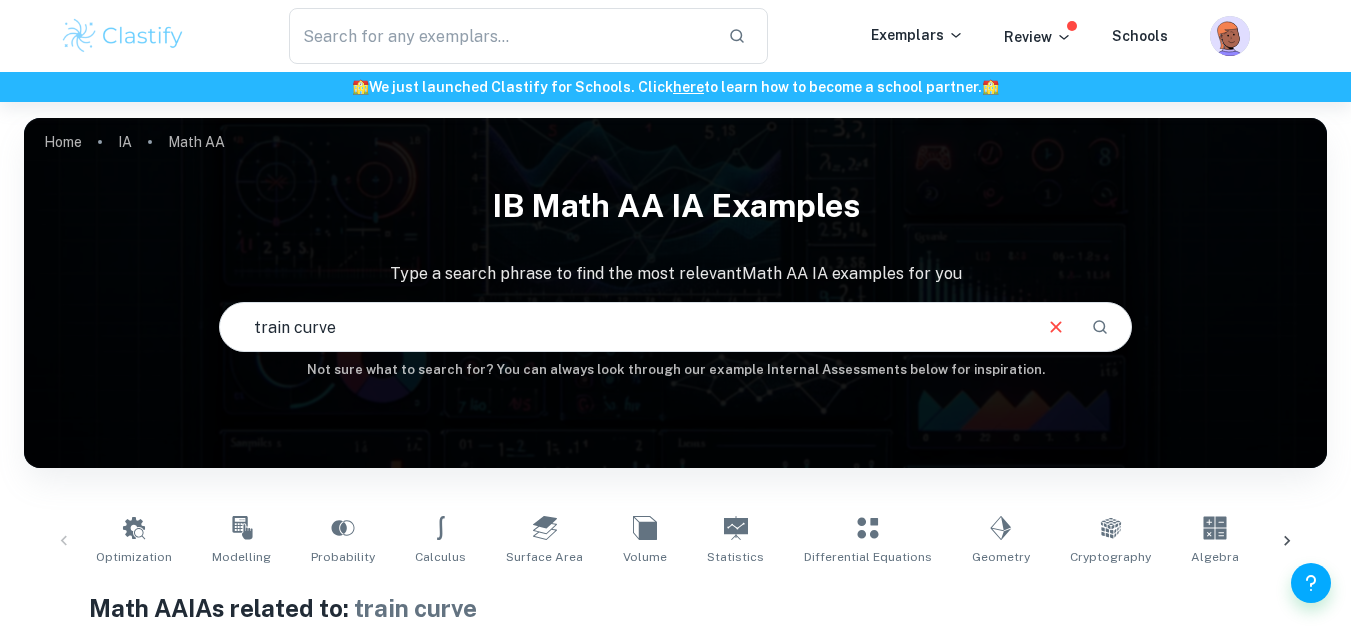 click on "train curve" at bounding box center [624, 327] 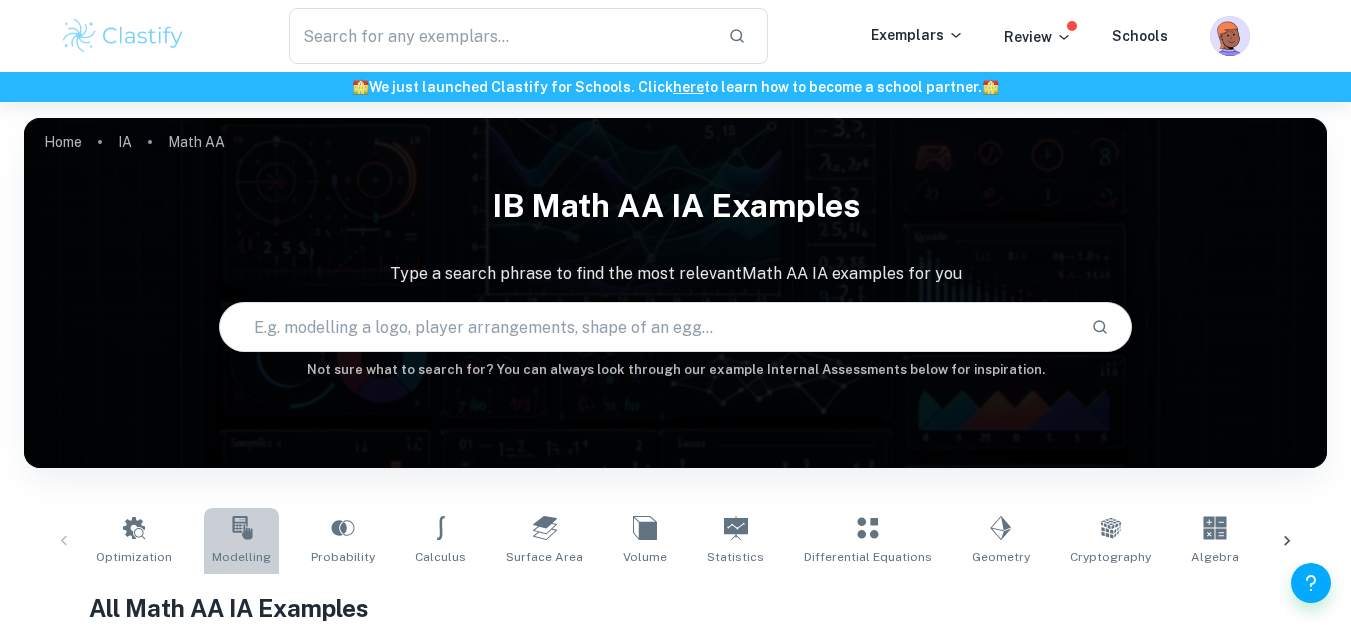 click on "Modelling" at bounding box center (241, 541) 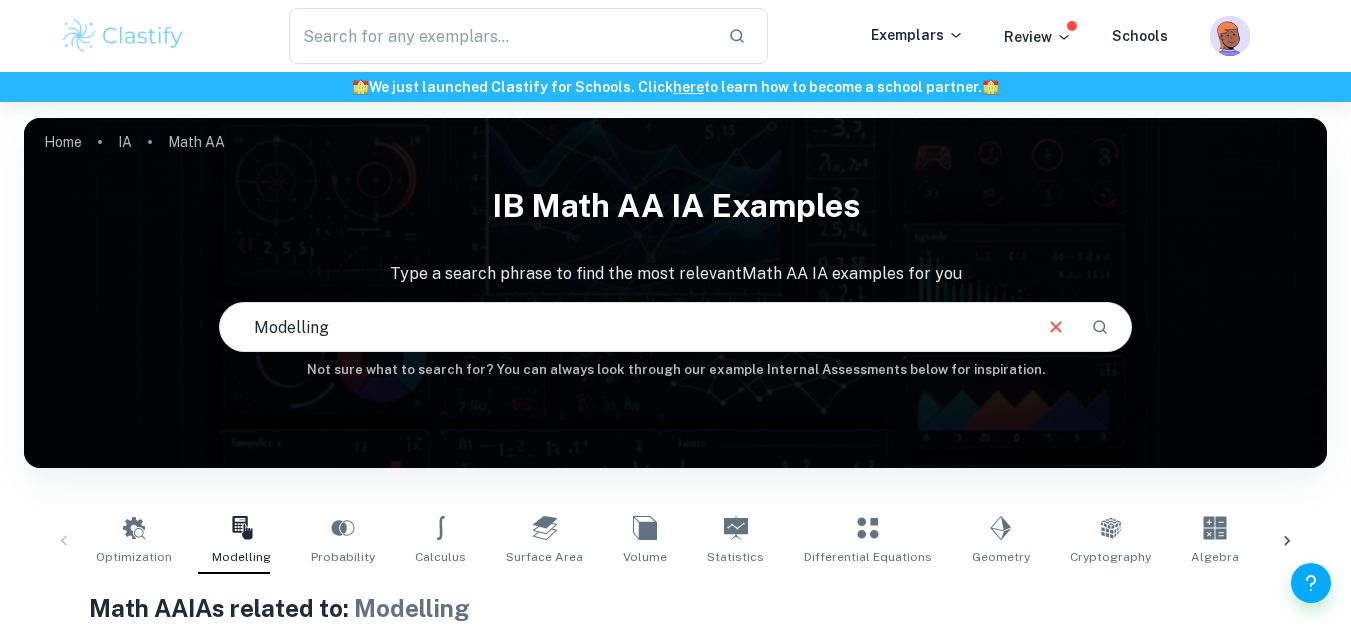 scroll, scrollTop: 341, scrollLeft: 0, axis: vertical 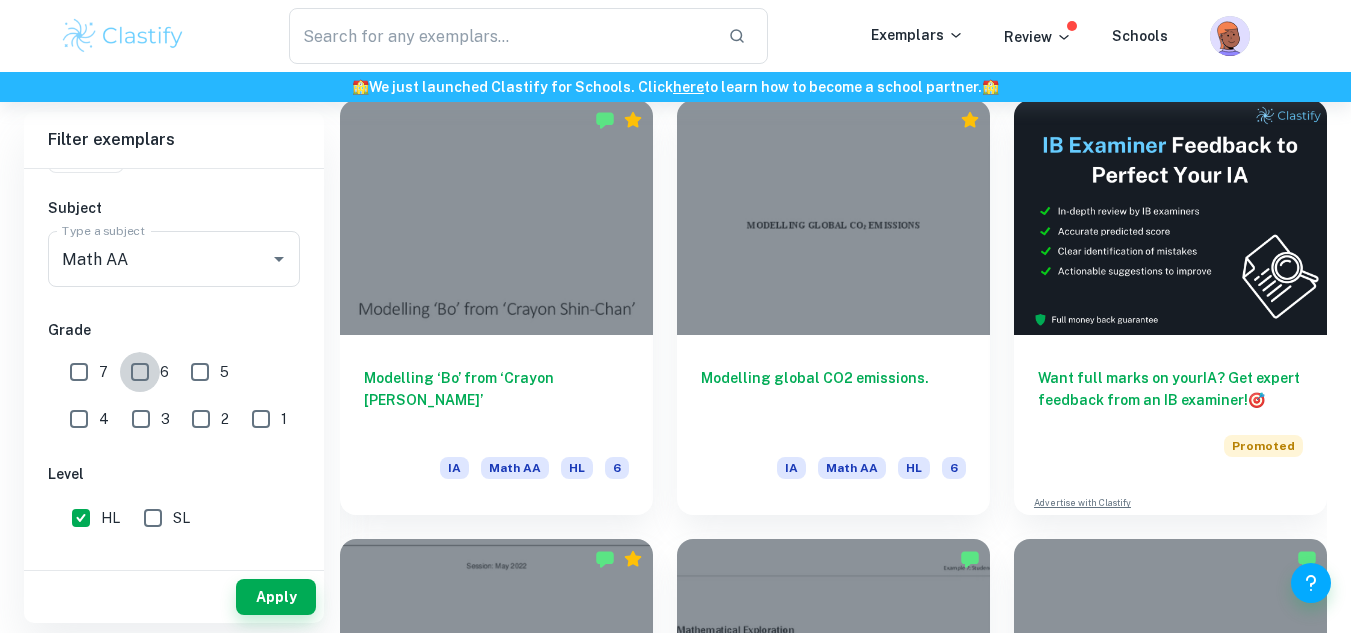 click on "6" at bounding box center (140, 372) 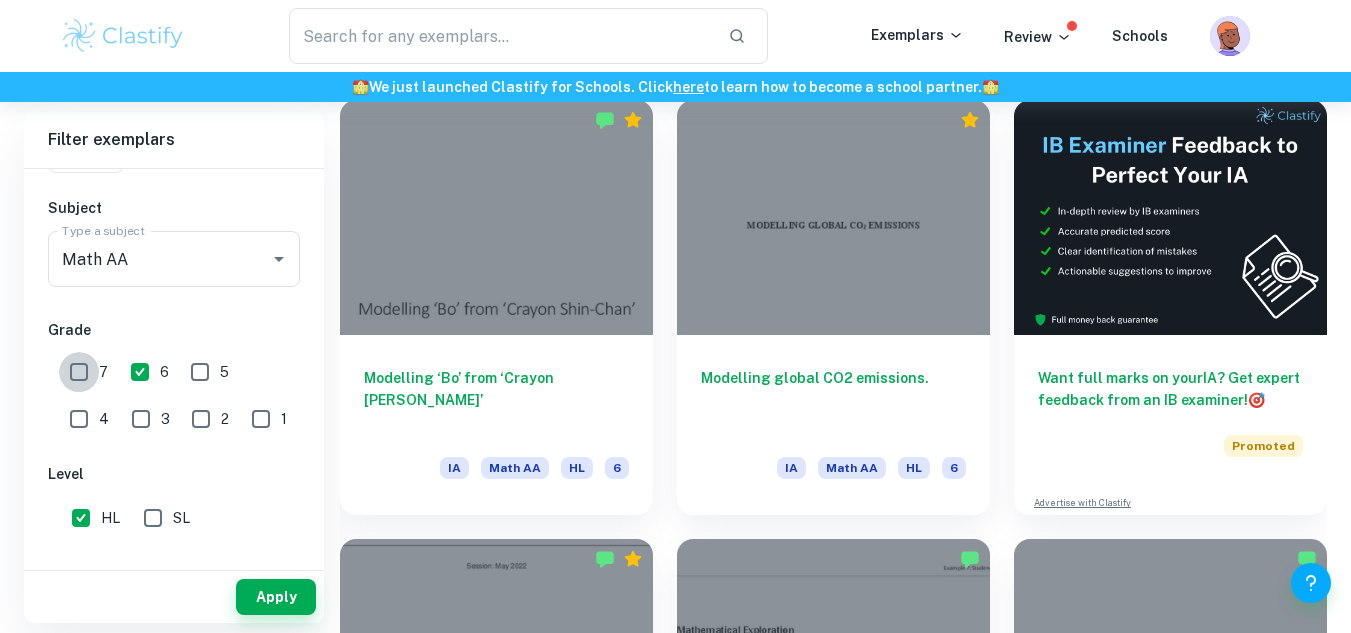 drag, startPoint x: 83, startPoint y: 379, endPoint x: 124, endPoint y: 406, distance: 49.09175 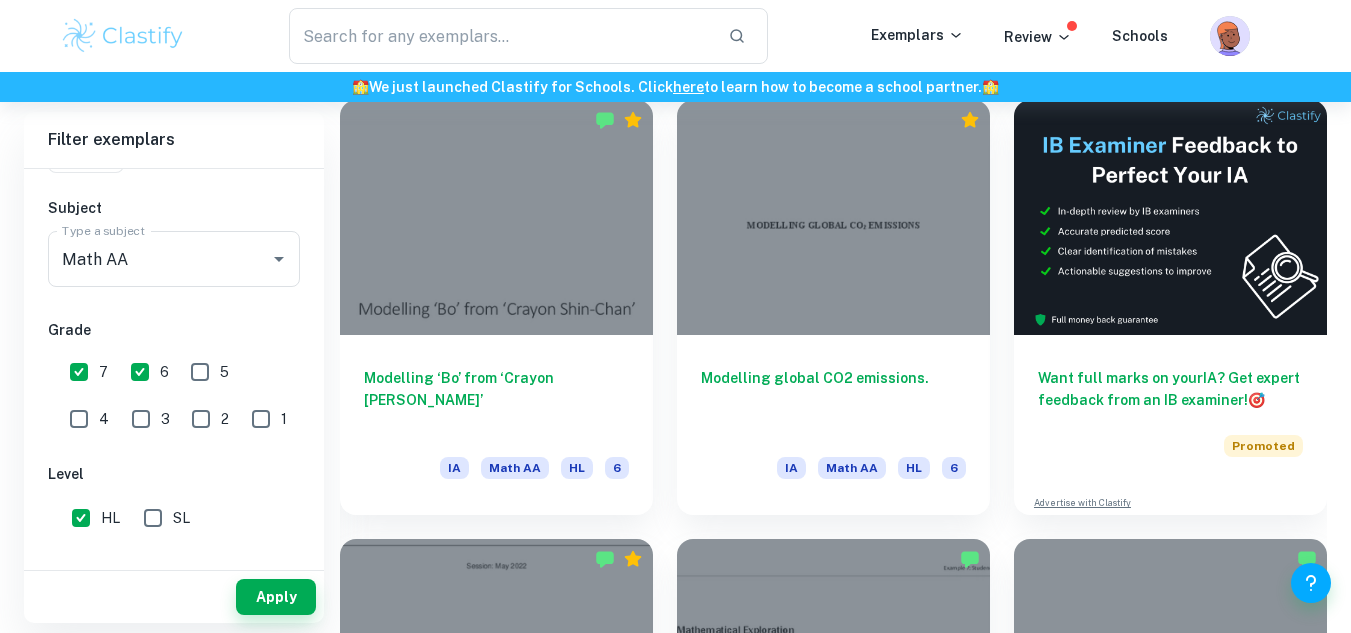 click on "Apply" at bounding box center [174, 597] 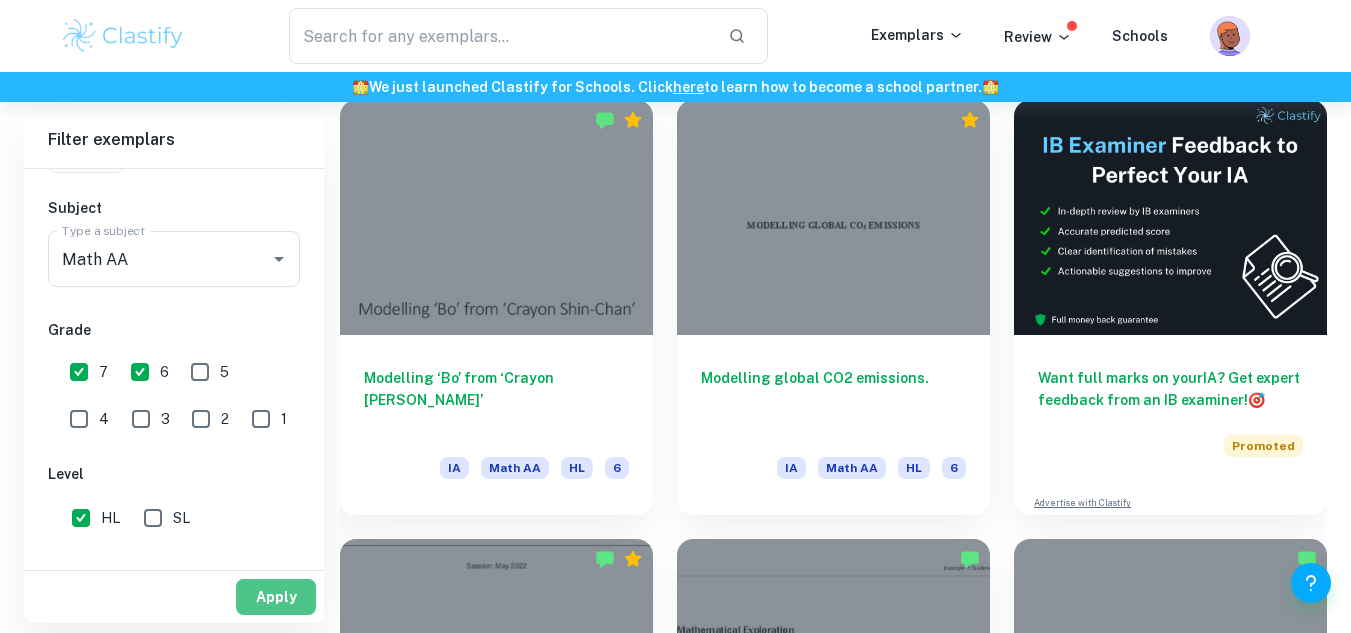 click on "Apply" at bounding box center [276, 597] 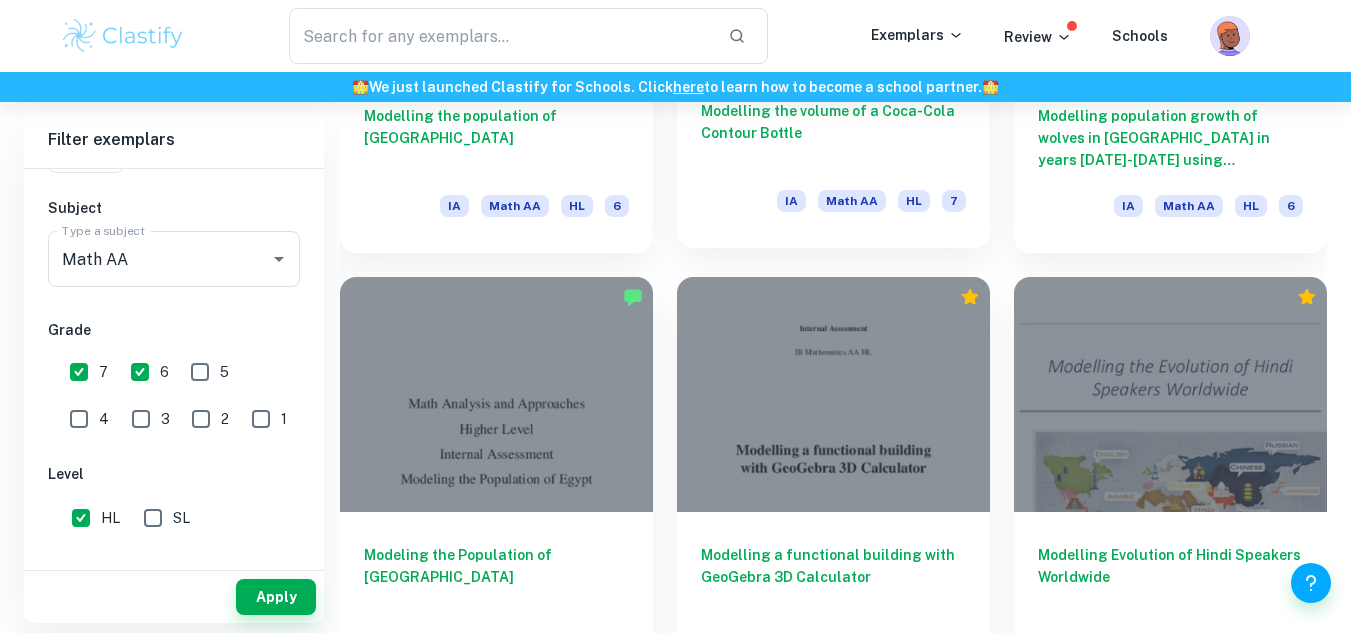 scroll, scrollTop: 1041, scrollLeft: 0, axis: vertical 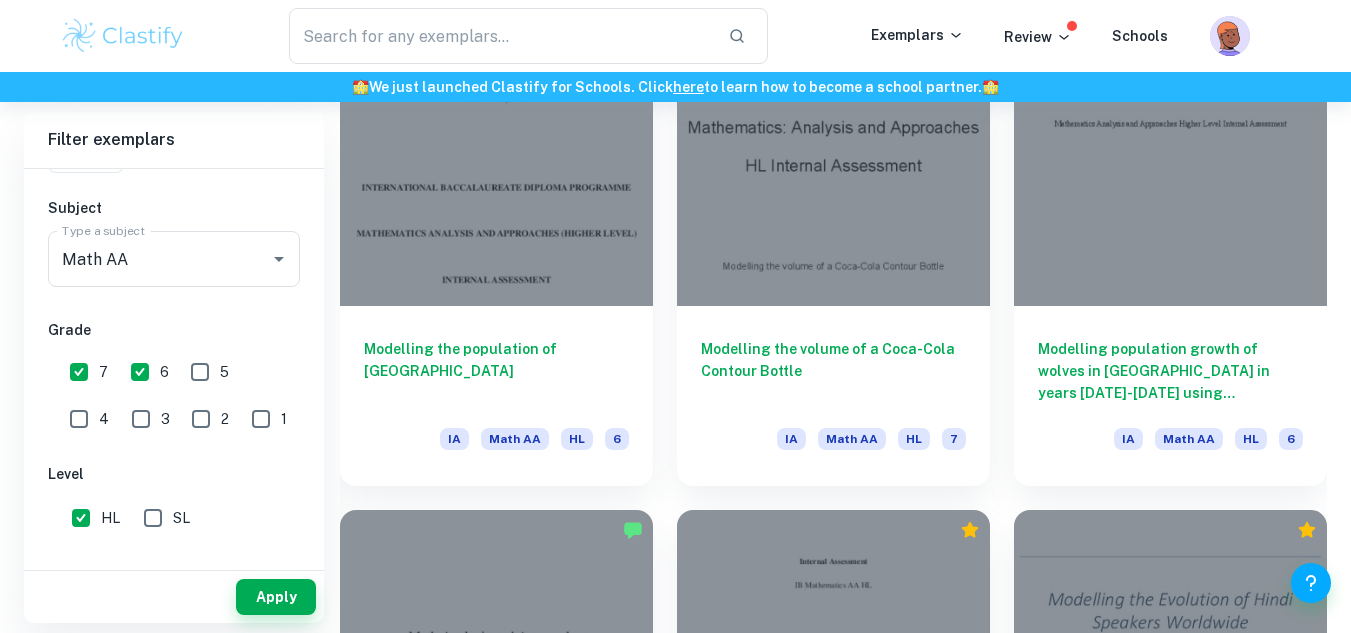 click on "6" at bounding box center (140, 372) 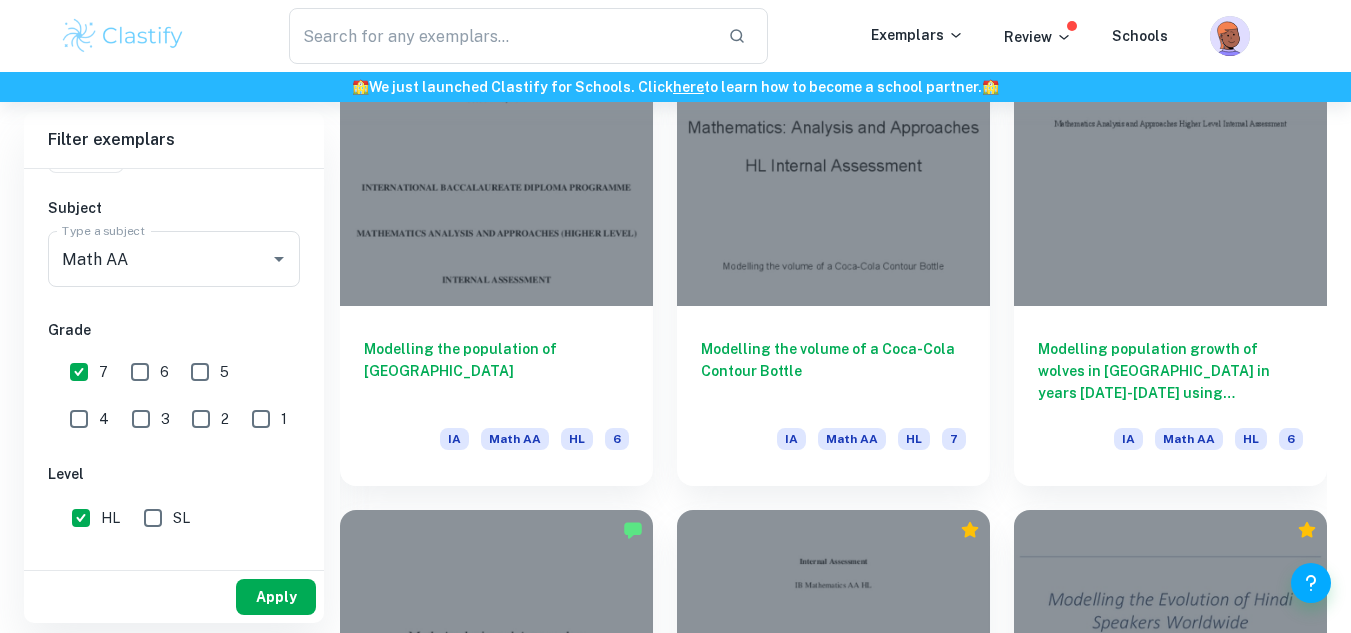 click on "Apply" at bounding box center (276, 597) 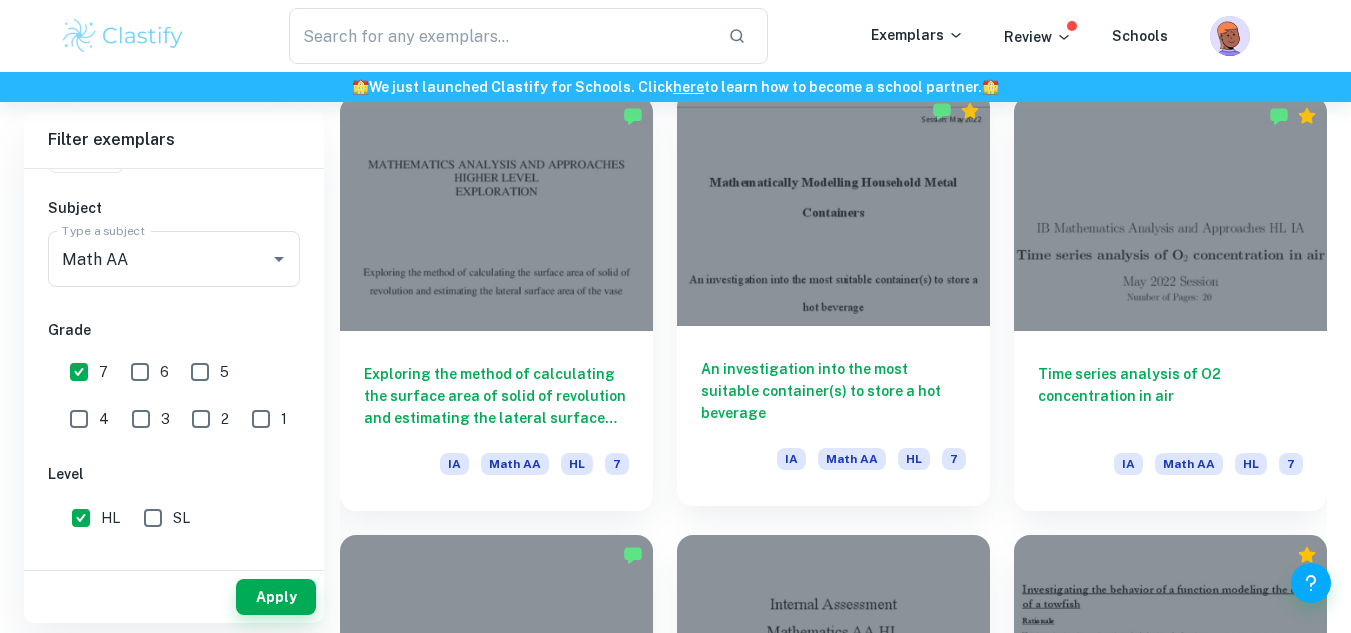 scroll, scrollTop: 1688, scrollLeft: 0, axis: vertical 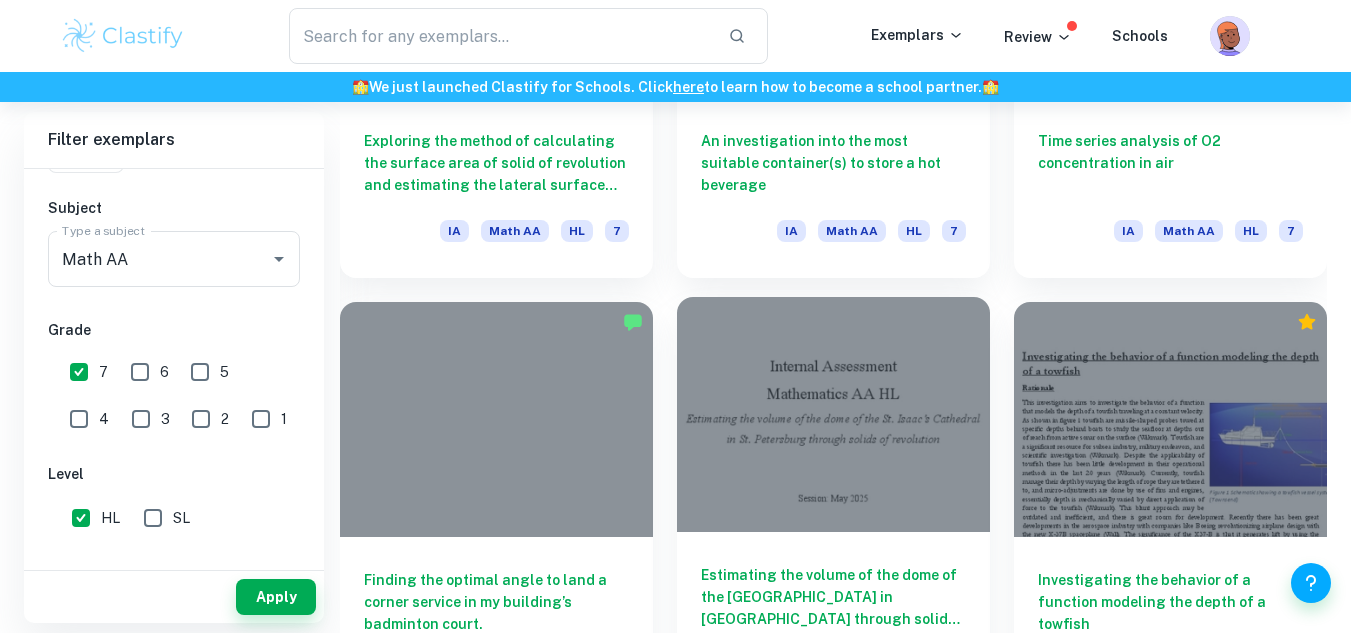 click at bounding box center [833, 414] 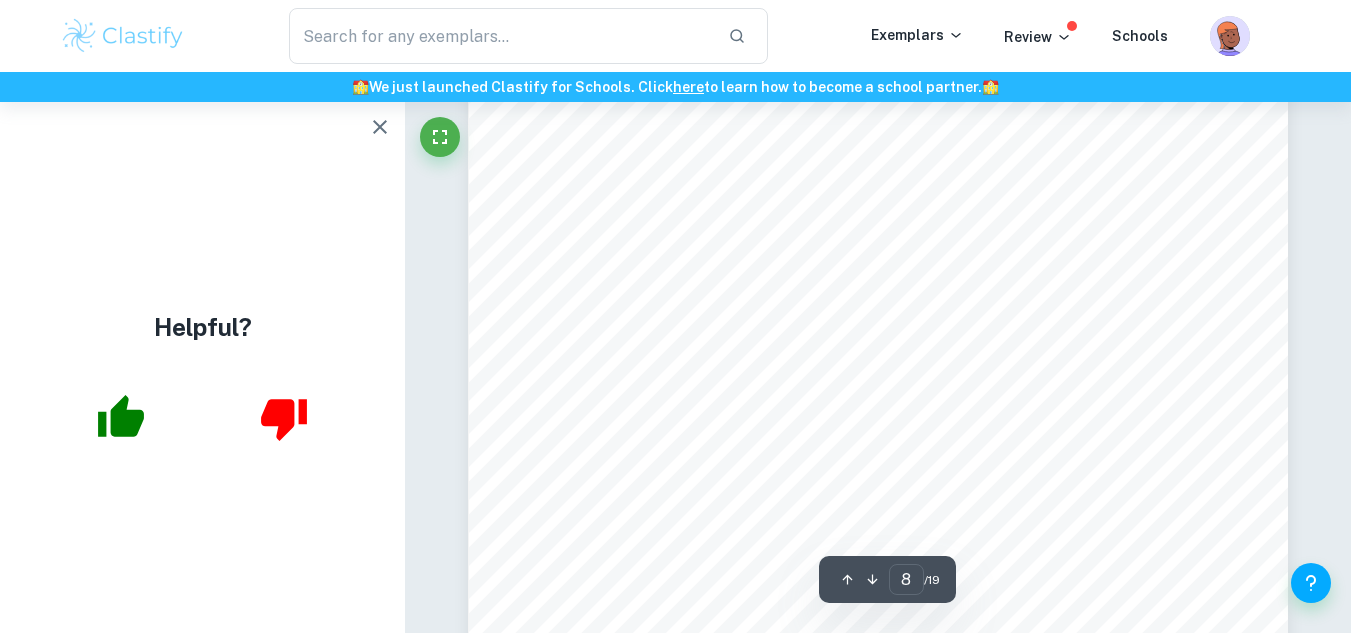 scroll, scrollTop: 9100, scrollLeft: 0, axis: vertical 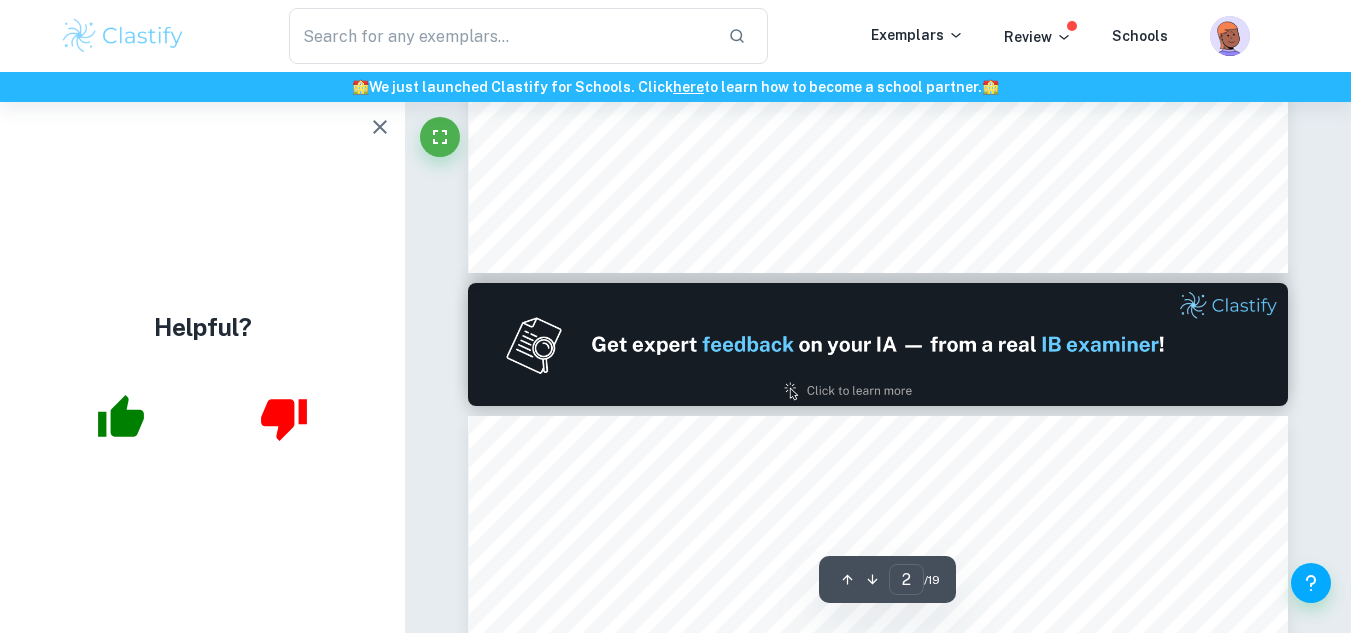 type on "1" 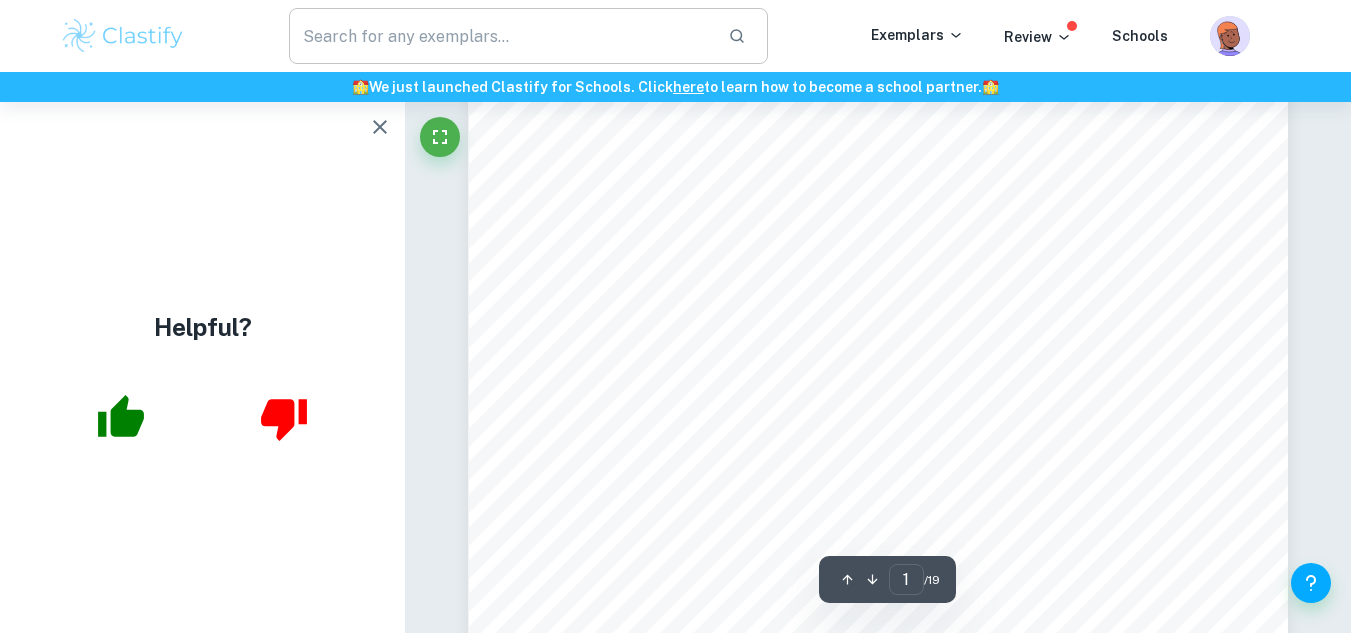 scroll, scrollTop: 233, scrollLeft: 0, axis: vertical 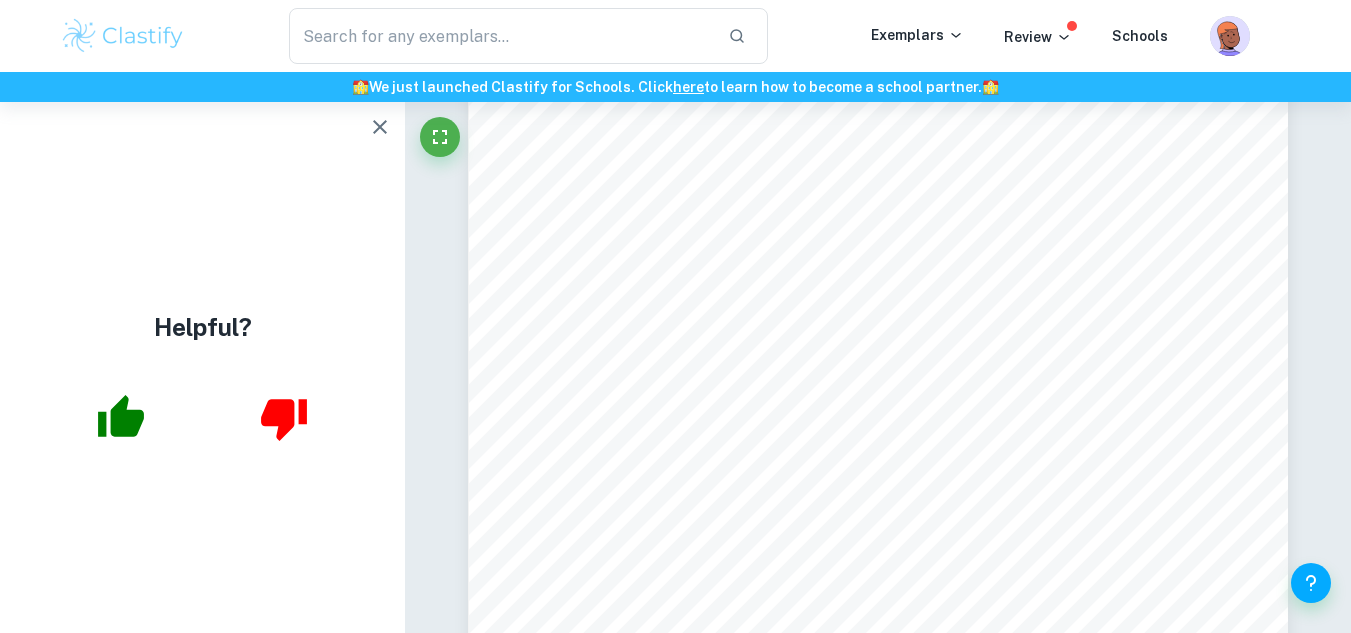 click at bounding box center [123, 36] 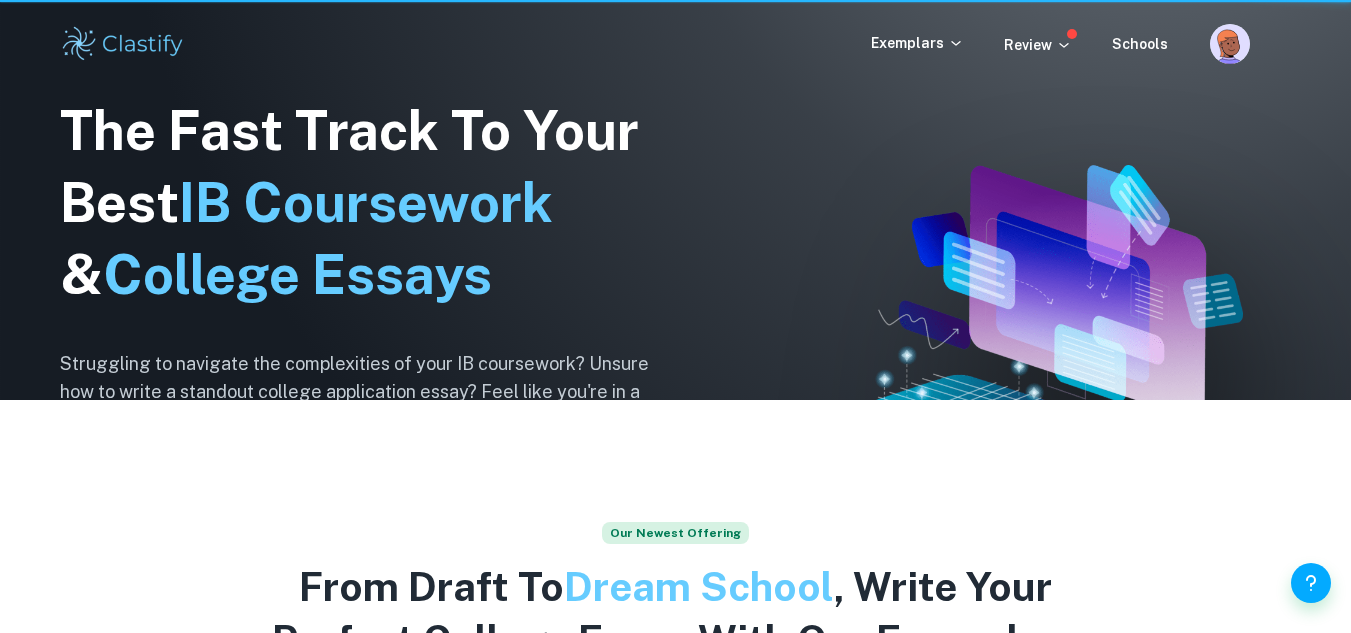 scroll, scrollTop: 0, scrollLeft: 0, axis: both 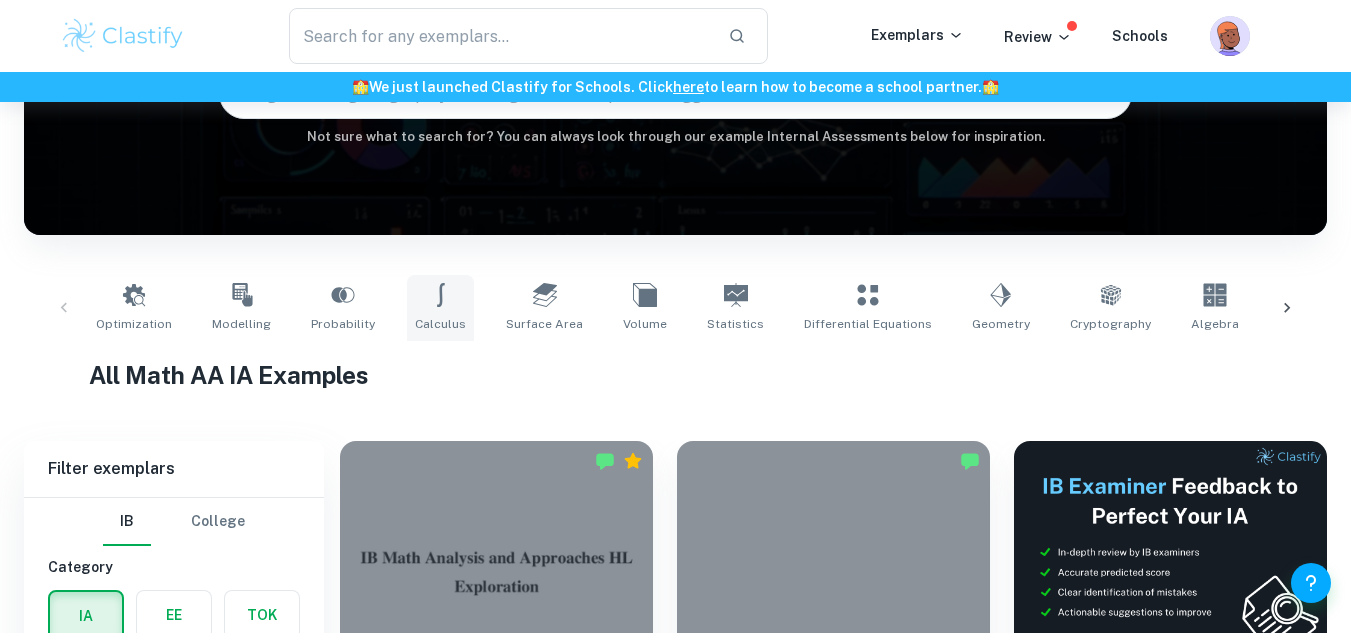 click on "Calculus" at bounding box center [440, 324] 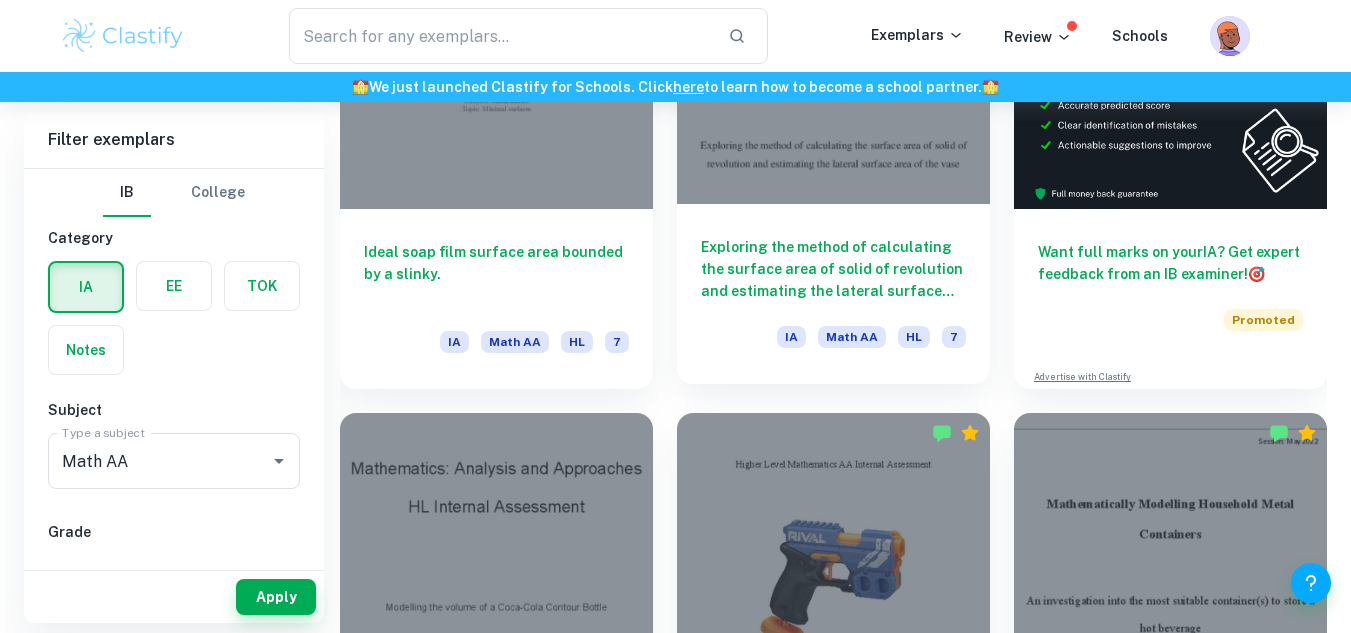 scroll, scrollTop: 934, scrollLeft: 0, axis: vertical 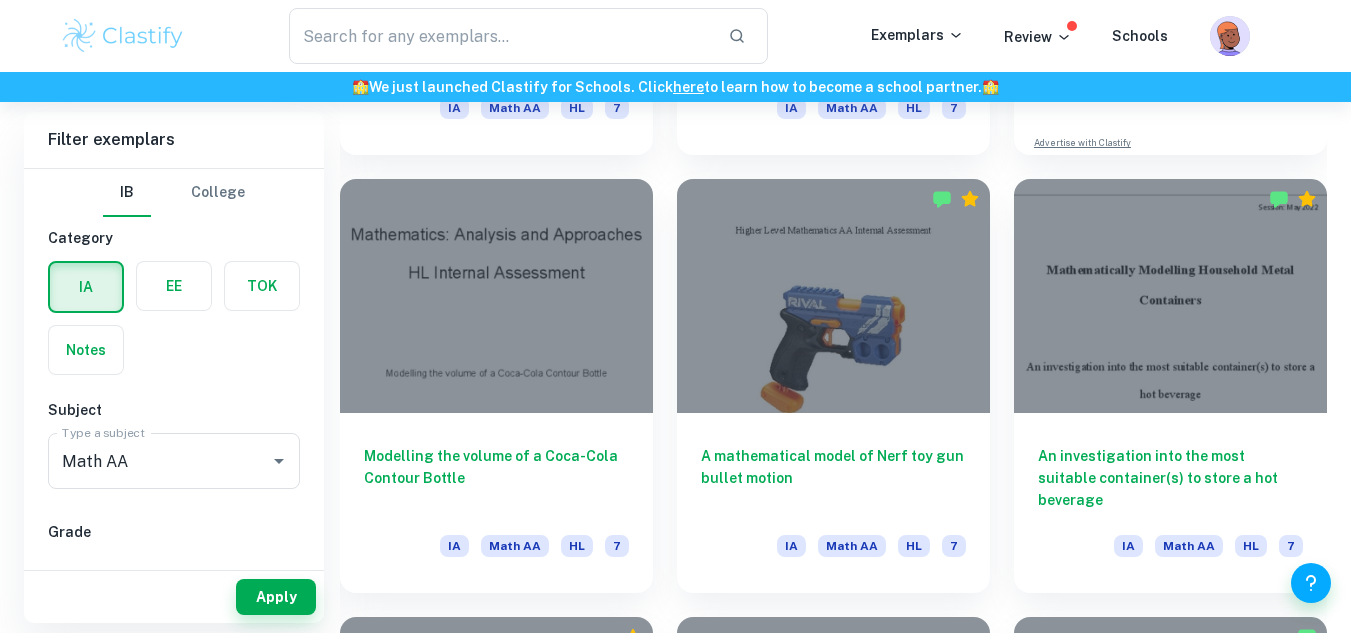 click on "An investigation into the most suitable container(s) to store a hot beverage IA Math AA HL 7" at bounding box center (1158, 374) 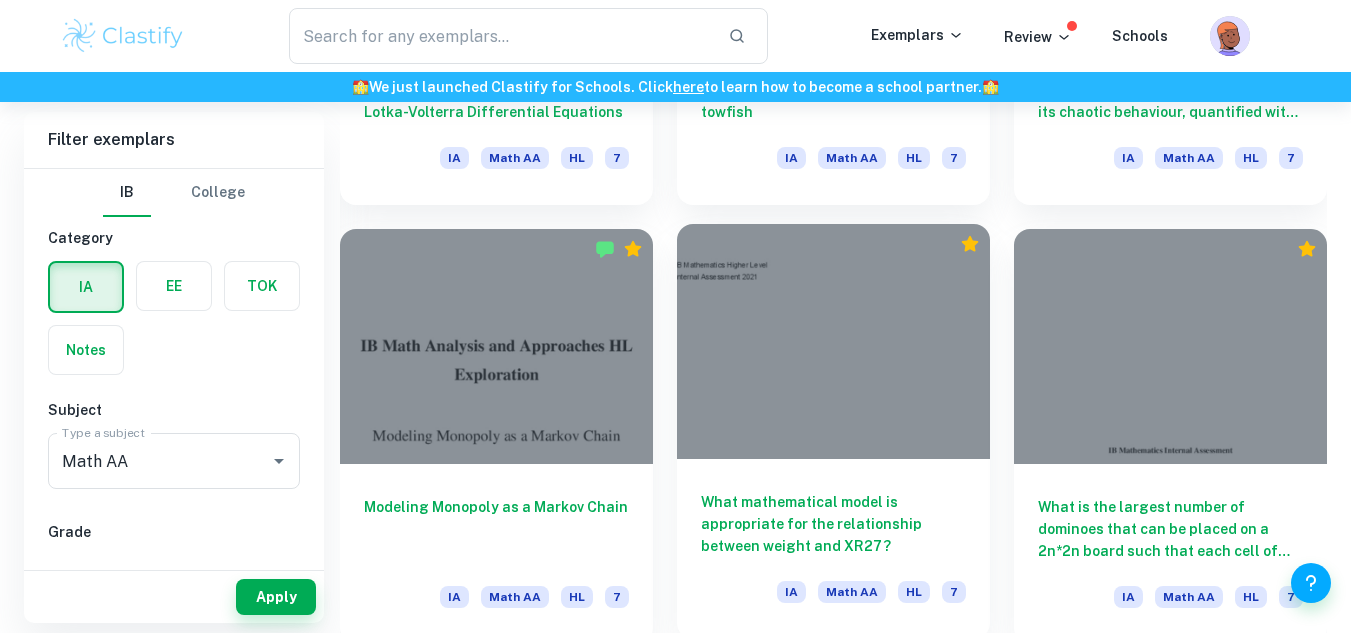 scroll, scrollTop: 3088, scrollLeft: 0, axis: vertical 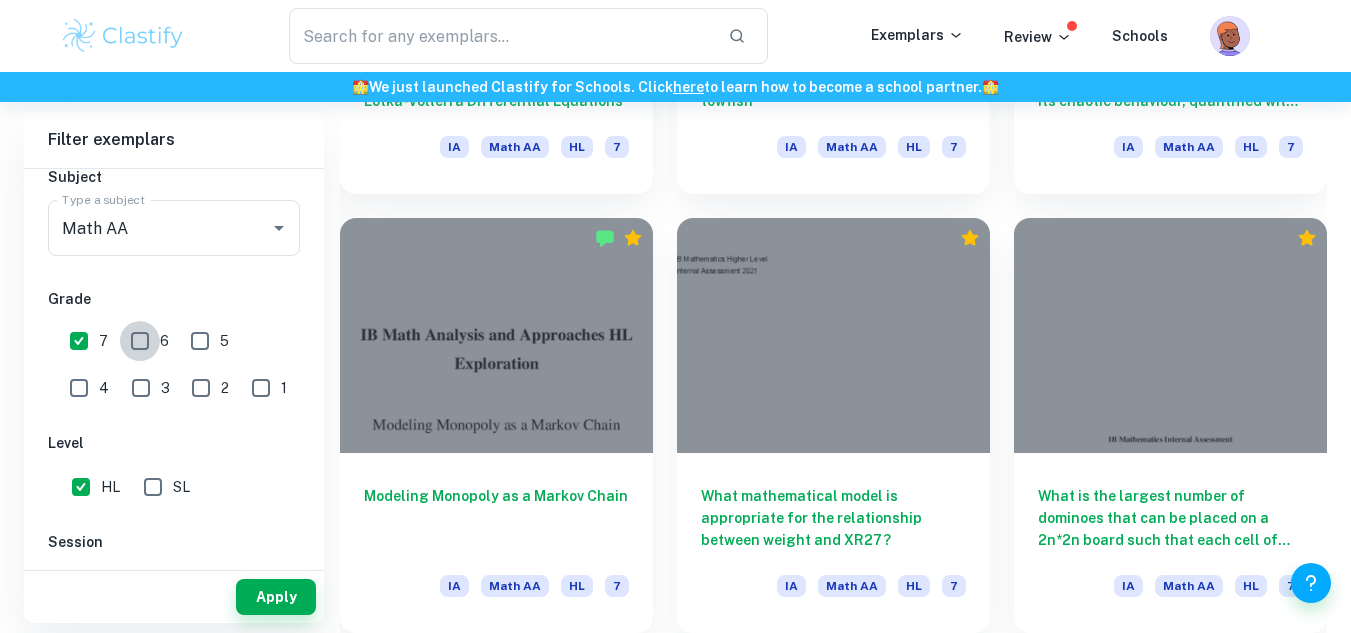 click on "6" at bounding box center (140, 341) 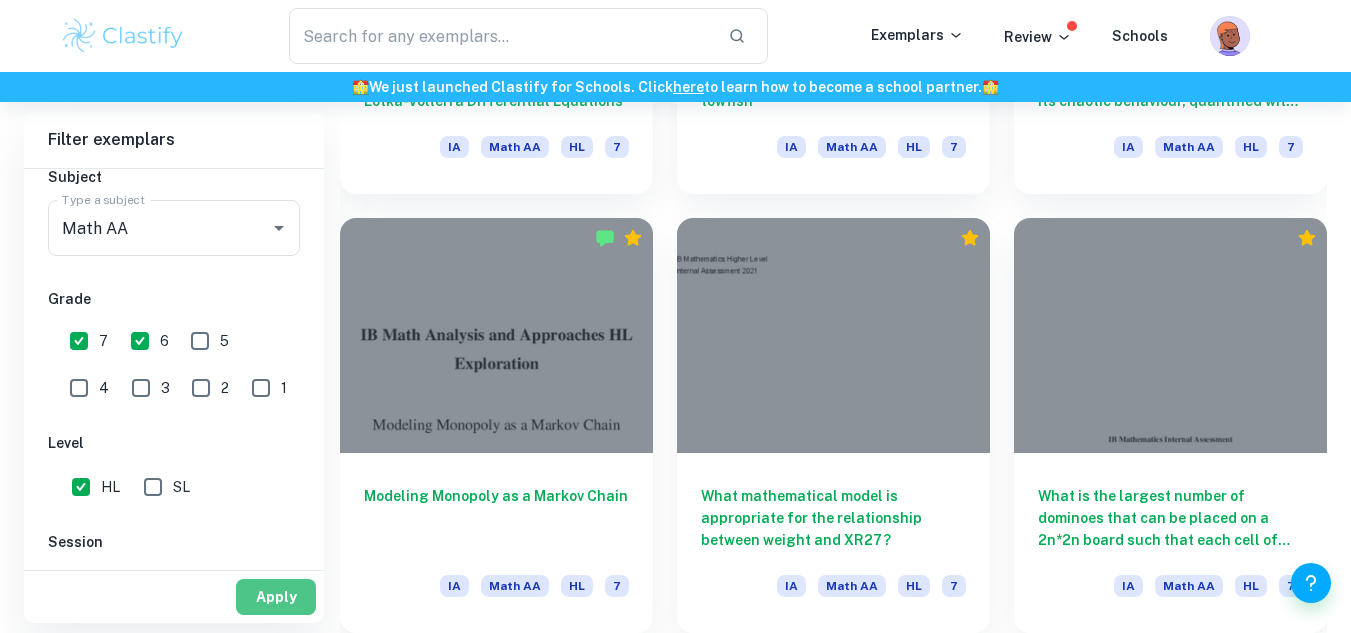 click on "Apply" at bounding box center [276, 597] 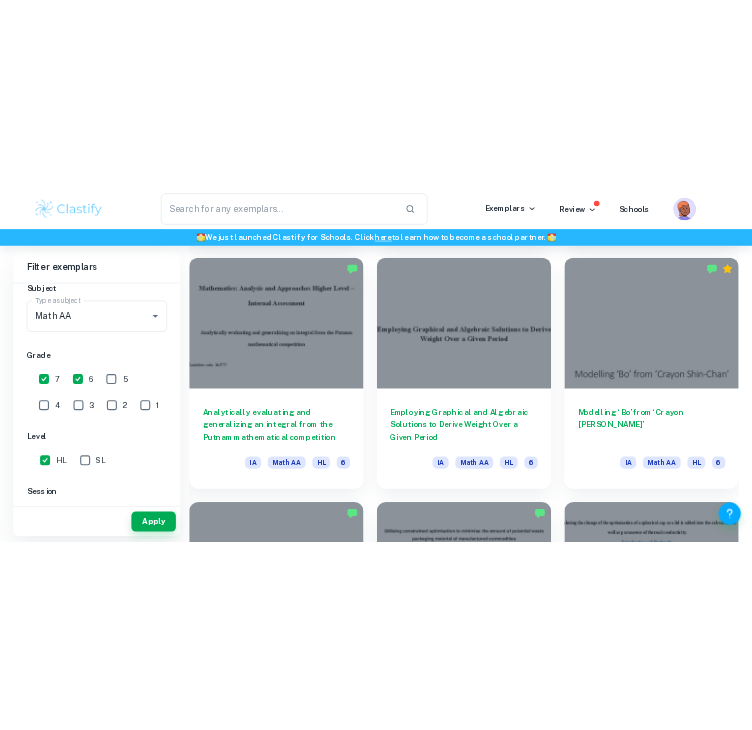 scroll, scrollTop: 1867, scrollLeft: 0, axis: vertical 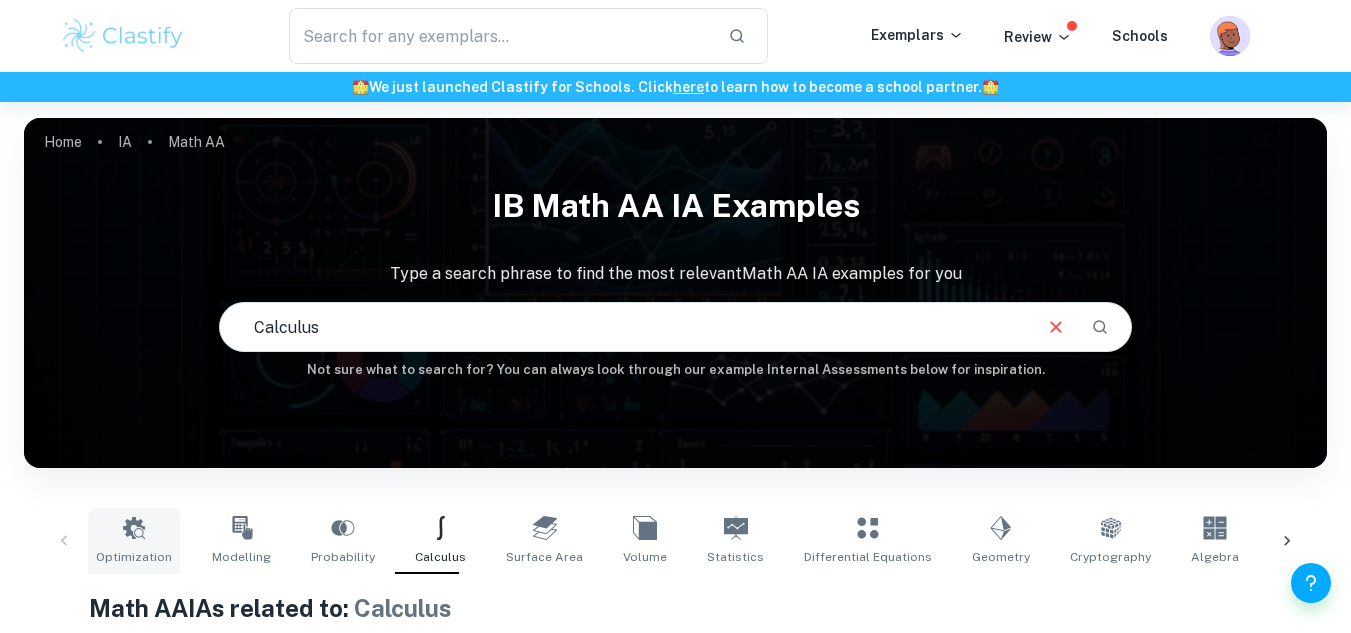 click 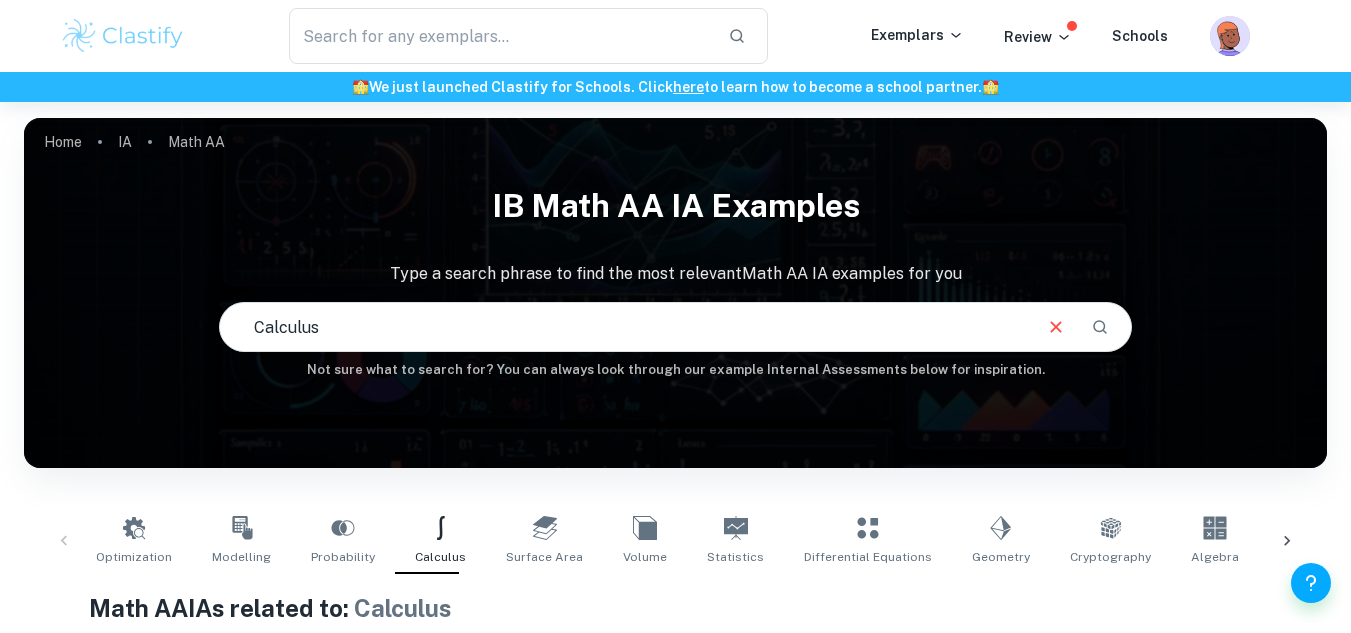 type on "Optimization" 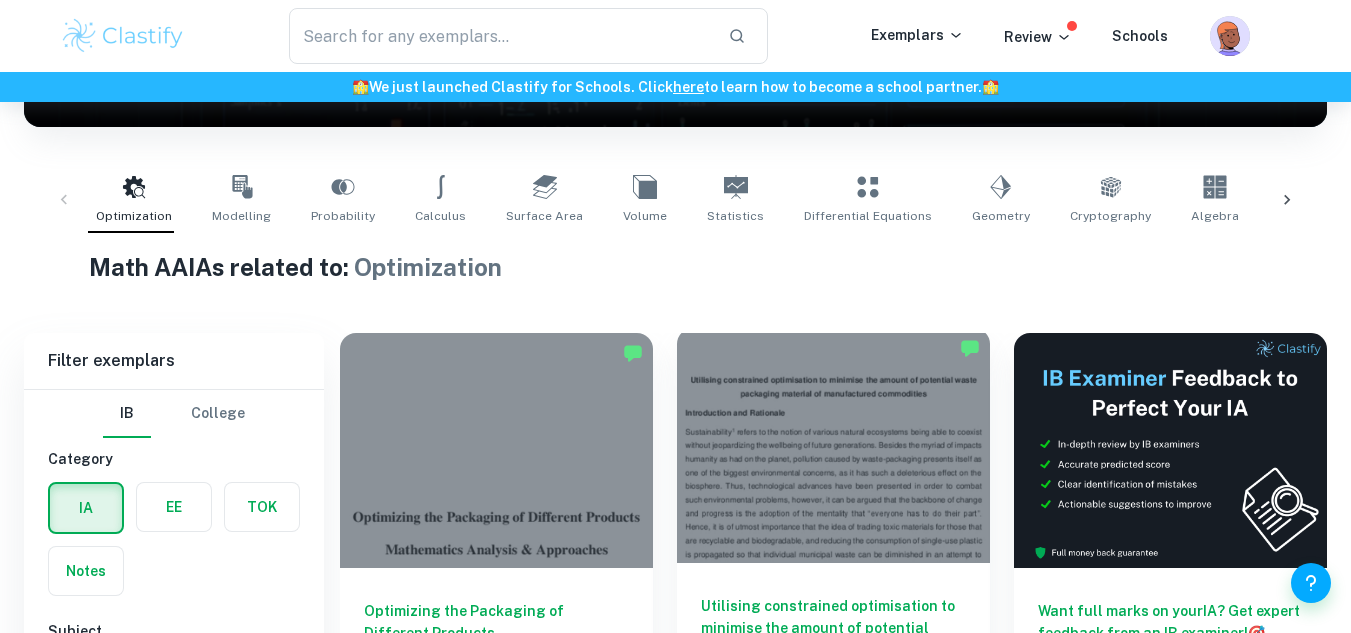 scroll, scrollTop: 574, scrollLeft: 0, axis: vertical 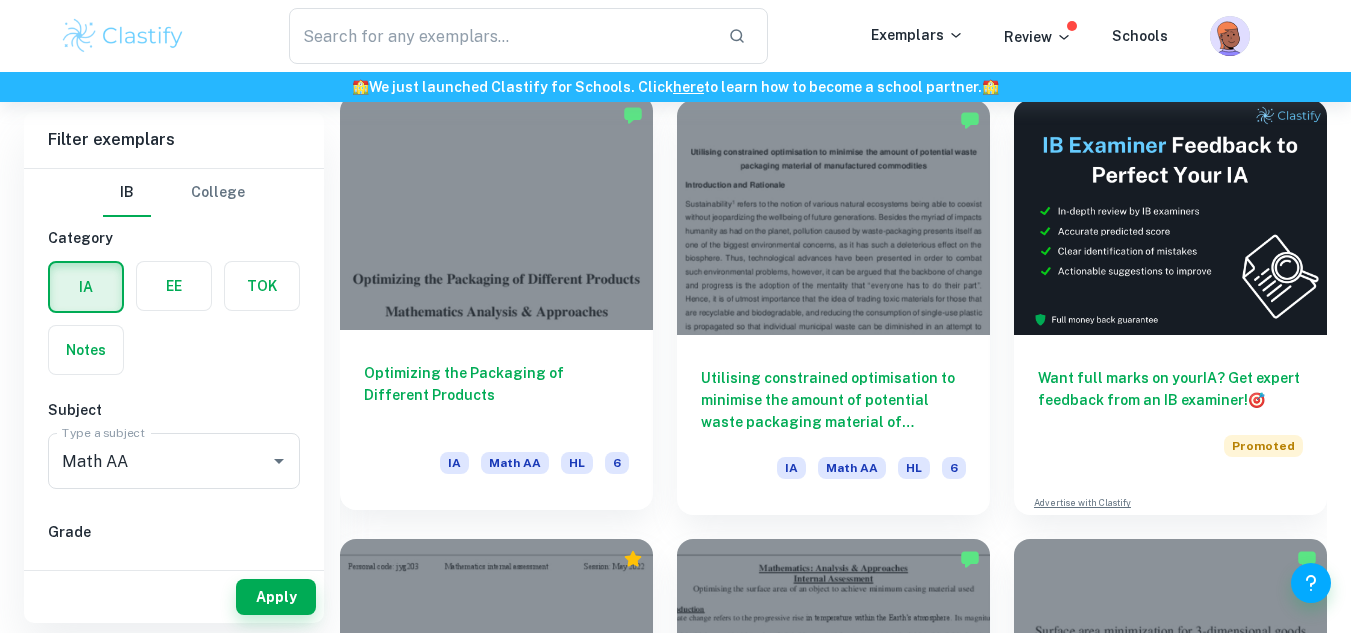 click at bounding box center [496, 212] 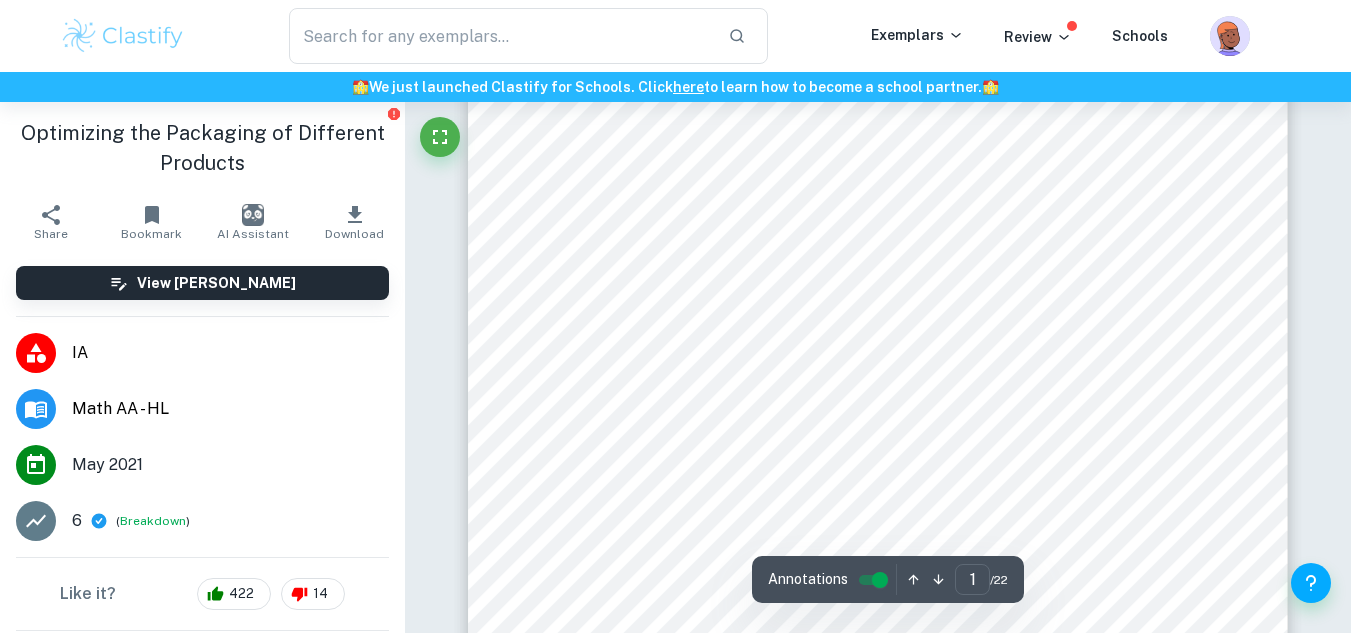 scroll, scrollTop: 467, scrollLeft: 0, axis: vertical 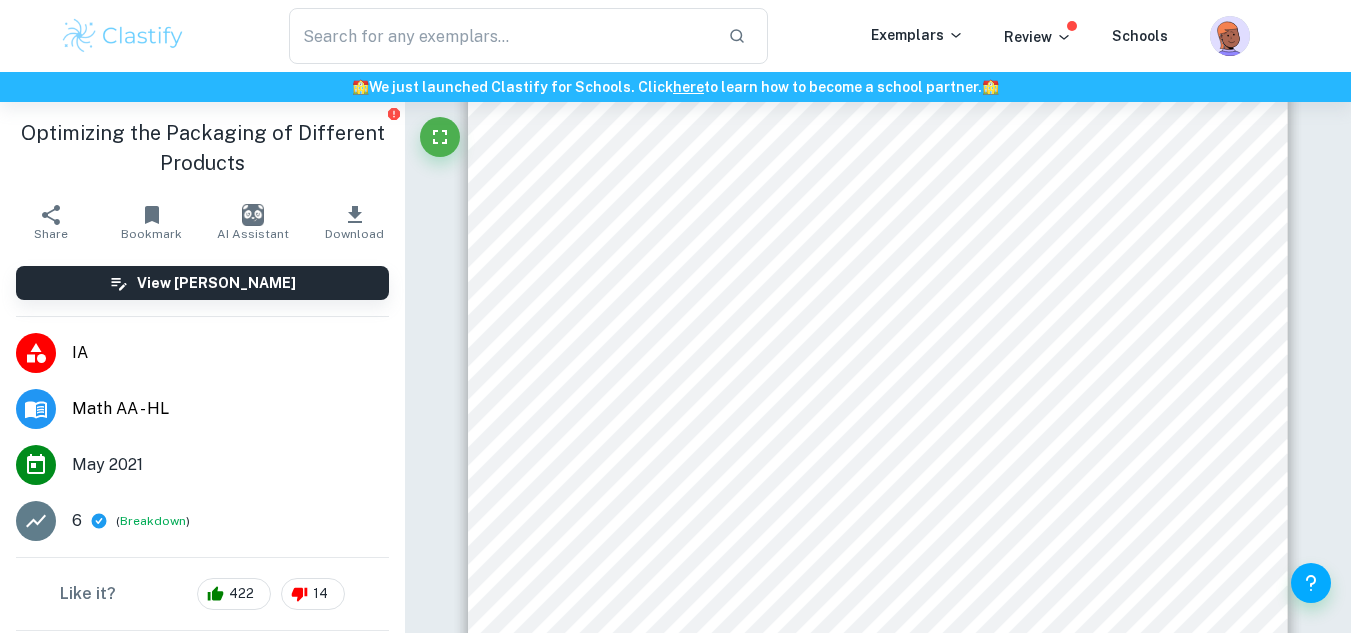 click on "Optimizing the Packaging of Different Products Mathematics Analysis & Approaches Higher Level Internal Assessment Number of Pages: 22" at bounding box center [878, 185] 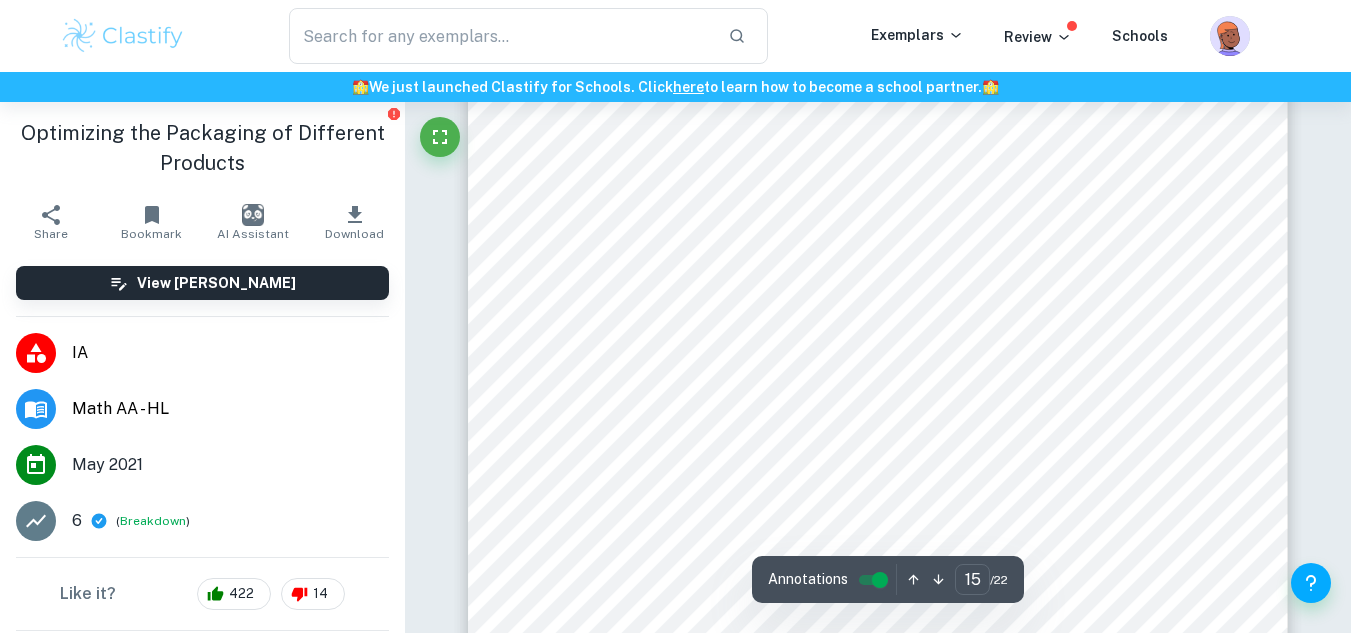 scroll, scrollTop: 15400, scrollLeft: 0, axis: vertical 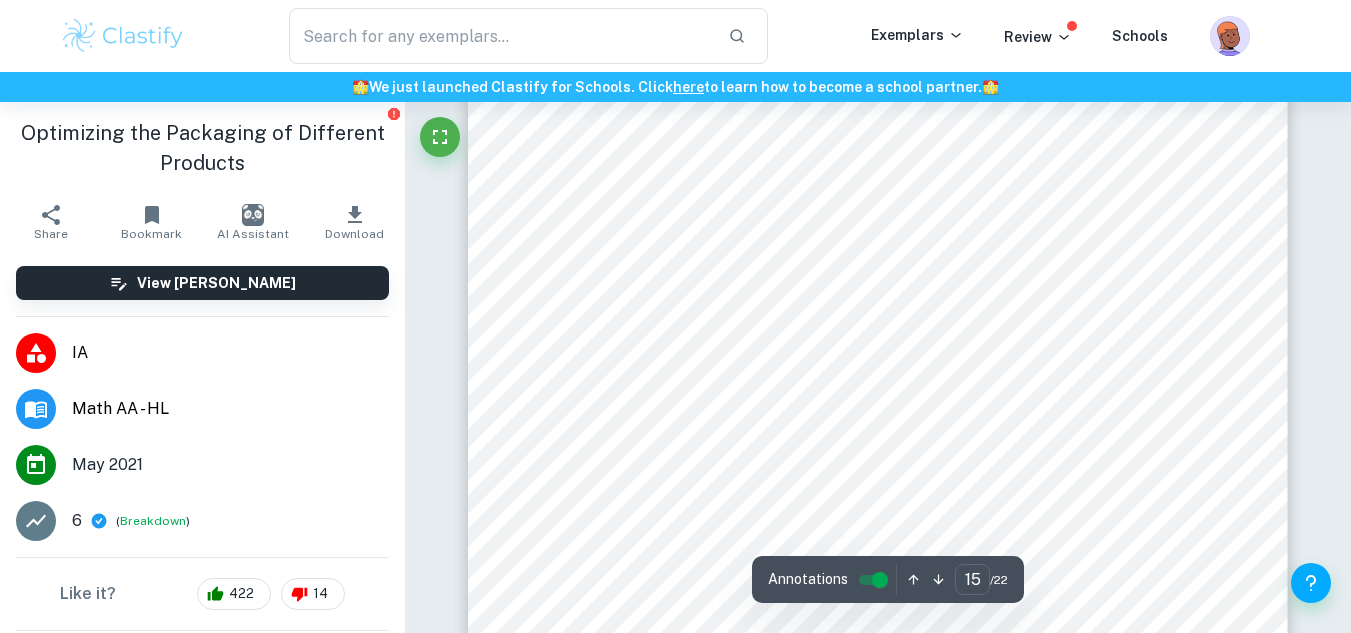 click on "15 𝐴 = √𝜋 2 𝑟 4   +  9𝑉 2 𝑟 2   + 𝜋𝑟 2 𝐴 = √𝜋 2 𝑟 4   +  9(139) 2 𝑟 2   + 𝜋𝑟 2 The domain of the function is   𝑟 > 0   because the radius   r   cannot be negative nor be zero. Now, we find the first derivative and calculate the critical points. All the steps will be skipped, and the final part will be shown for the sake of simplicity. 𝑑𝐴 𝑑𝑟   =  4𝜋 2 𝑟 4   −  18(139) 2 𝑟 2   + 4𝜋𝑟√𝜋 2 𝑟 6   + 9(139) 2 2√𝜋 2 𝑟 6   + 9(139) 2 Equating to zero and simplifying further: 𝑟 = √ 9(139) 2 8𝜋 2 6 = 3.607 ≈ 3.61 cm Using the relationship between height and radius: ℎ = 2𝑟√2   = 2(3.61)√2   = 10.21 ≈ 10.2 cm With the optimal dimensions, we can calculate the surface area and compare. Surface Area of optimal dimensions: 𝐴 = 𝜋𝑟 2   + 𝜋𝑟√𝑟 2   + ℎ 2 𝐴 = 𝜋(3.60) 2   + 𝜋(3.60)√(3.60) 2   + (10.2) 2   = 163.0 ≈ 163 cm 2 Calculating the amount of wasted material: Wasted Material = 𝐴" at bounding box center (878, 365) 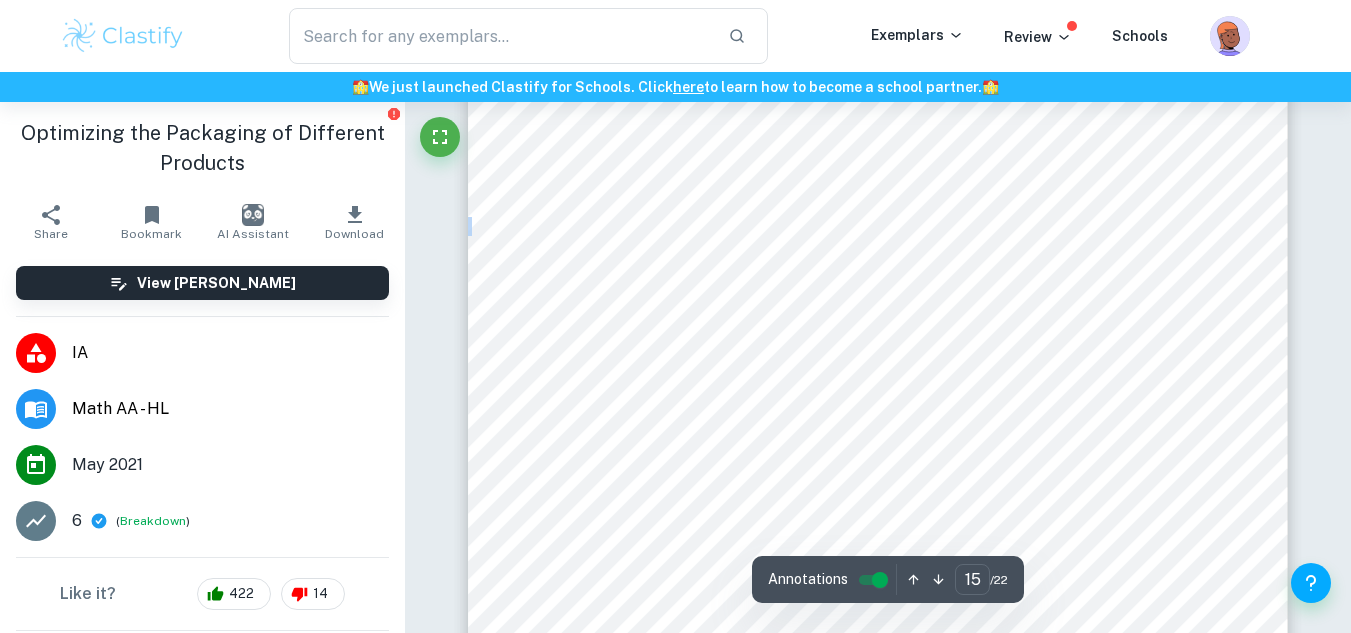 click on "15 𝐴 = √𝜋 2 𝑟 4   +  9𝑉 2 𝑟 2   + 𝜋𝑟 2 𝐴 = √𝜋 2 𝑟 4   +  9(139) 2 𝑟 2   + 𝜋𝑟 2 The domain of the function is   𝑟 > 0   because the radius   r   cannot be negative nor be zero. Now, we find the first derivative and calculate the critical points. All the steps will be skipped, and the final part will be shown for the sake of simplicity. 𝑑𝐴 𝑑𝑟   =  4𝜋 2 𝑟 4   −  18(139) 2 𝑟 2   + 4𝜋𝑟√𝜋 2 𝑟 6   + 9(139) 2 2√𝜋 2 𝑟 6   + 9(139) 2 Equating to zero and simplifying further: 𝑟 = √ 9(139) 2 8𝜋 2 6 = 3.607 ≈ 3.61 cm Using the relationship between height and radius: ℎ = 2𝑟√2   = 2(3.61)√2   = 10.21 ≈ 10.2 cm With the optimal dimensions, we can calculate the surface area and compare. Surface Area of optimal dimensions: 𝐴 = 𝜋𝑟 2   + 𝜋𝑟√𝑟 2   + ℎ 2 𝐴 = 𝜋(3.60) 2   + 𝜋(3.60)√(3.60) 2   + (10.2) 2   = 163.0 ≈ 163 cm 2 Calculating the amount of wasted material: Wasted Material = 𝐴" at bounding box center [878, 365] 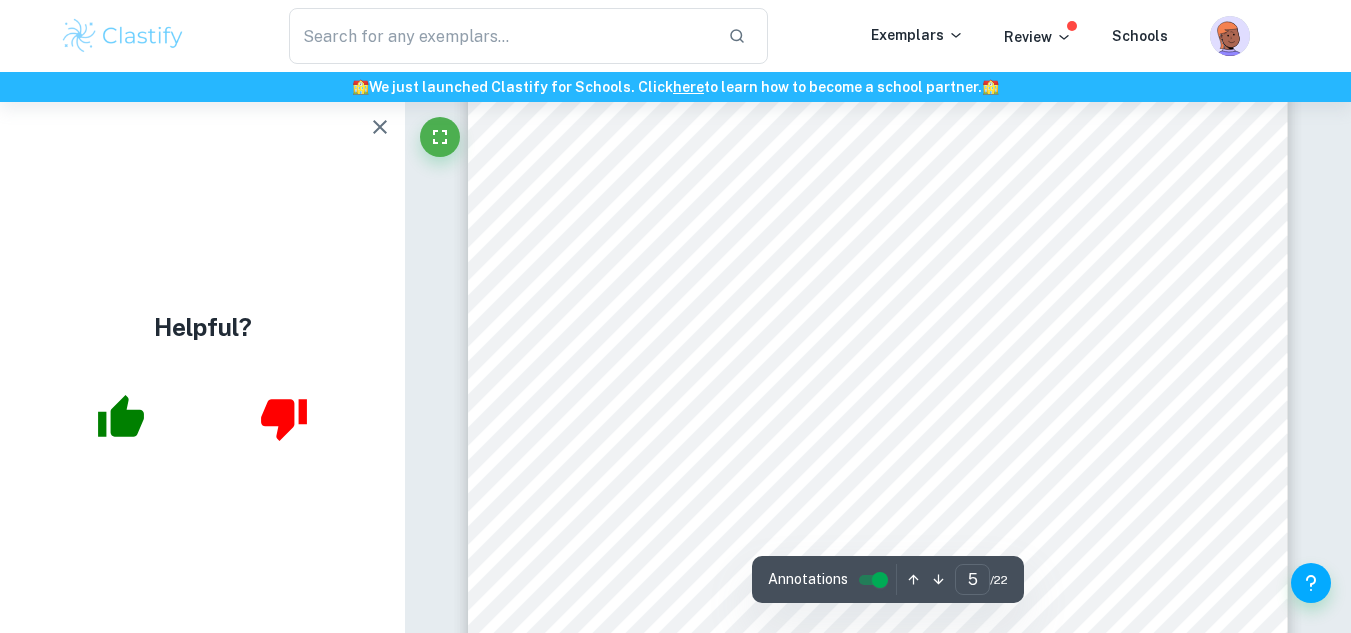 scroll, scrollTop: 4754, scrollLeft: 0, axis: vertical 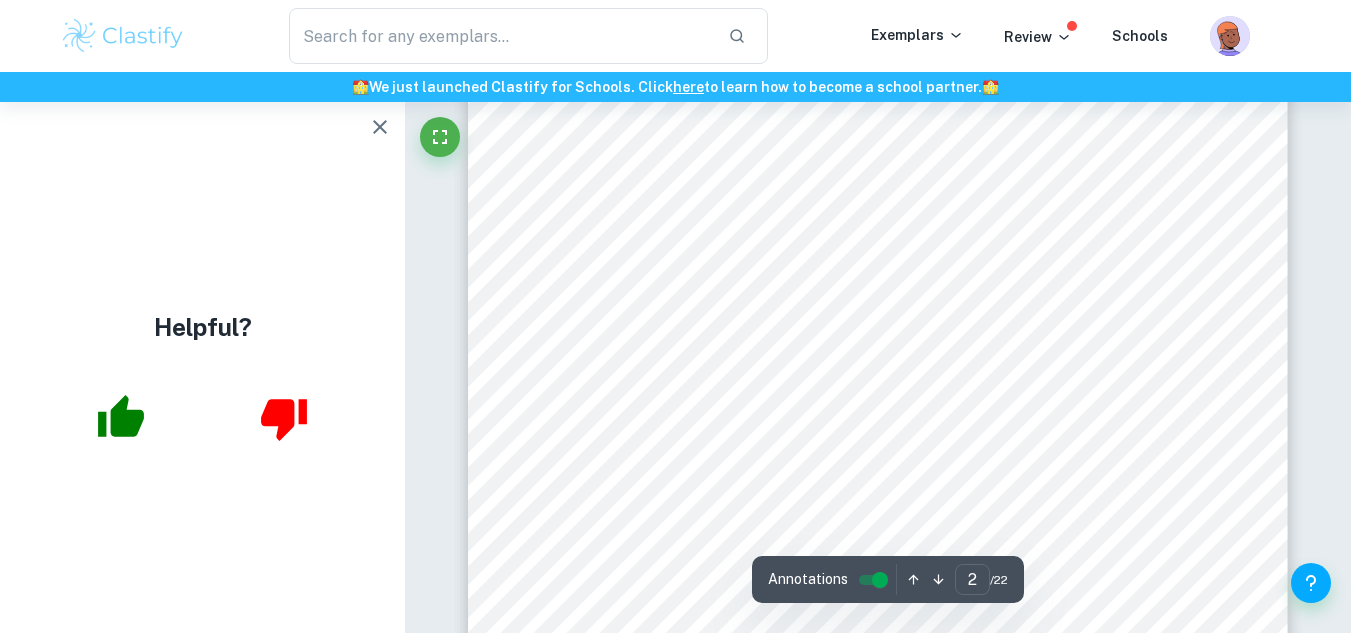 type on "1" 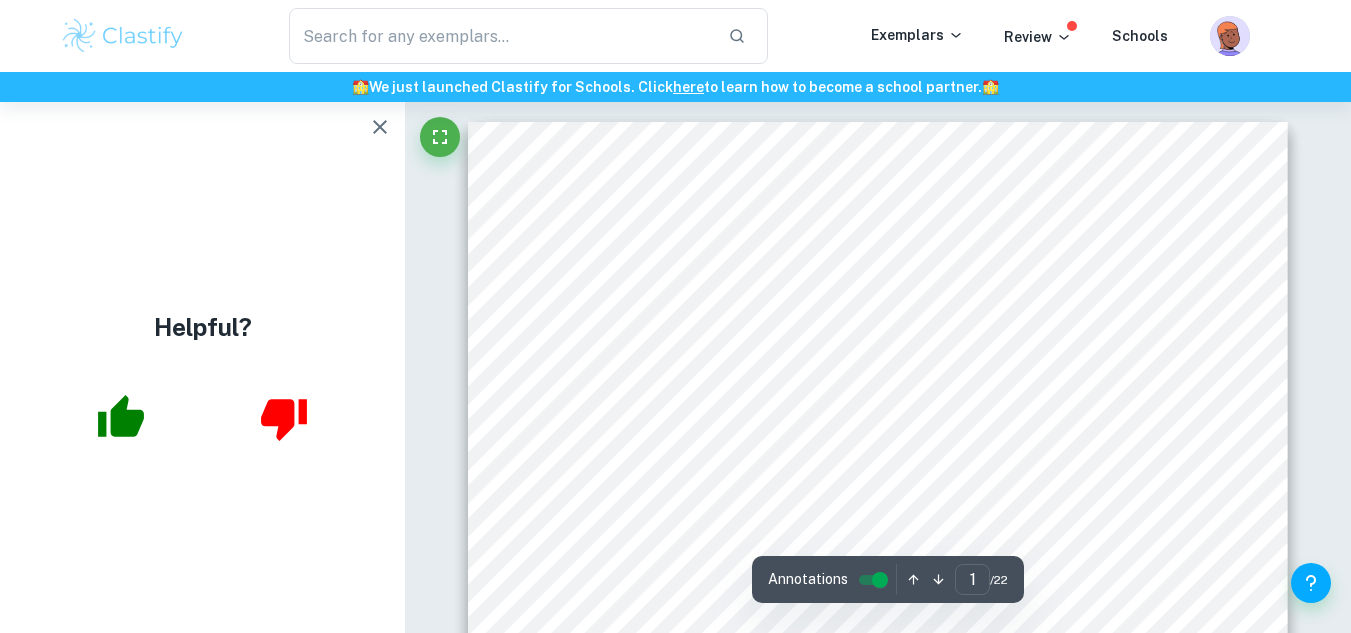 scroll, scrollTop: 233, scrollLeft: 0, axis: vertical 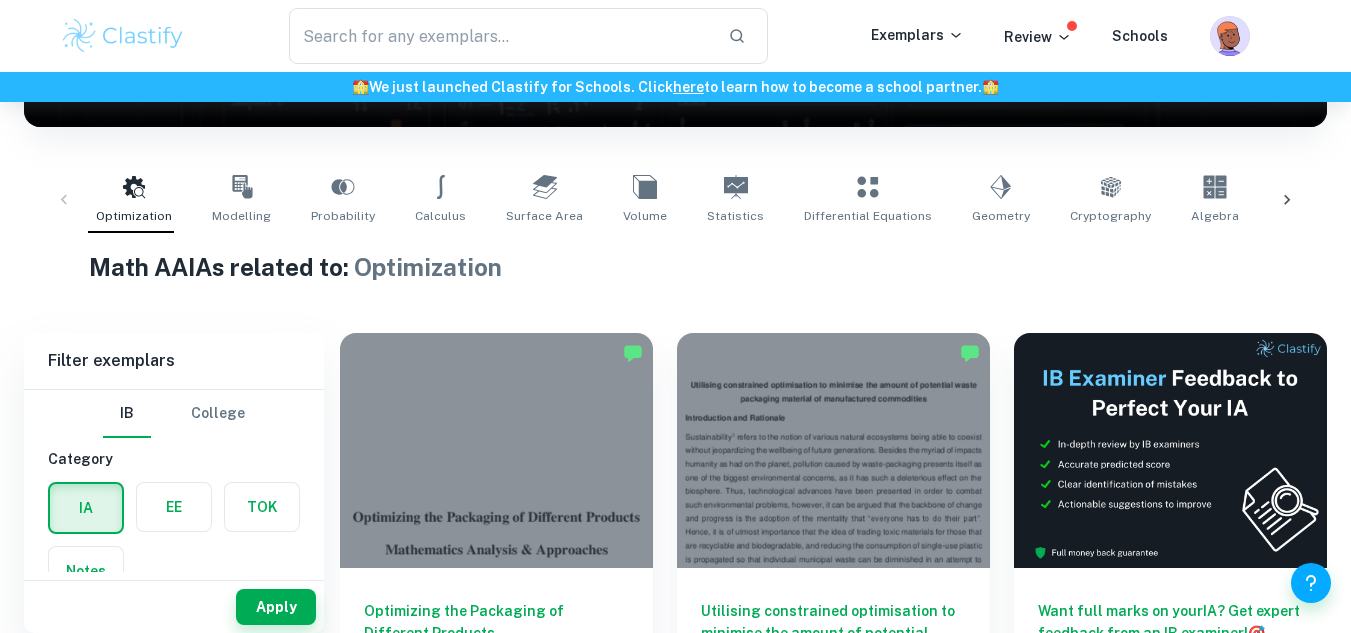 drag, startPoint x: 498, startPoint y: 213, endPoint x: 333, endPoint y: 224, distance: 165.36626 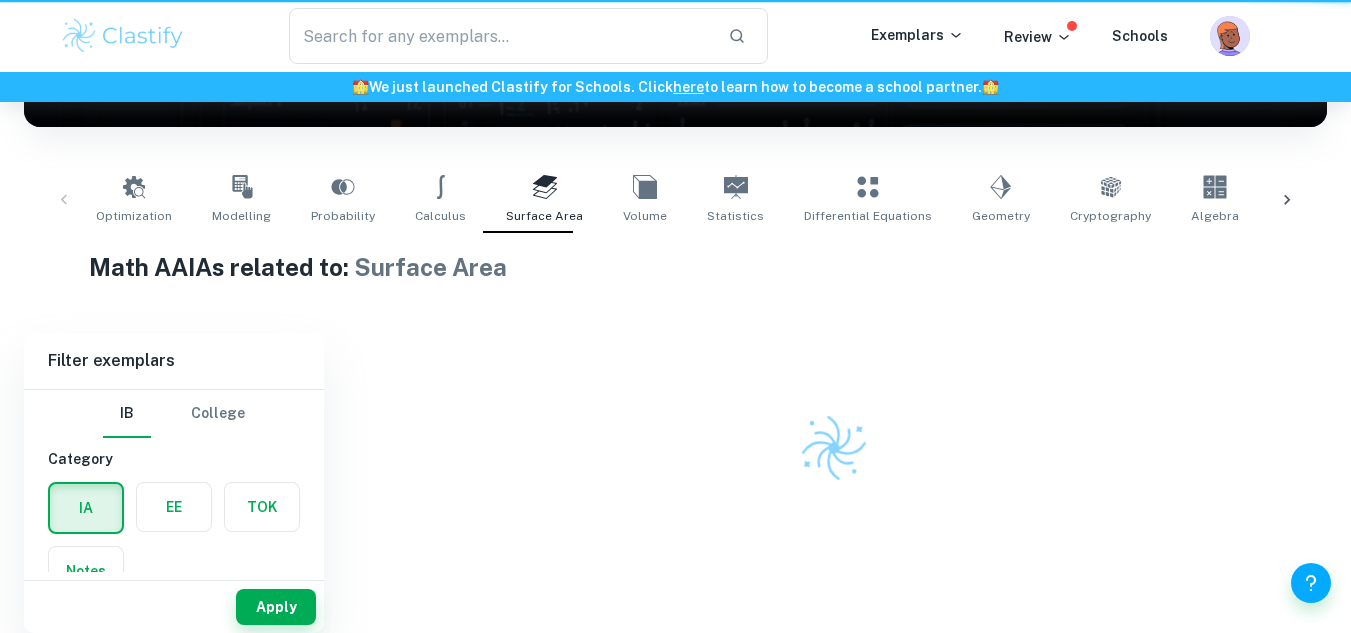 scroll, scrollTop: 0, scrollLeft: 0, axis: both 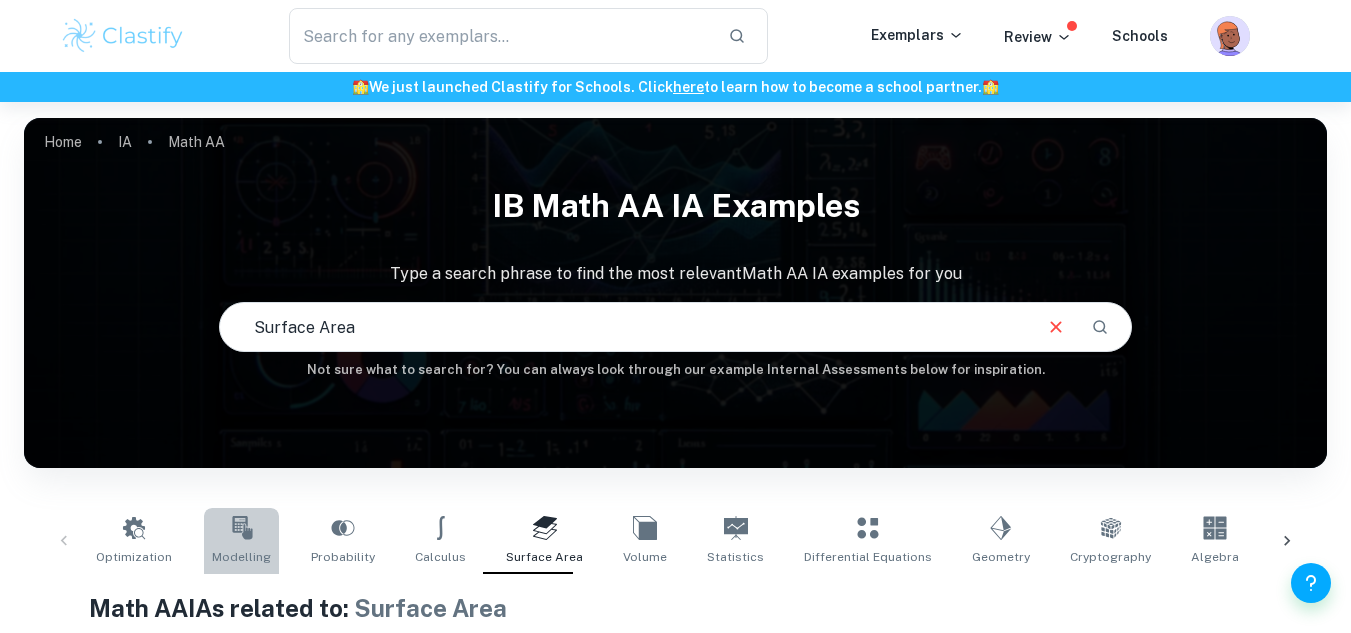 click on "Modelling" at bounding box center (241, 541) 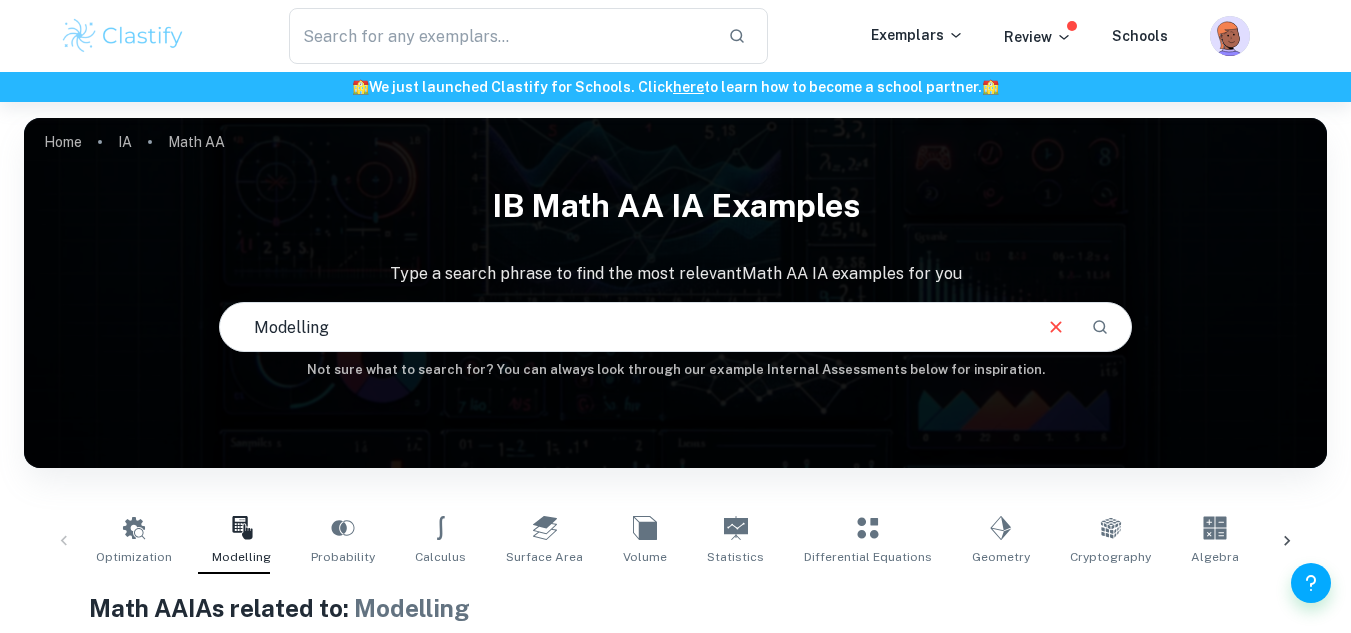 scroll, scrollTop: 233, scrollLeft: 0, axis: vertical 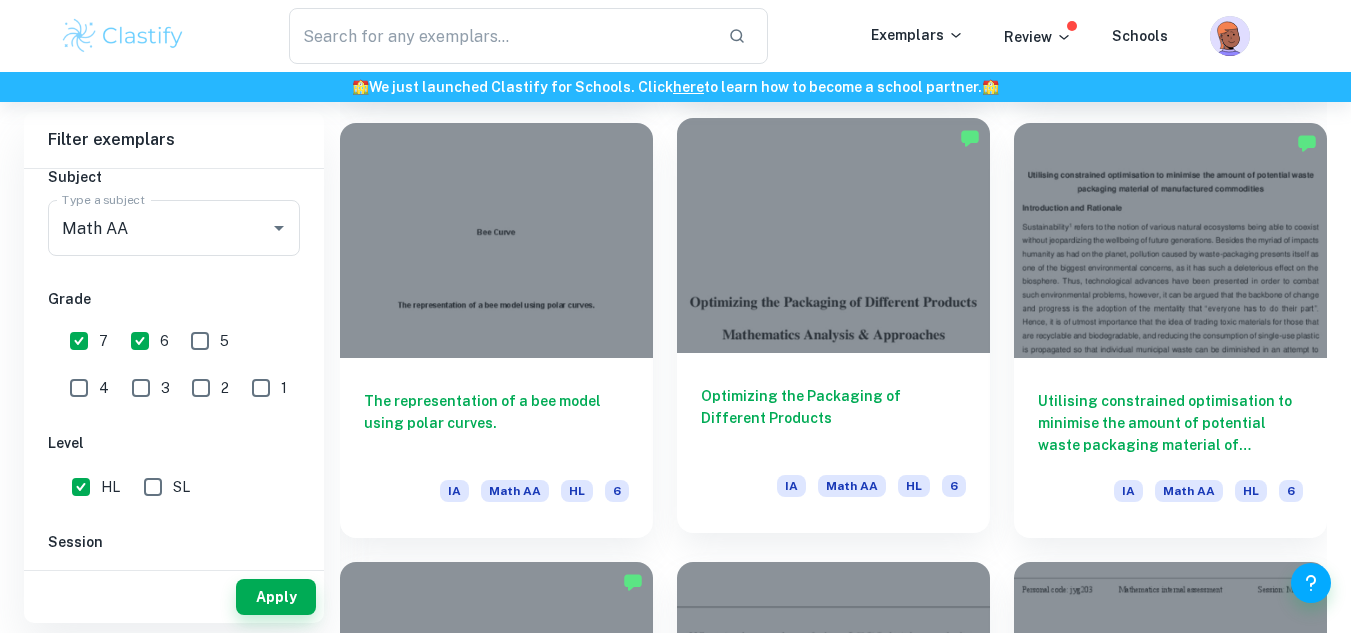 click at bounding box center [833, 235] 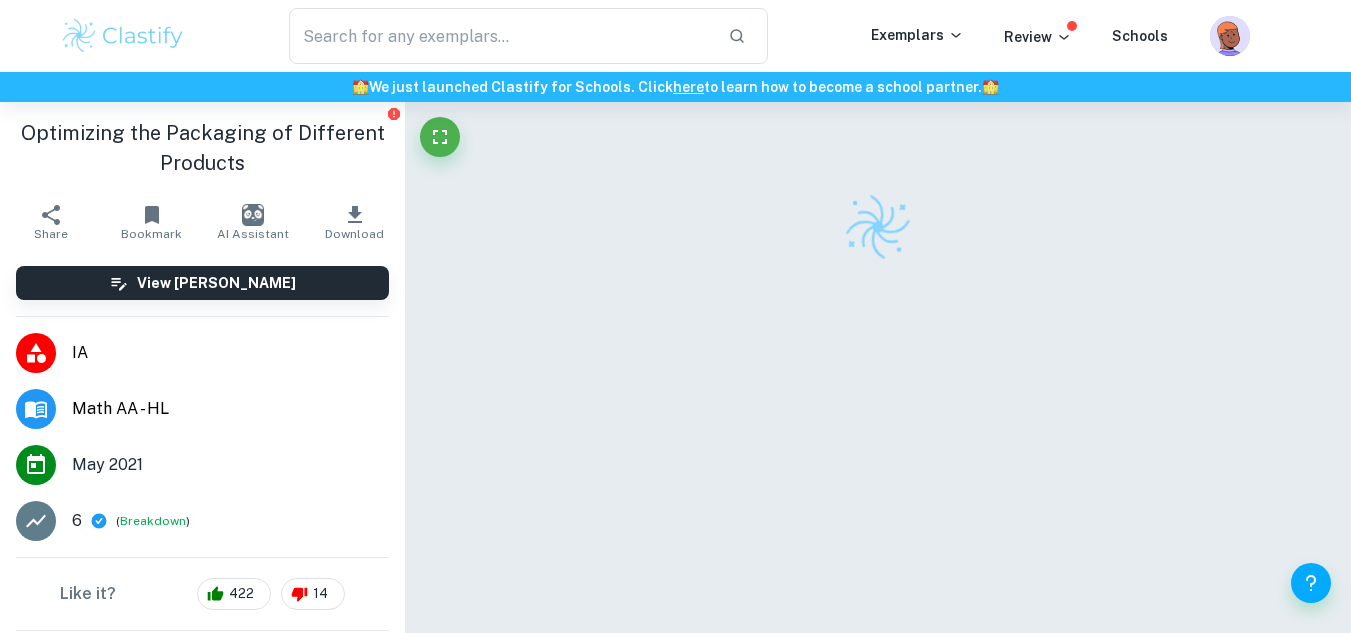 scroll, scrollTop: 102, scrollLeft: 0, axis: vertical 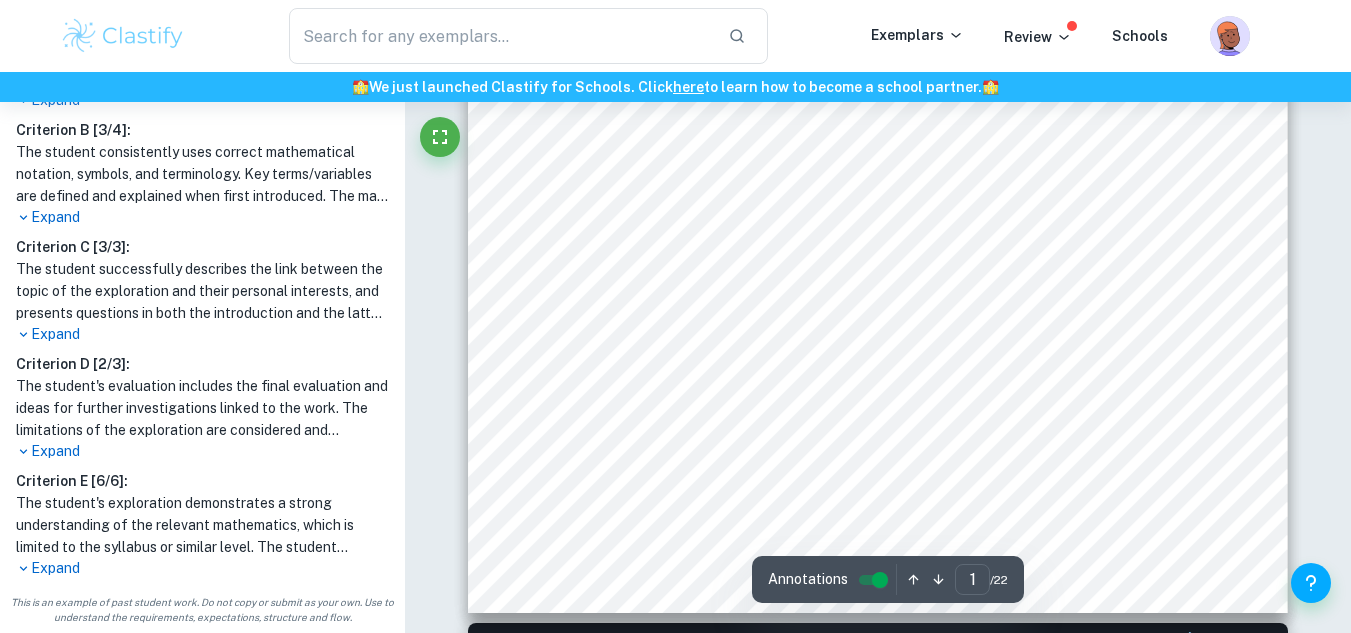 click on "Expand" at bounding box center (202, 568) 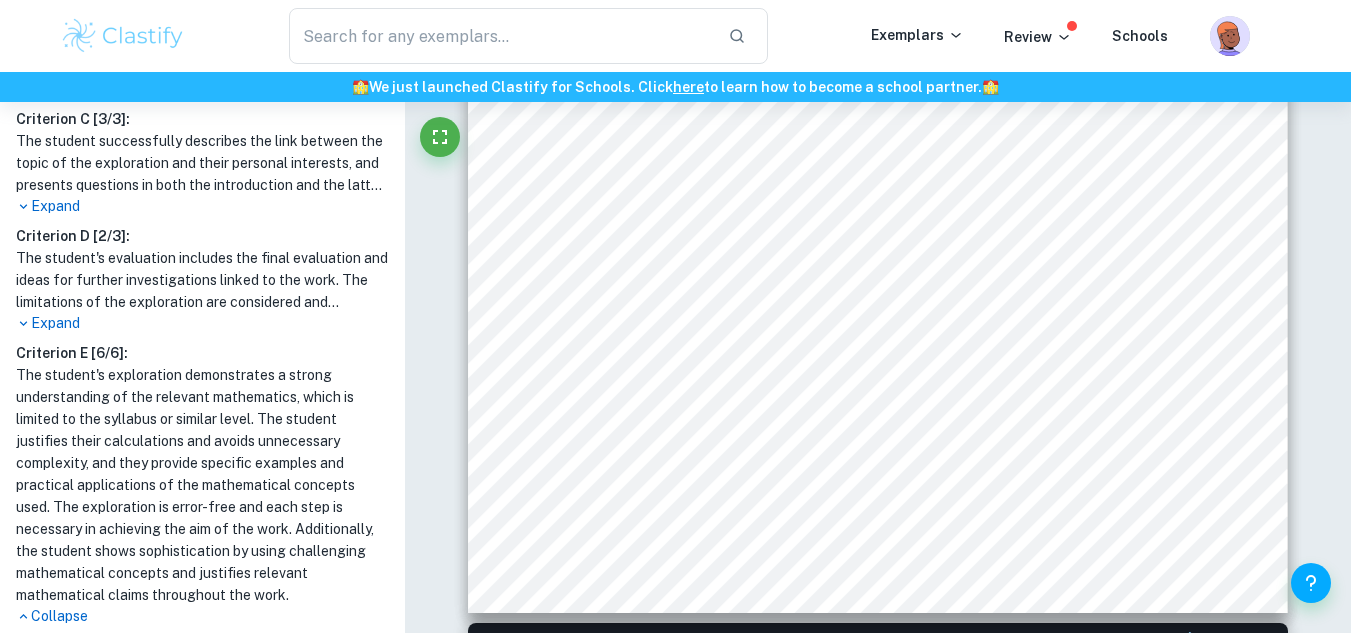 scroll, scrollTop: 845, scrollLeft: 0, axis: vertical 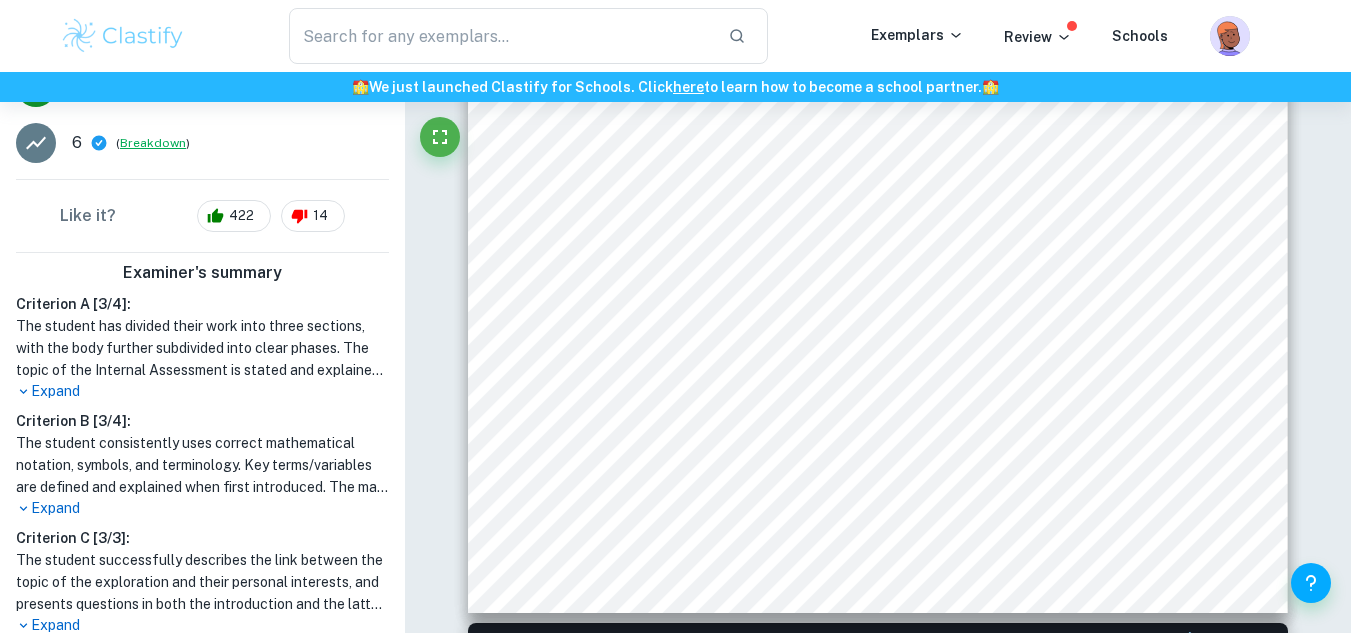 click on "Breakdown" at bounding box center (153, 143) 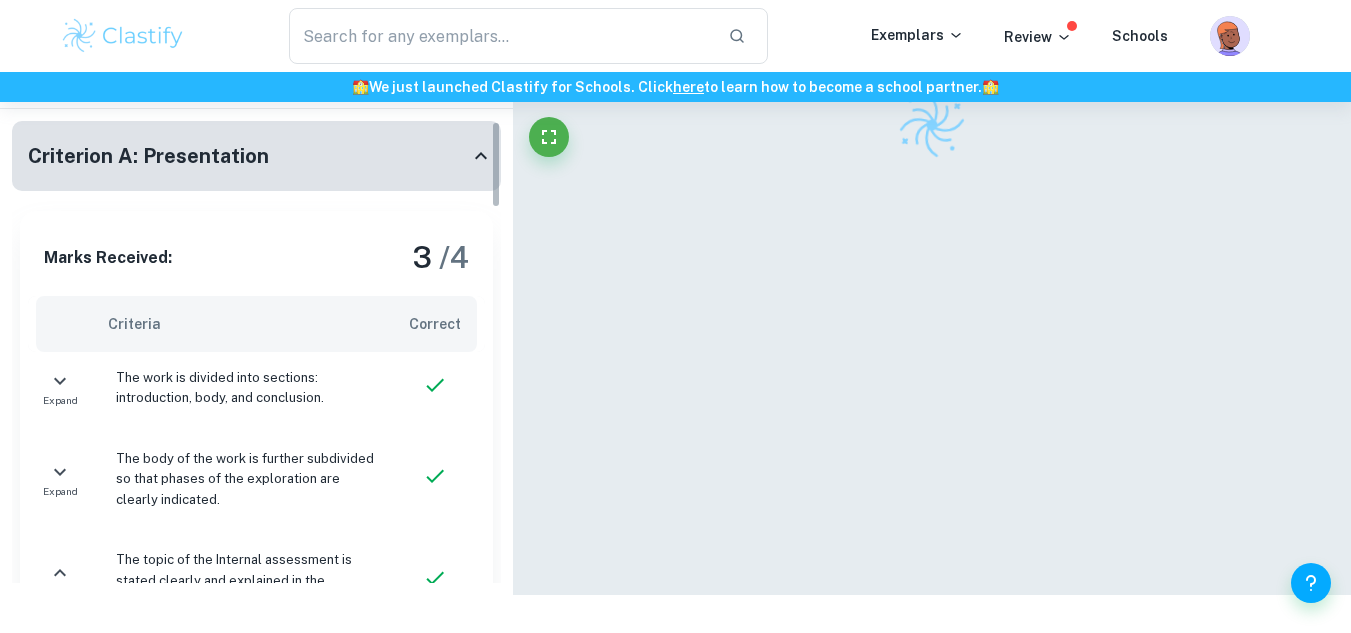 scroll, scrollTop: 102, scrollLeft: 0, axis: vertical 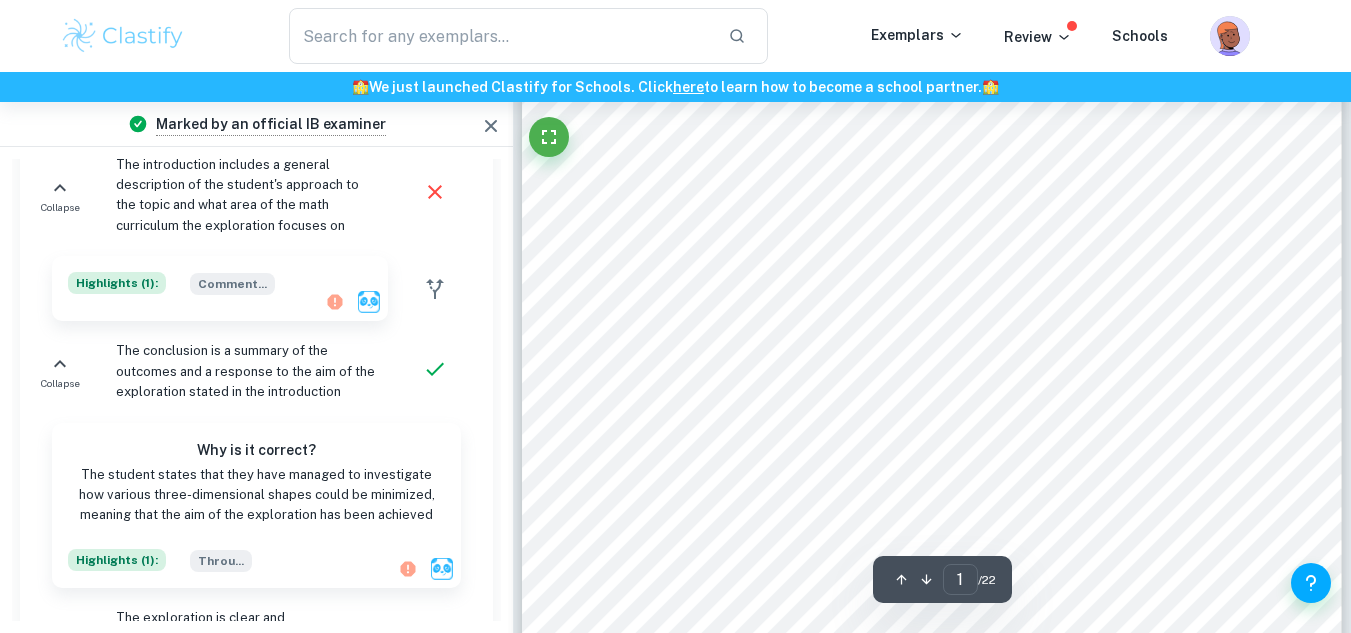 click on "The introduction includes a general description of the student's approach to the topic and what area of the math curriculum the exploration focuses on" at bounding box center [246, 196] 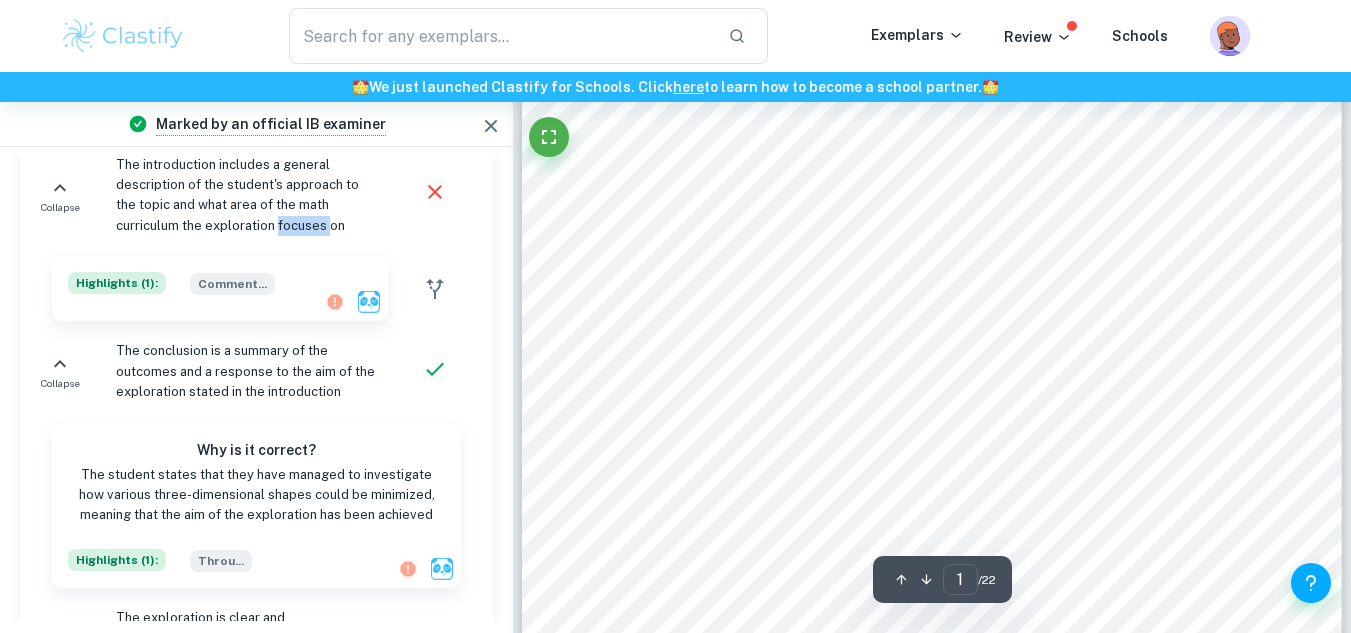 click on "The introduction includes a general description of the student's approach to the topic and what area of the math curriculum the exploration focuses on" at bounding box center [246, 196] 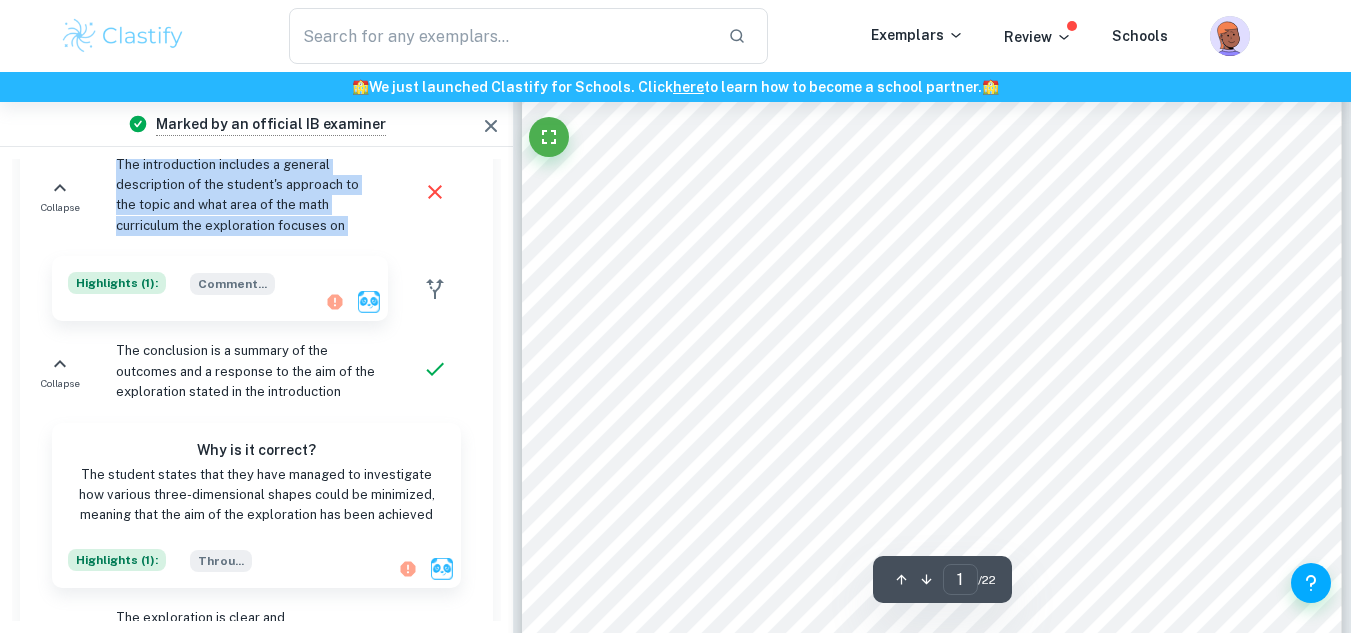 click on "The introduction includes a general description of the student's approach to the topic and what area of the math curriculum the exploration focuses on" at bounding box center (246, 196) 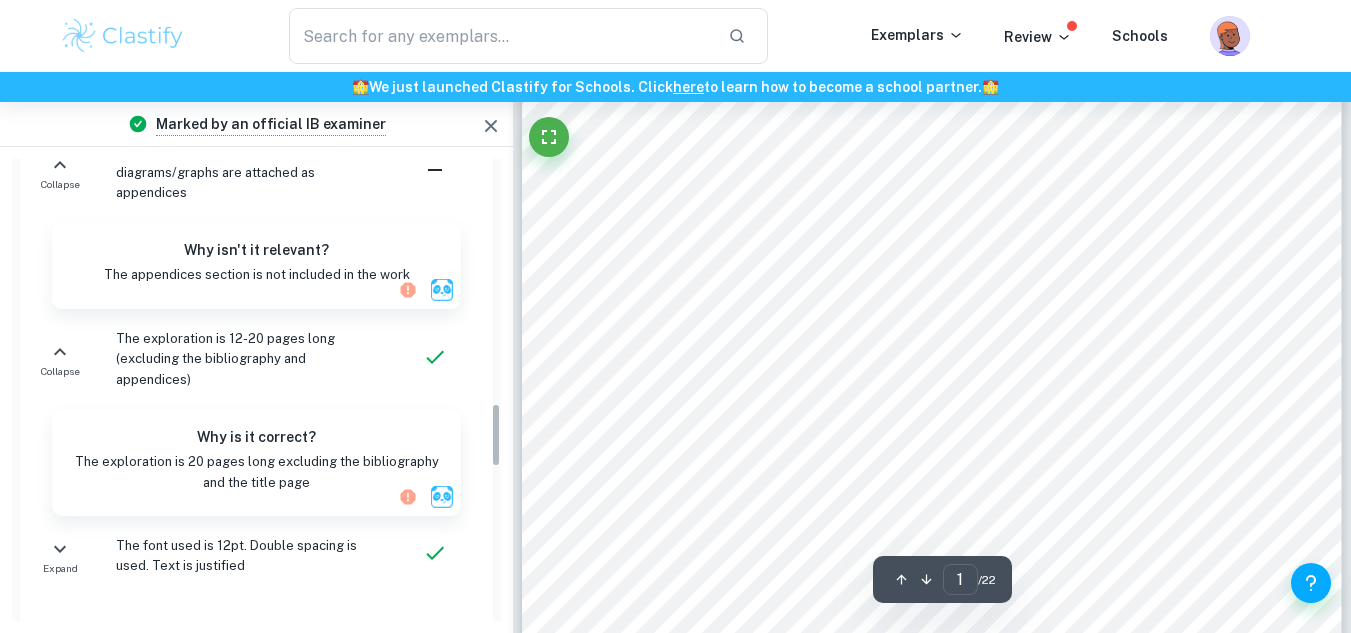 scroll, scrollTop: 1633, scrollLeft: 0, axis: vertical 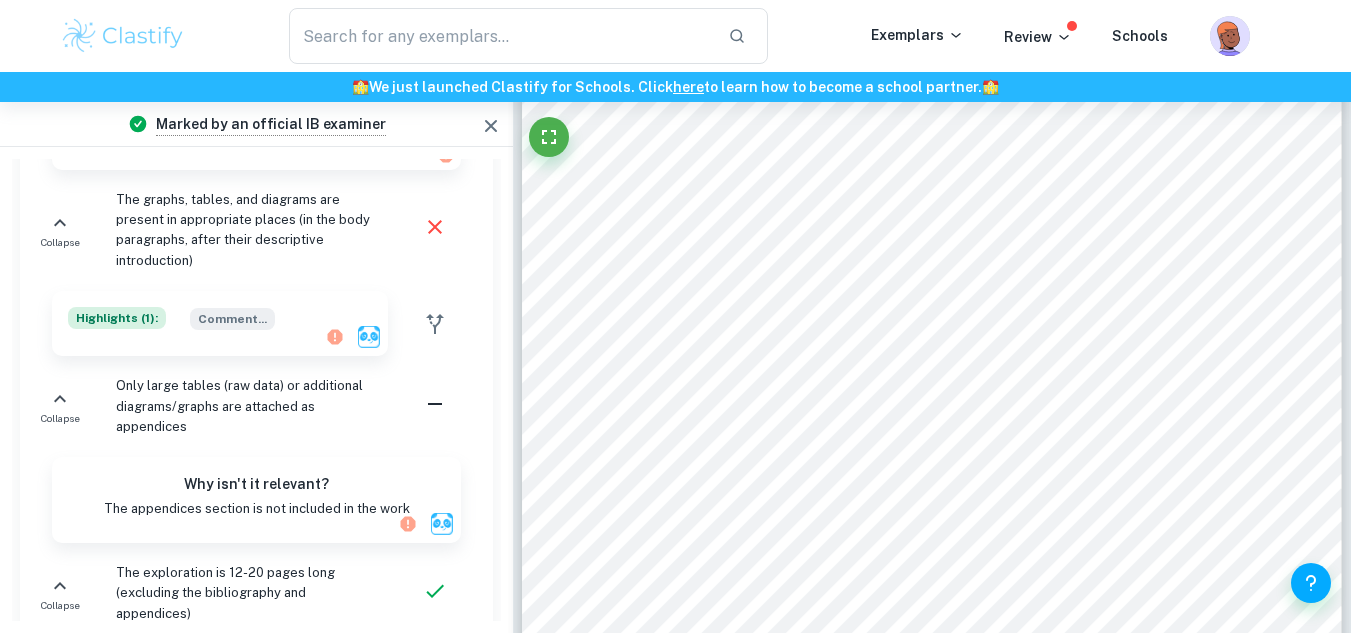 click on "Highlights ( 1 ):" at bounding box center [117, 318] 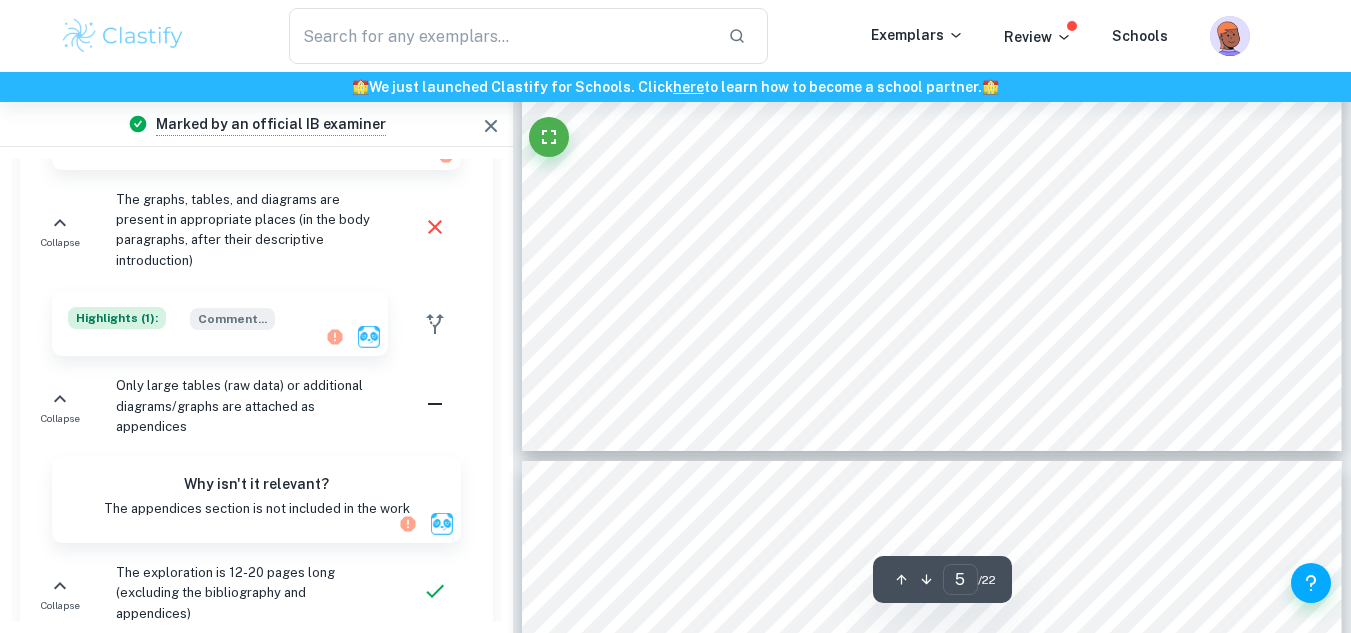 scroll, scrollTop: 5002, scrollLeft: 0, axis: vertical 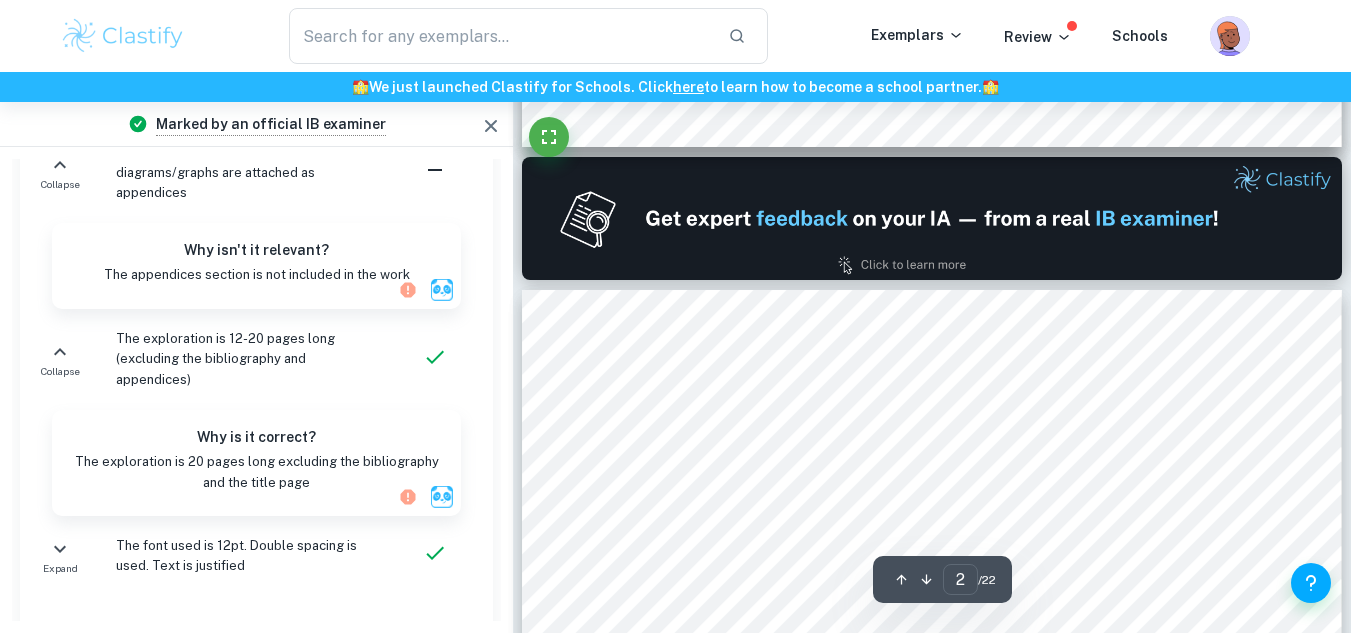 type on "1" 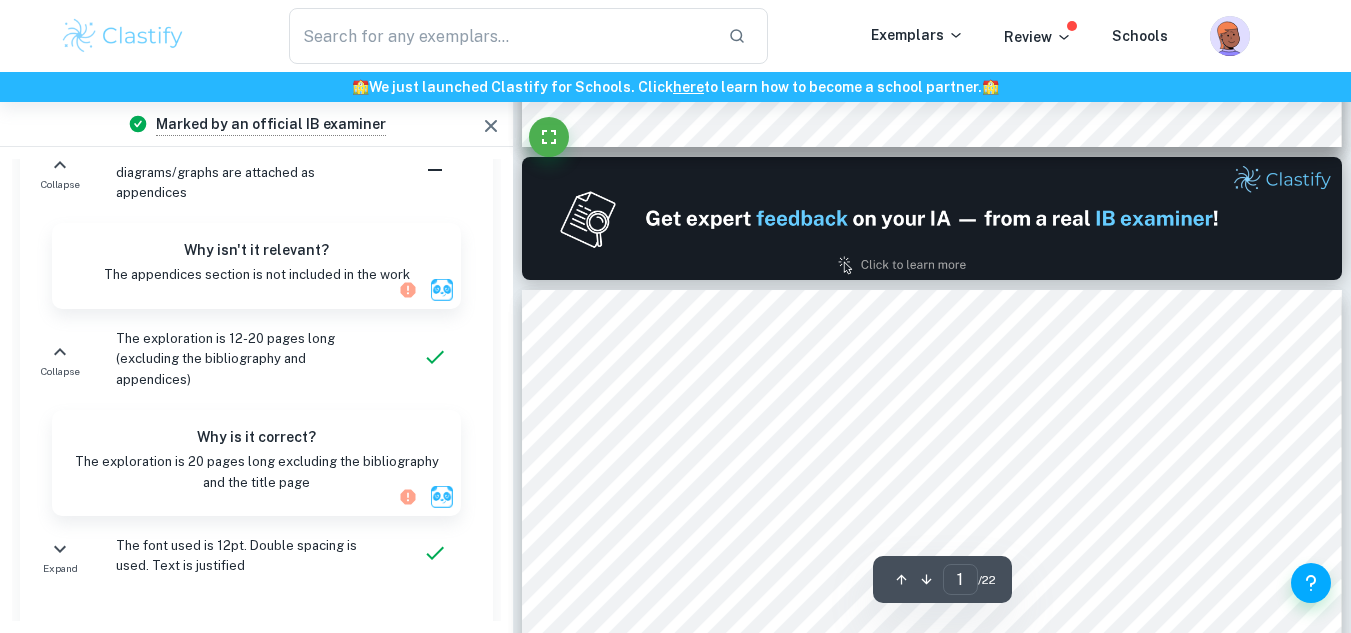 scroll, scrollTop: 568, scrollLeft: 0, axis: vertical 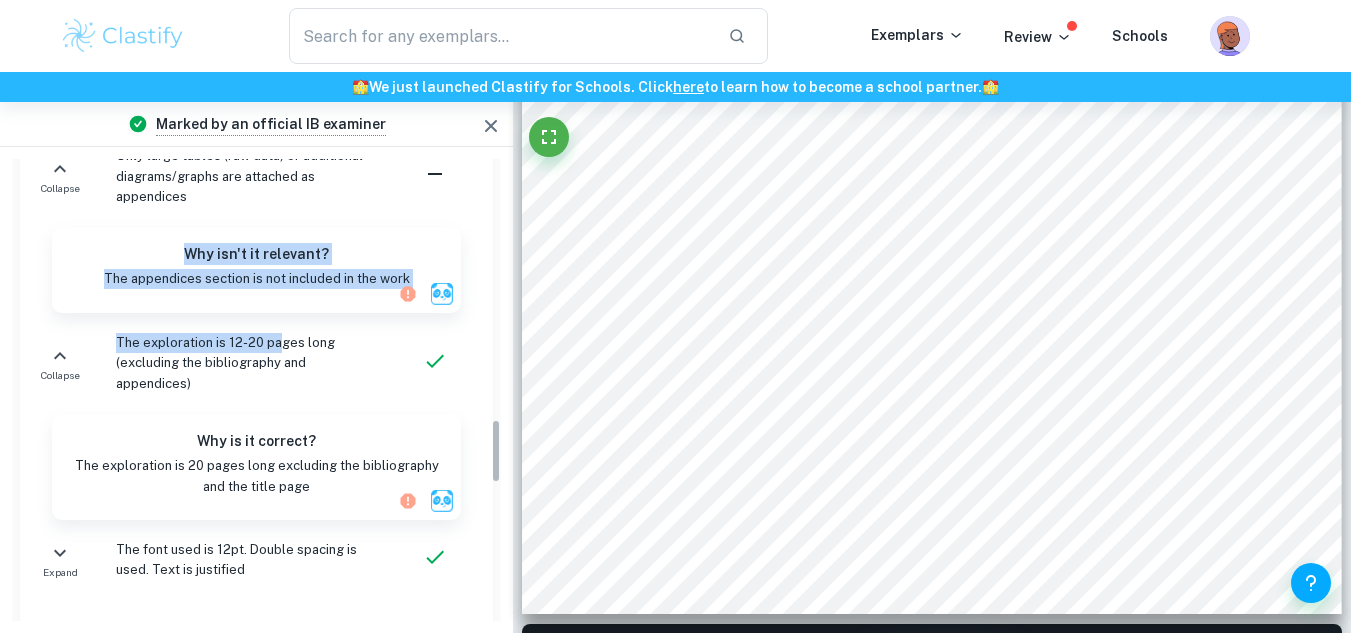 drag, startPoint x: 158, startPoint y: 188, endPoint x: 475, endPoint y: 439, distance: 404.33896 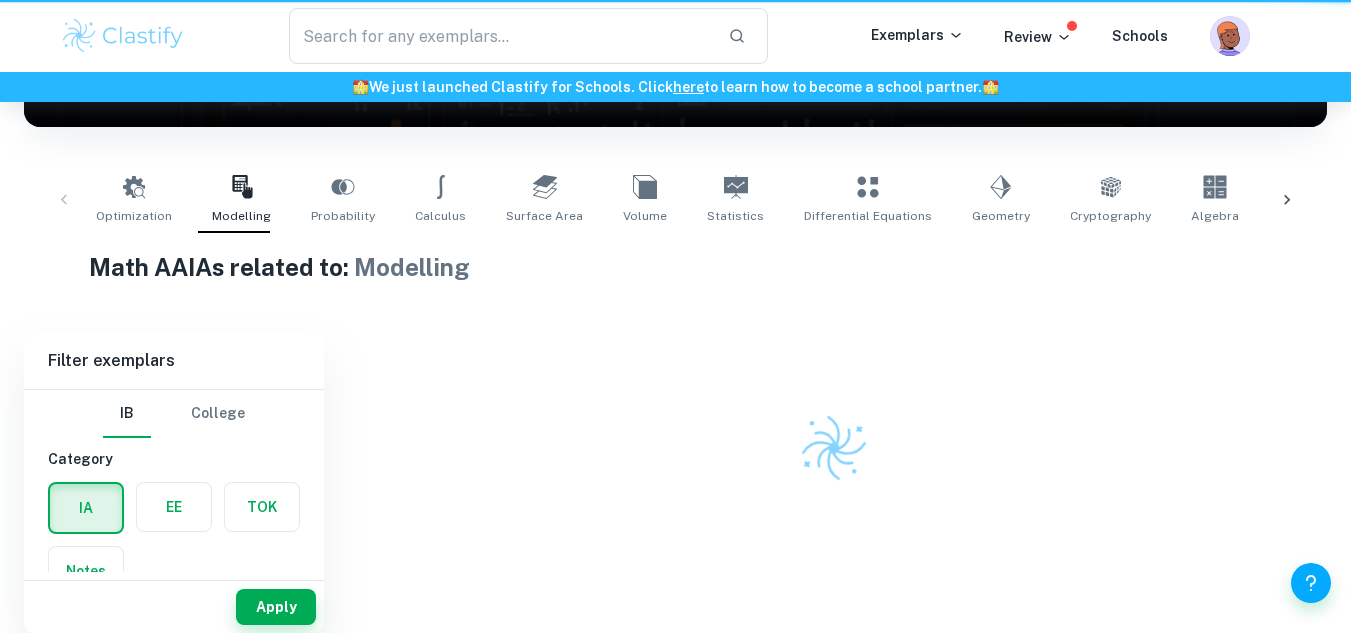 scroll, scrollTop: 341, scrollLeft: 0, axis: vertical 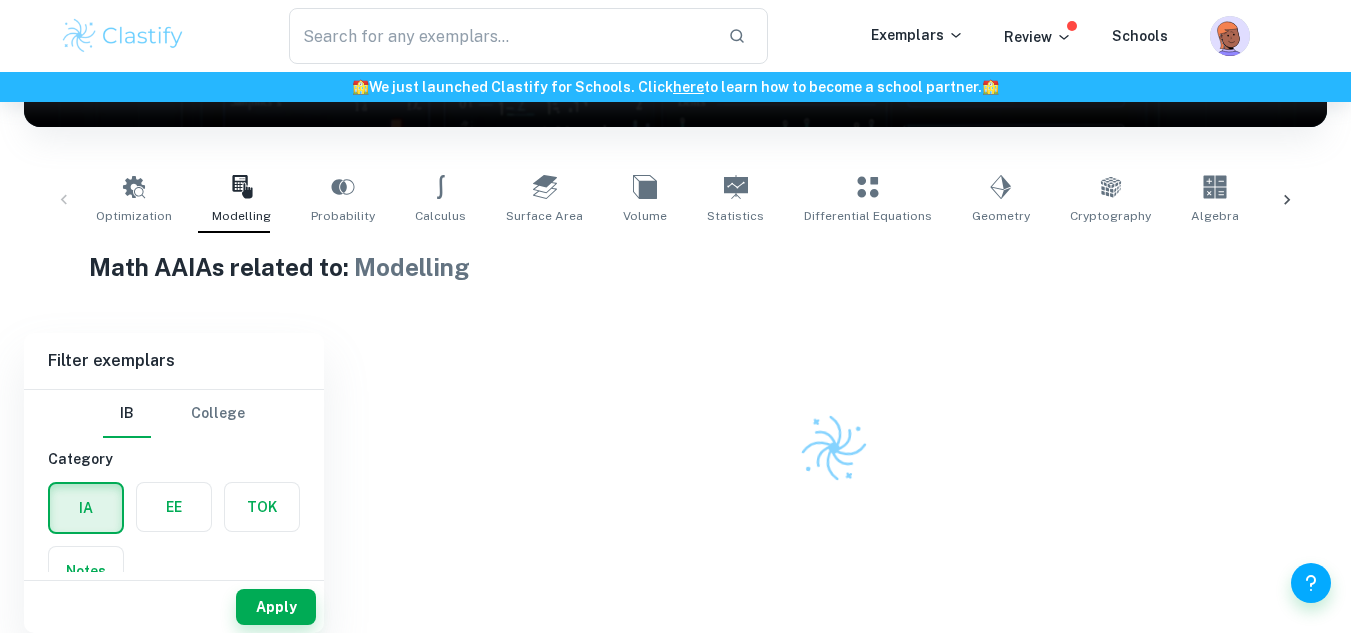 click 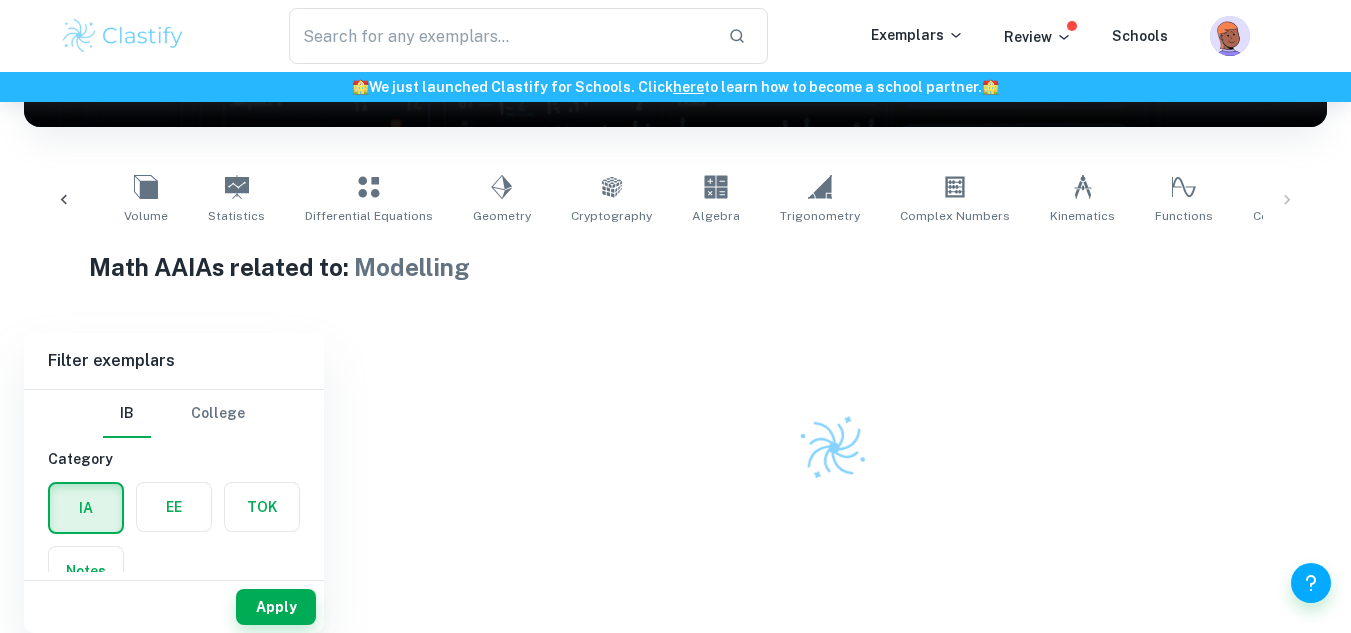 scroll, scrollTop: 0, scrollLeft: 499, axis: horizontal 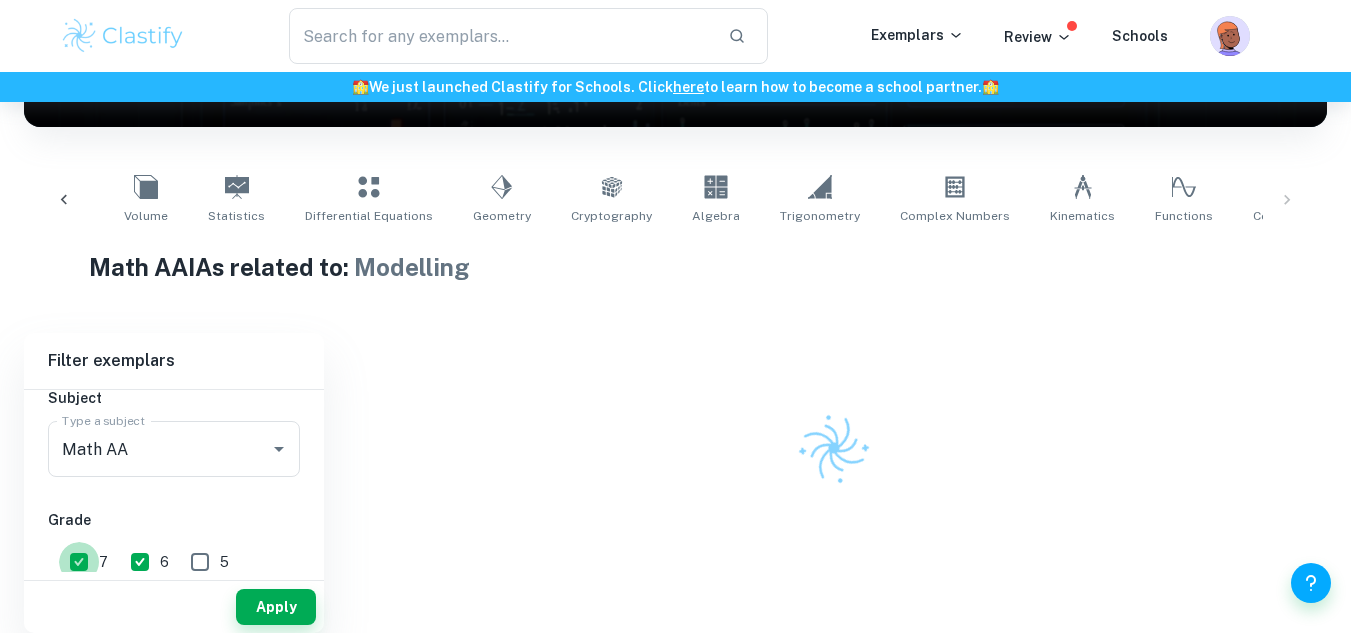 click on "7" at bounding box center (79, 562) 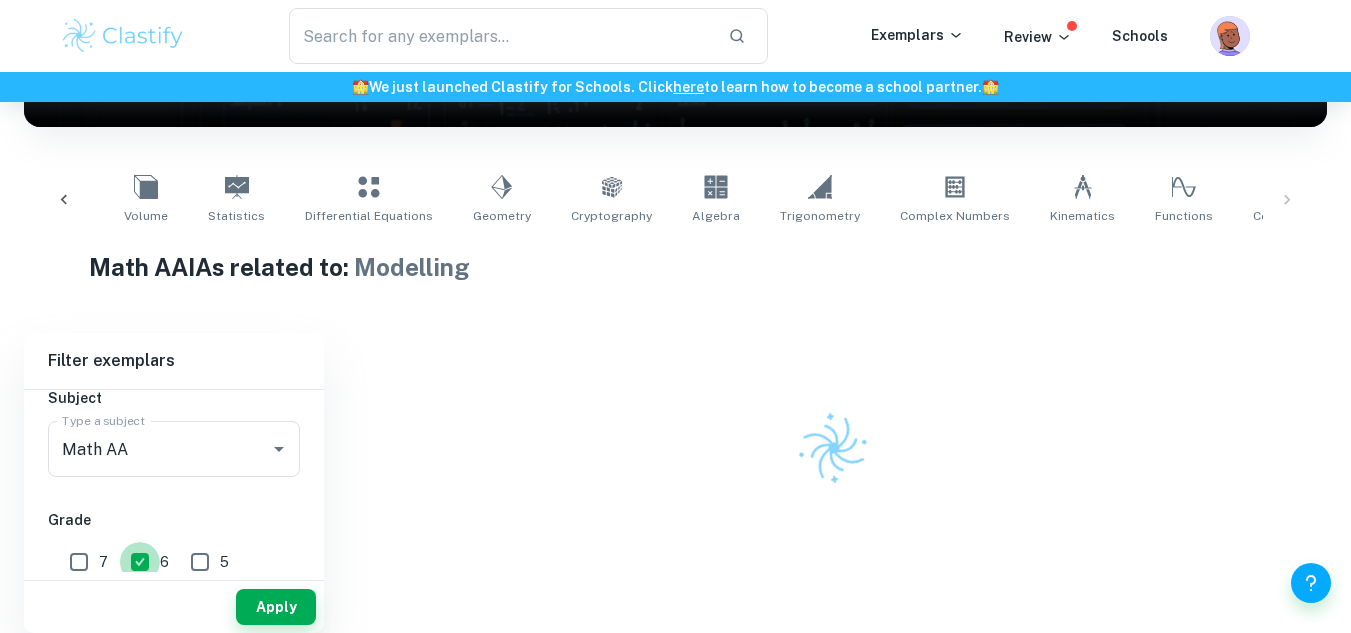 click on "6" at bounding box center [140, 562] 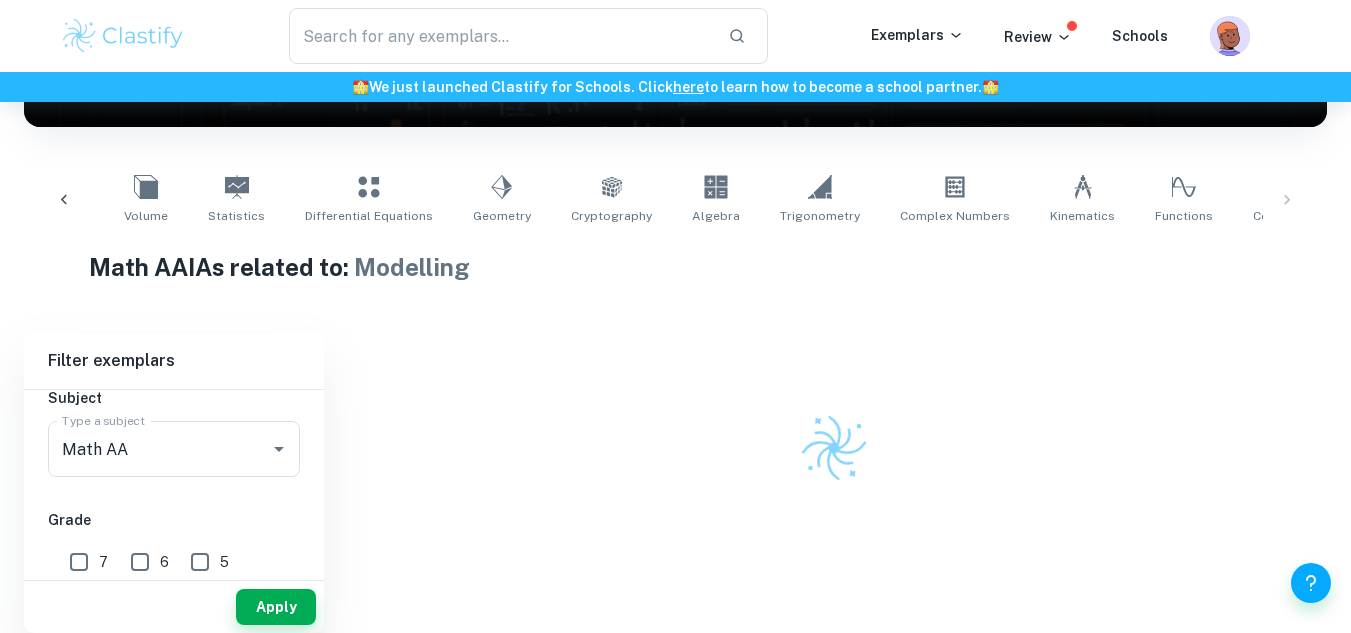 click on "Optimization Modelling Probability Calculus Surface Area Volume Statistics Differential Equations Geometry Cryptography Algebra Trigonometry Complex Numbers Kinematics Functions Correlation" at bounding box center (675, 200) 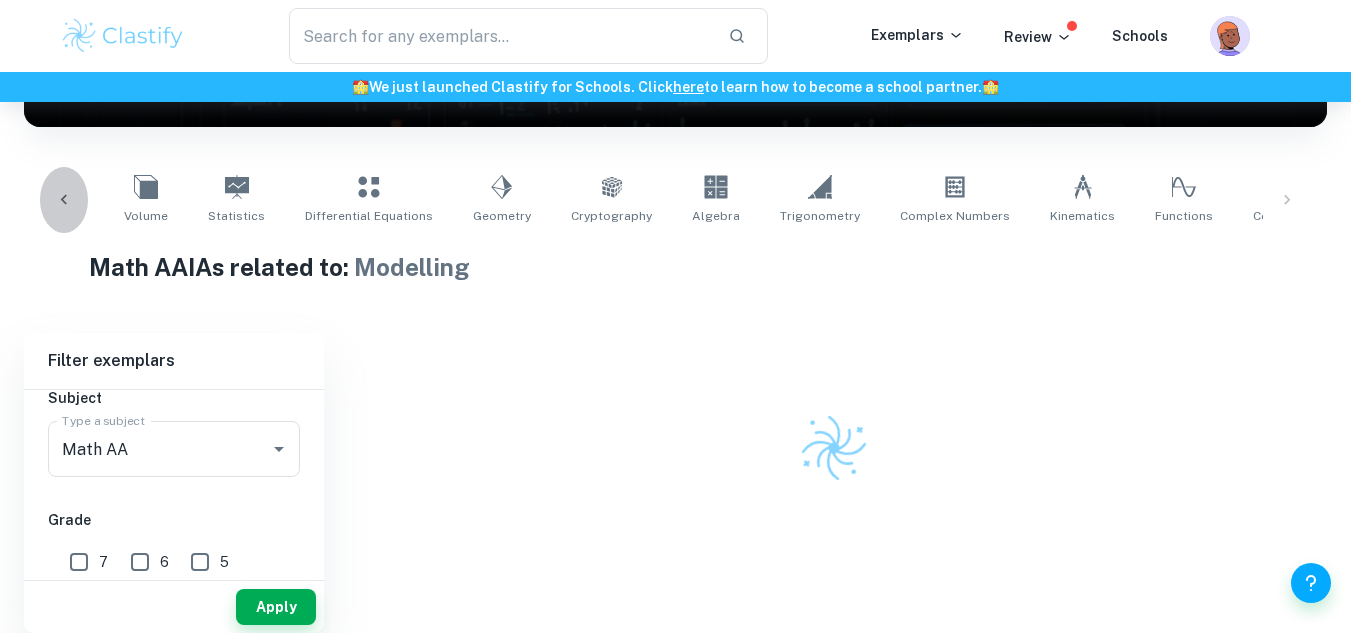 click at bounding box center (64, 200) 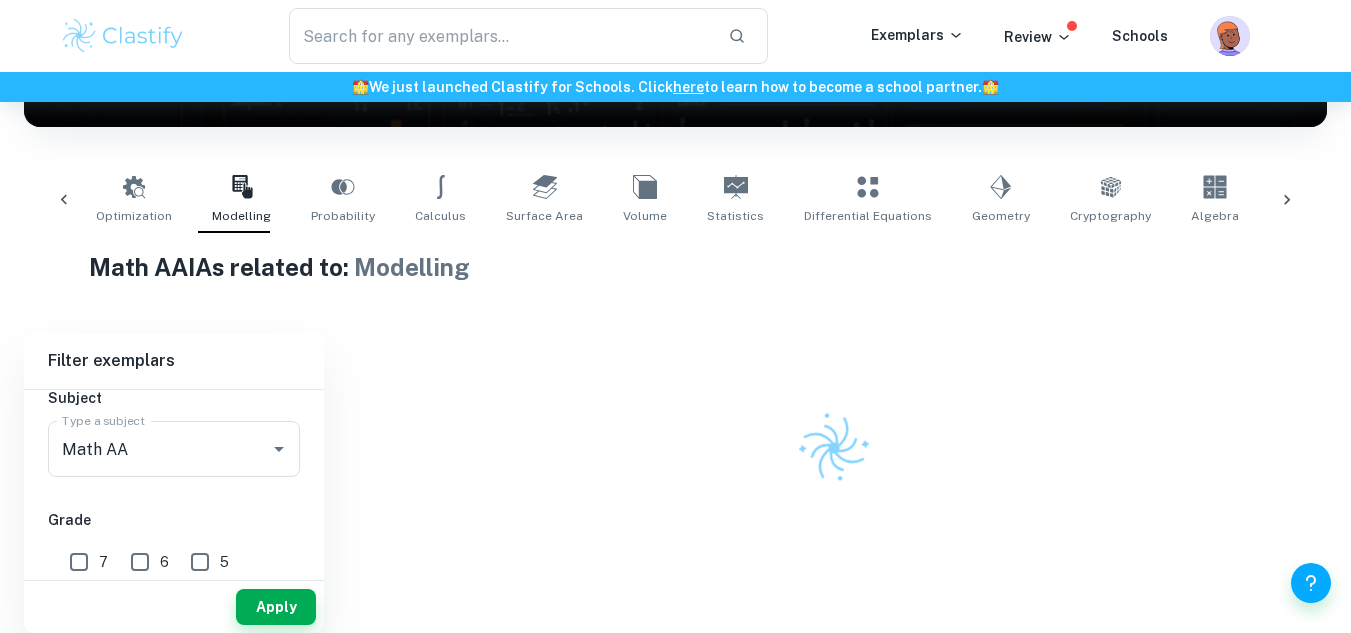 scroll, scrollTop: 0, scrollLeft: 0, axis: both 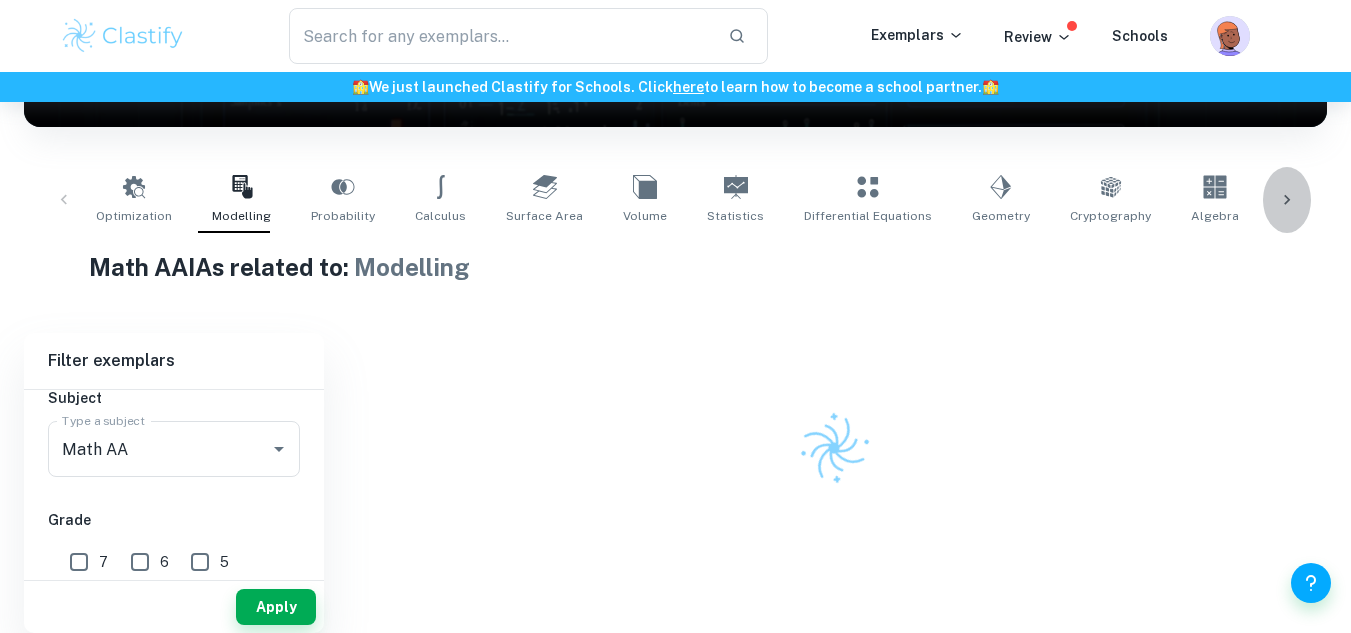 click 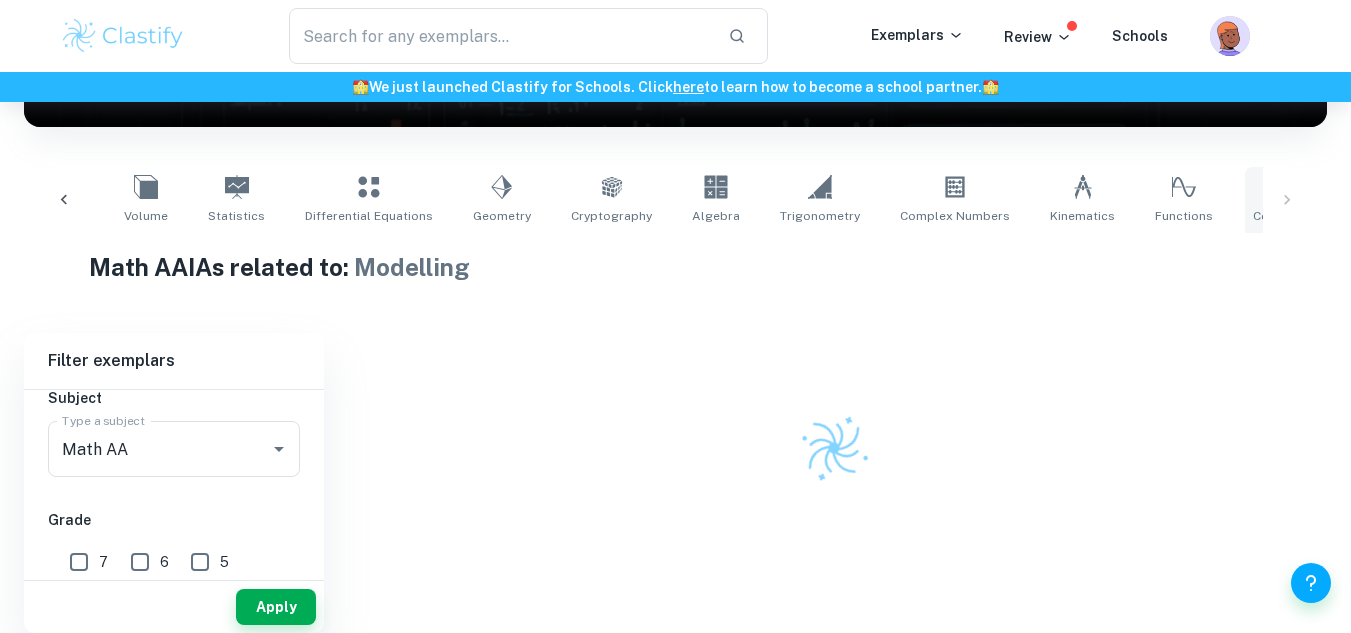 scroll, scrollTop: 0, scrollLeft: 499, axis: horizontal 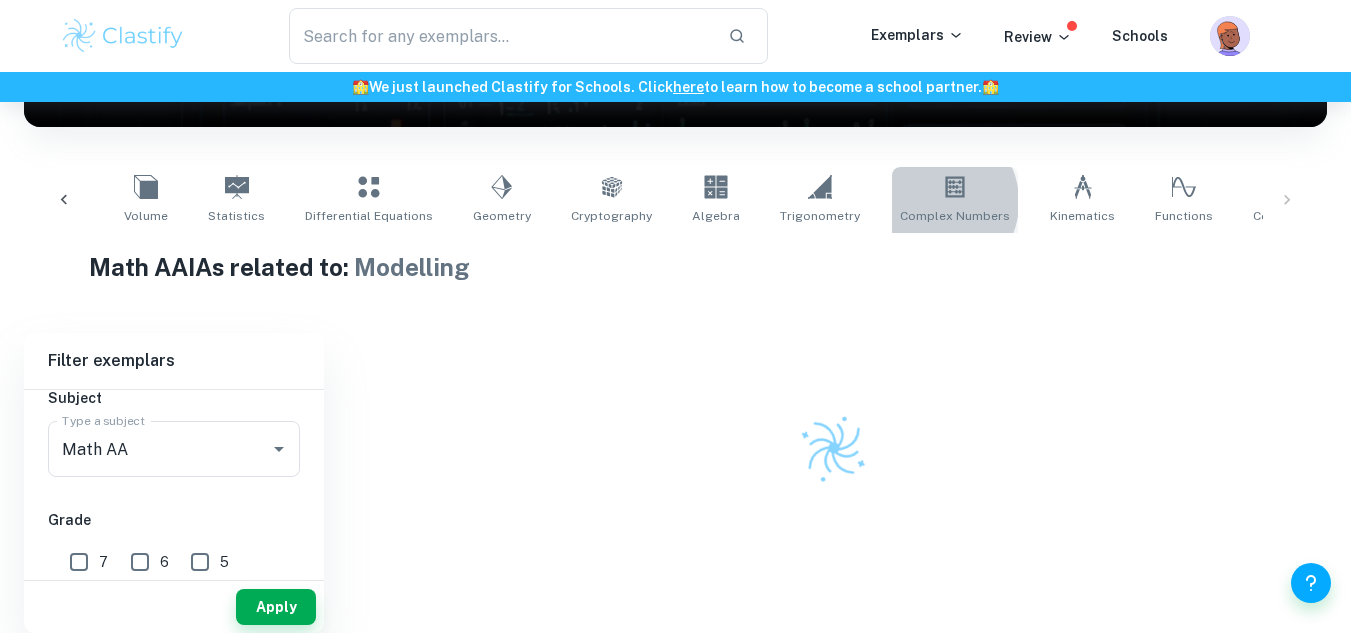 click on "Complex Numbers" at bounding box center [955, 200] 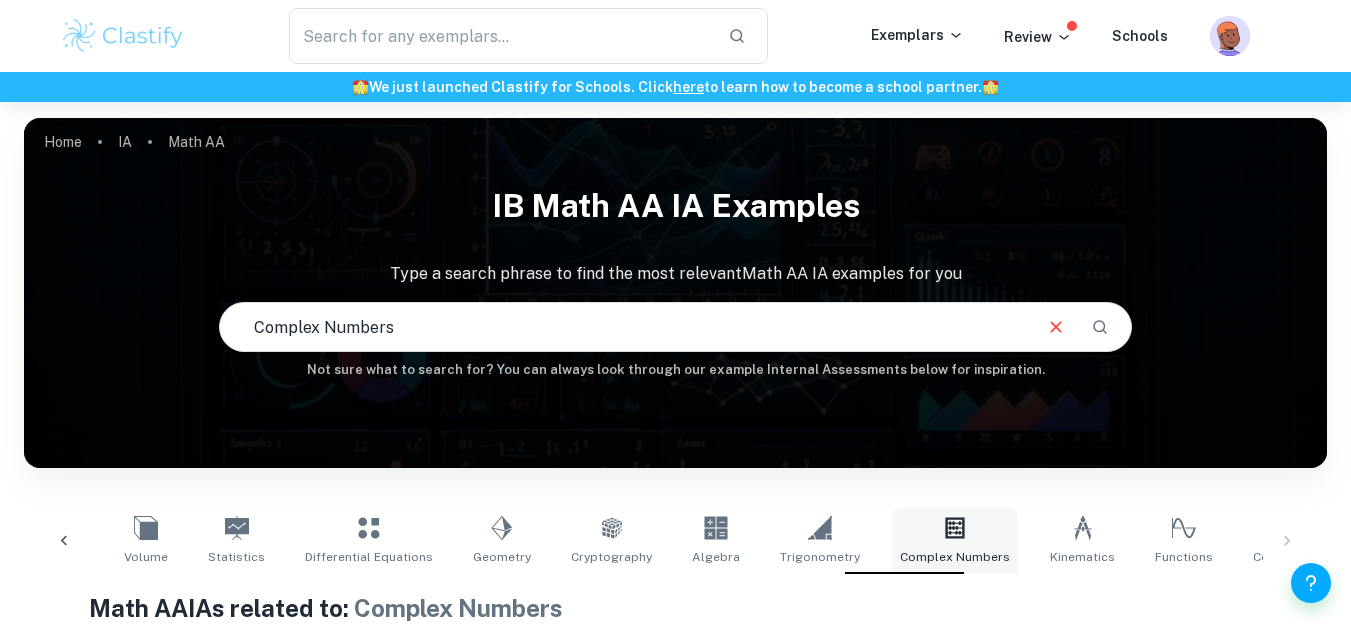 scroll, scrollTop: 341, scrollLeft: 0, axis: vertical 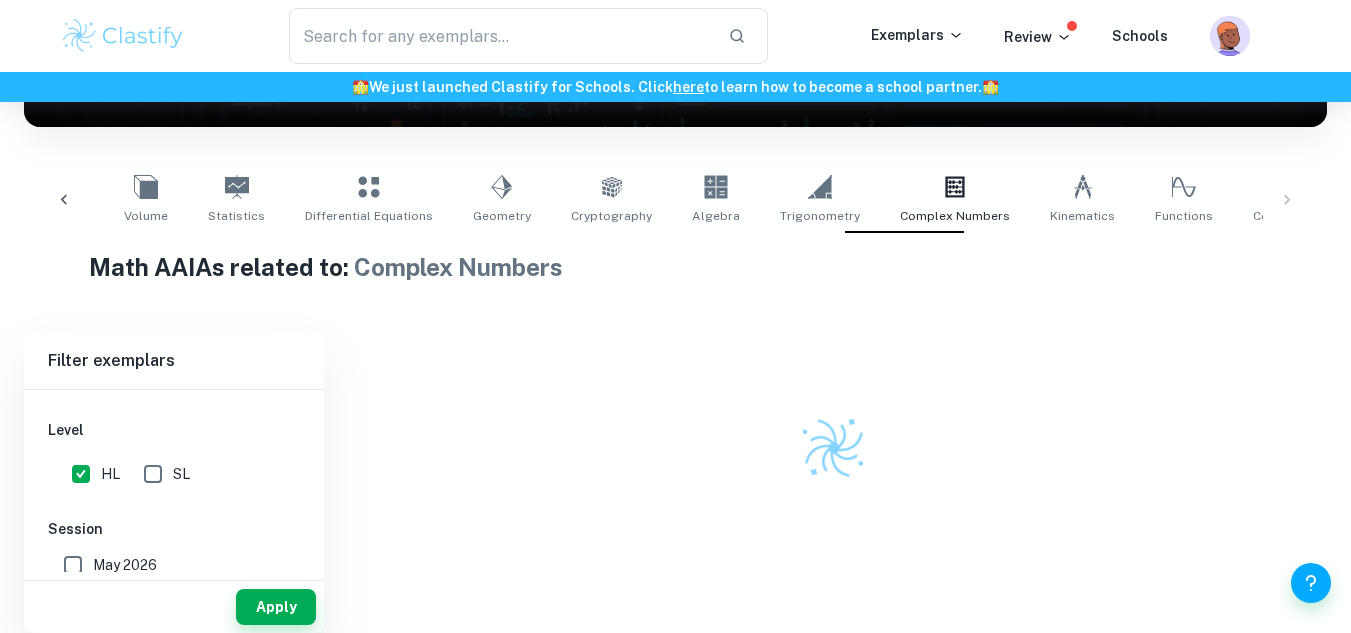 drag, startPoint x: 275, startPoint y: 591, endPoint x: 1165, endPoint y: 450, distance: 901.09985 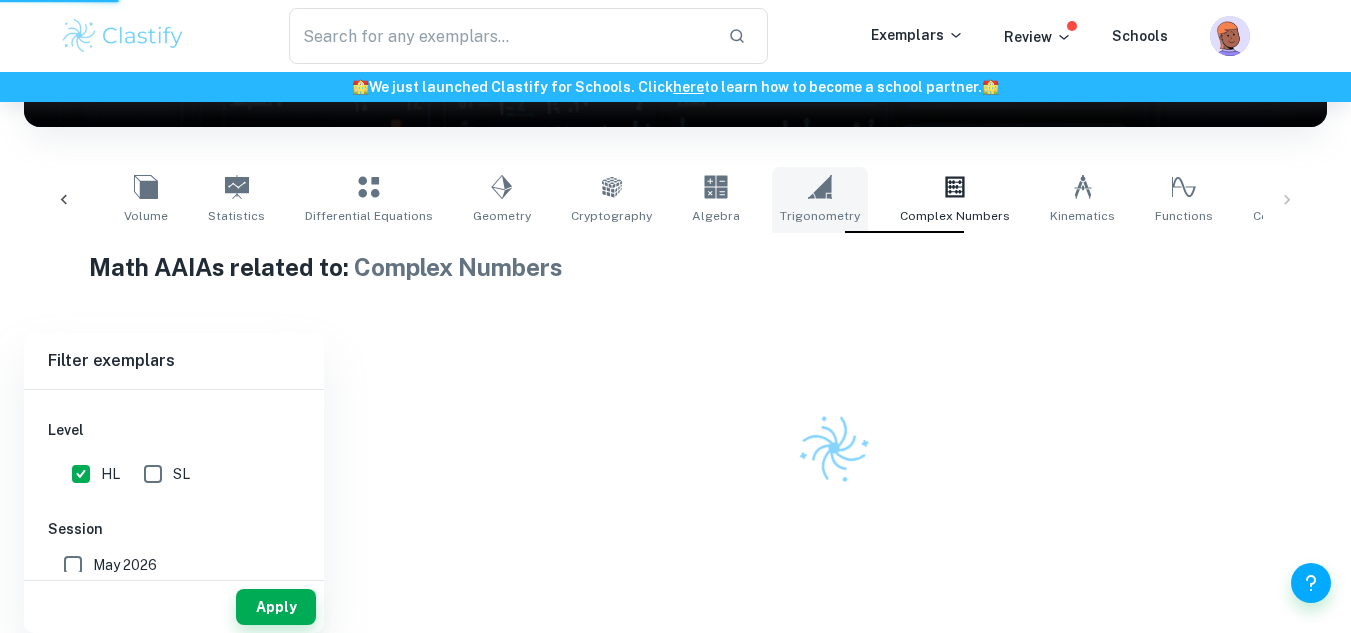 click 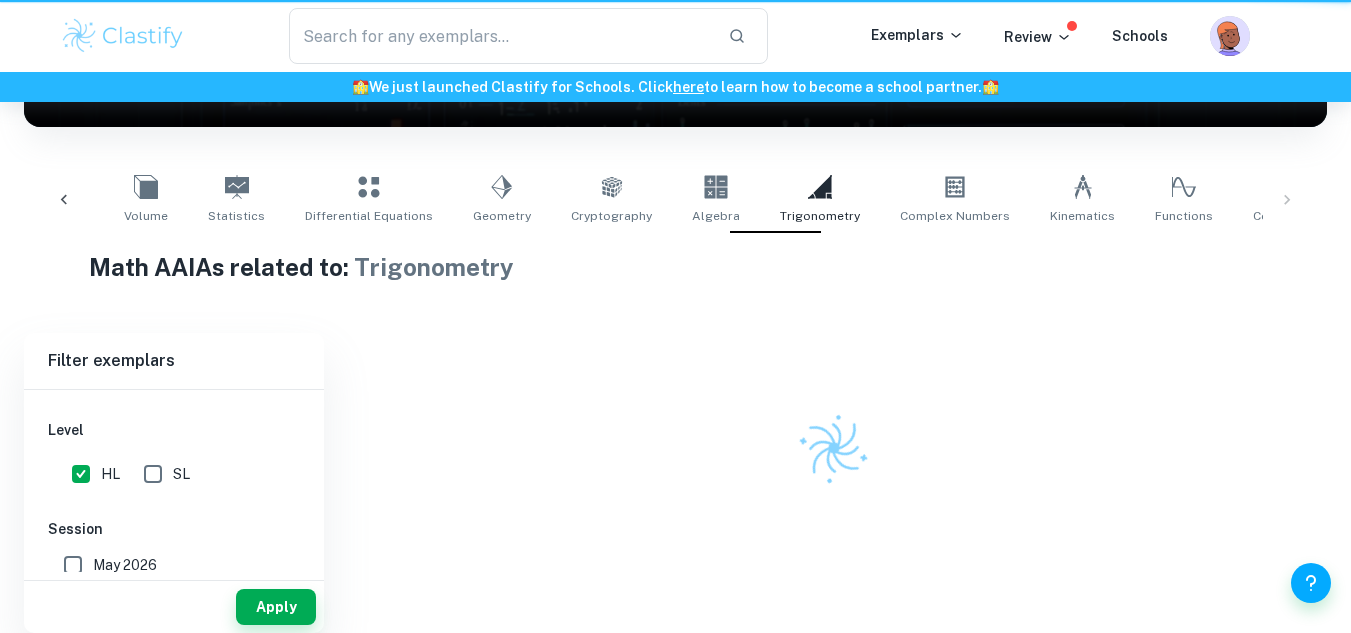 scroll, scrollTop: 0, scrollLeft: 0, axis: both 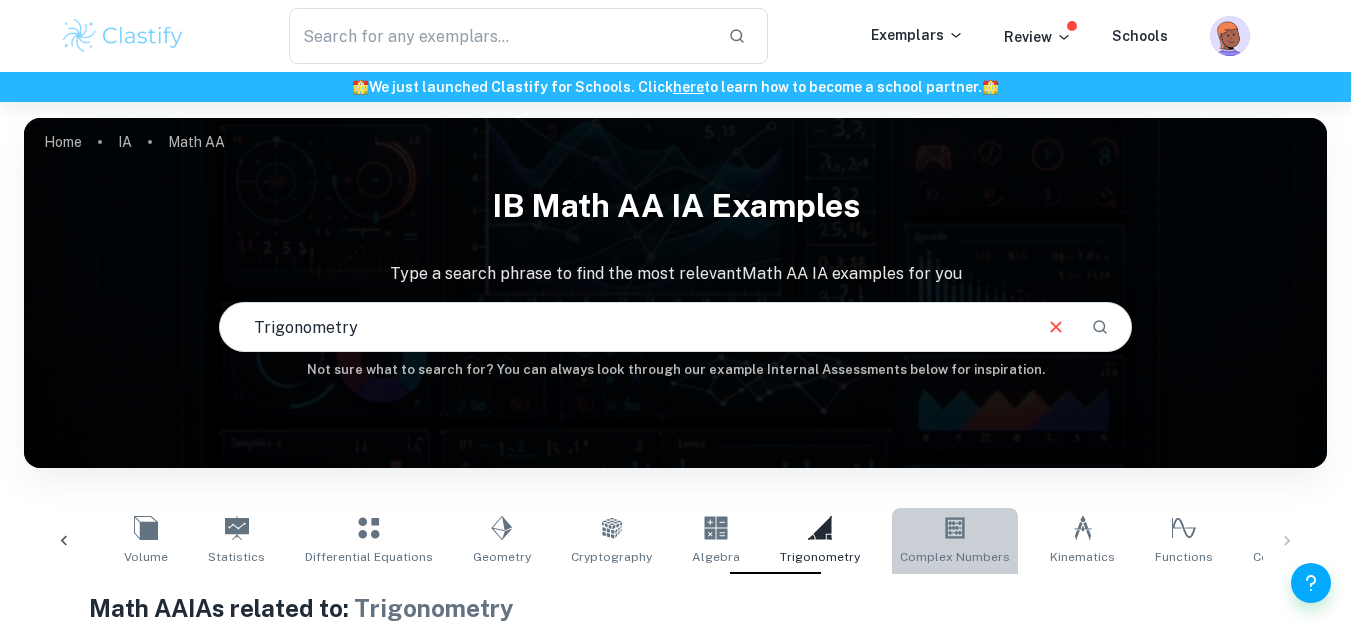 click on "Complex Numbers" at bounding box center (955, 557) 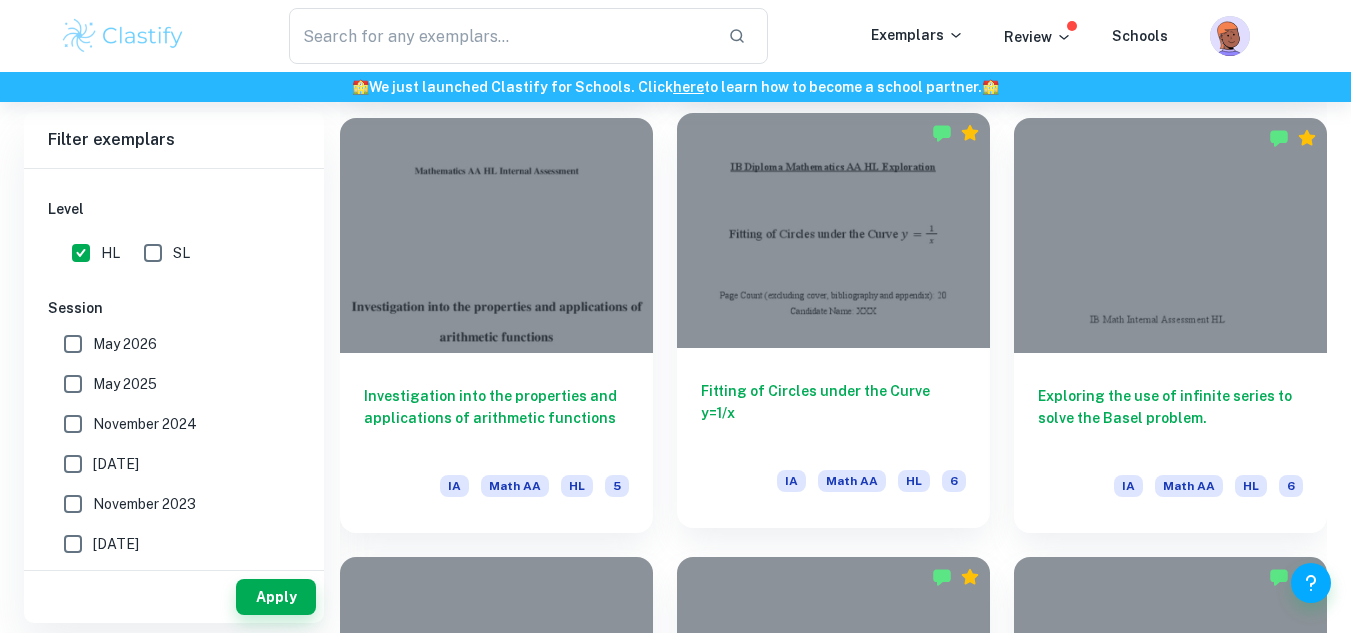 scroll, scrollTop: 1974, scrollLeft: 0, axis: vertical 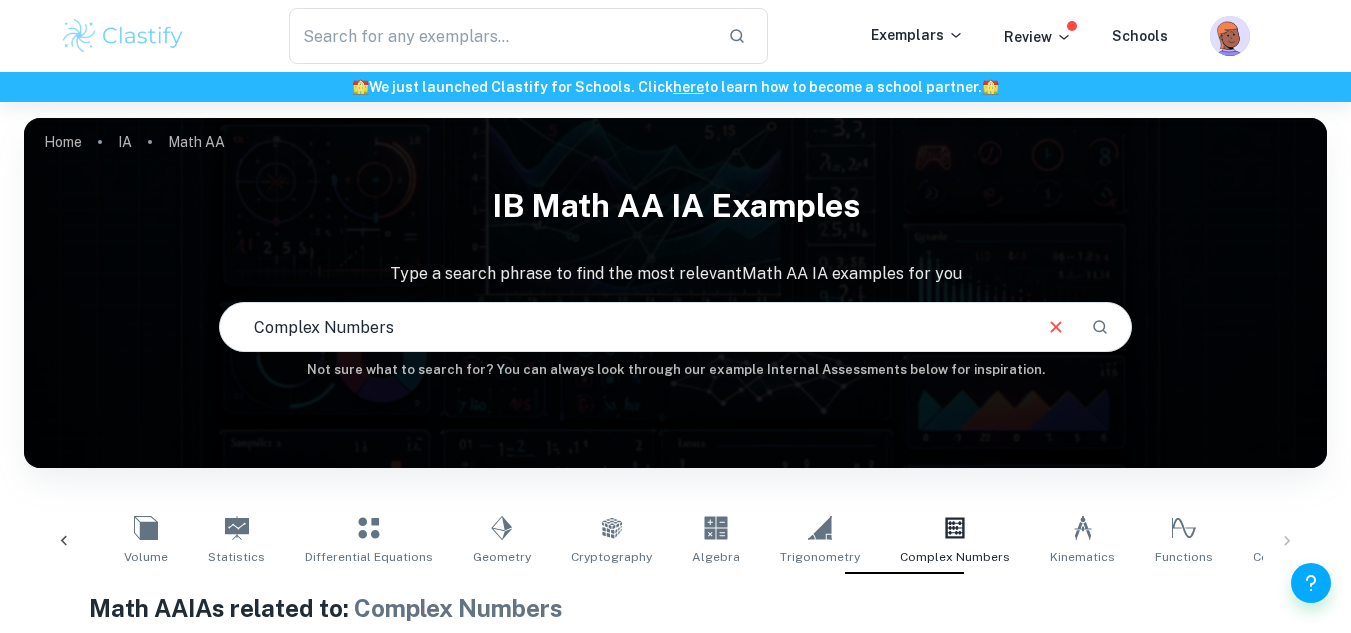 click 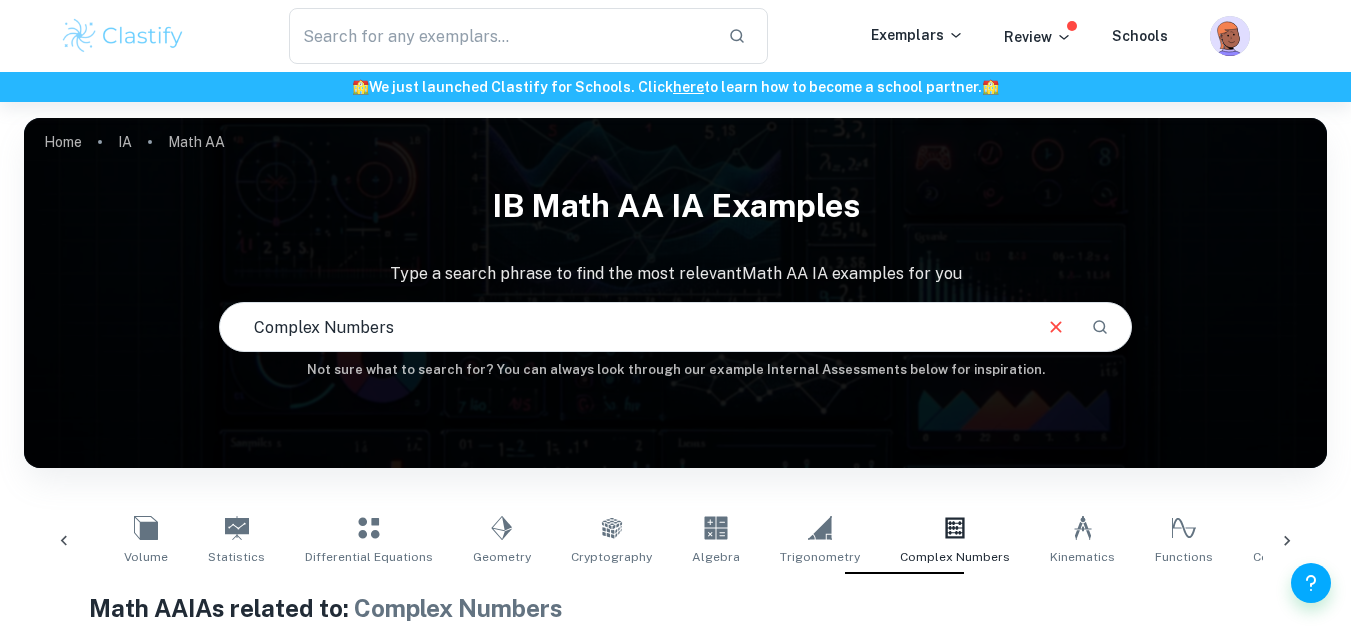 scroll, scrollTop: 0, scrollLeft: 0, axis: both 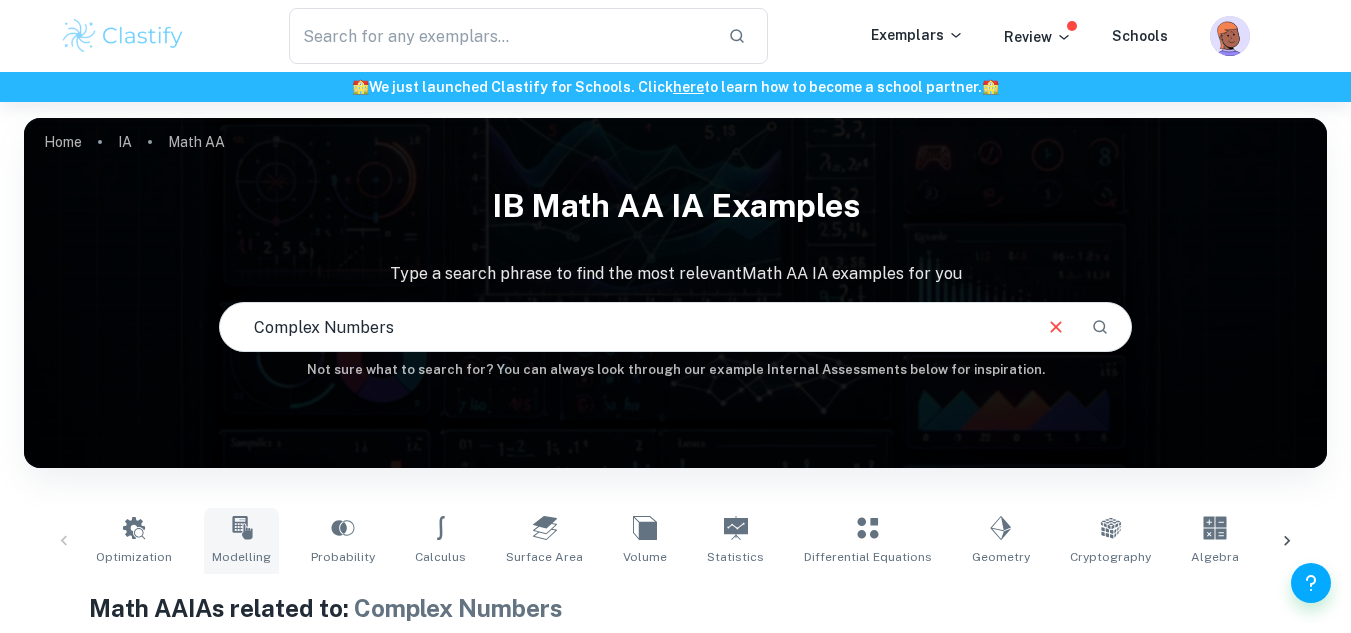 click on "Modelling" at bounding box center (241, 541) 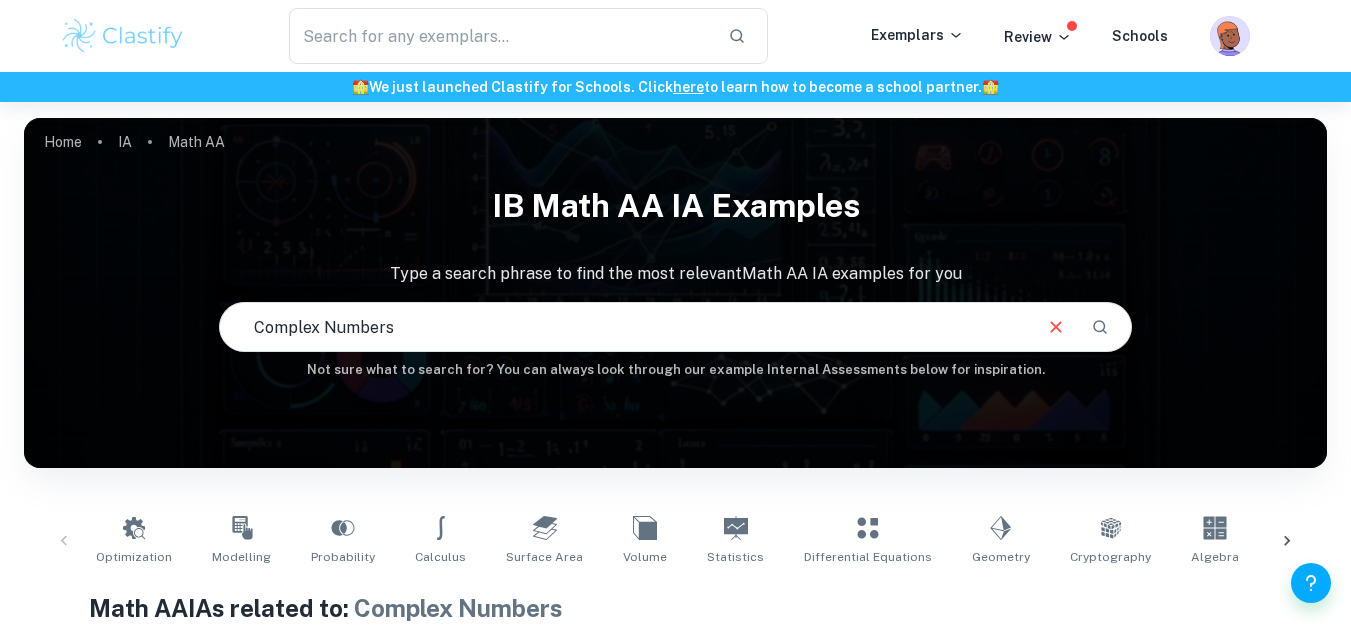 type on "Modelling" 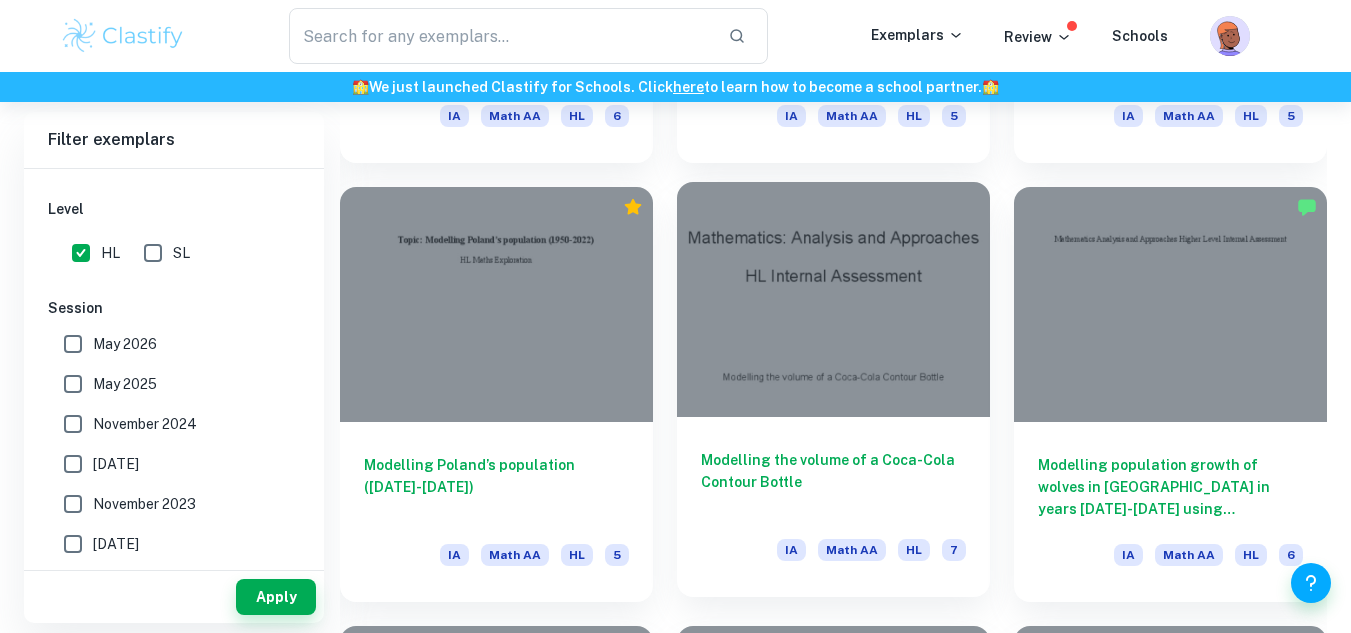 scroll, scrollTop: 1400, scrollLeft: 0, axis: vertical 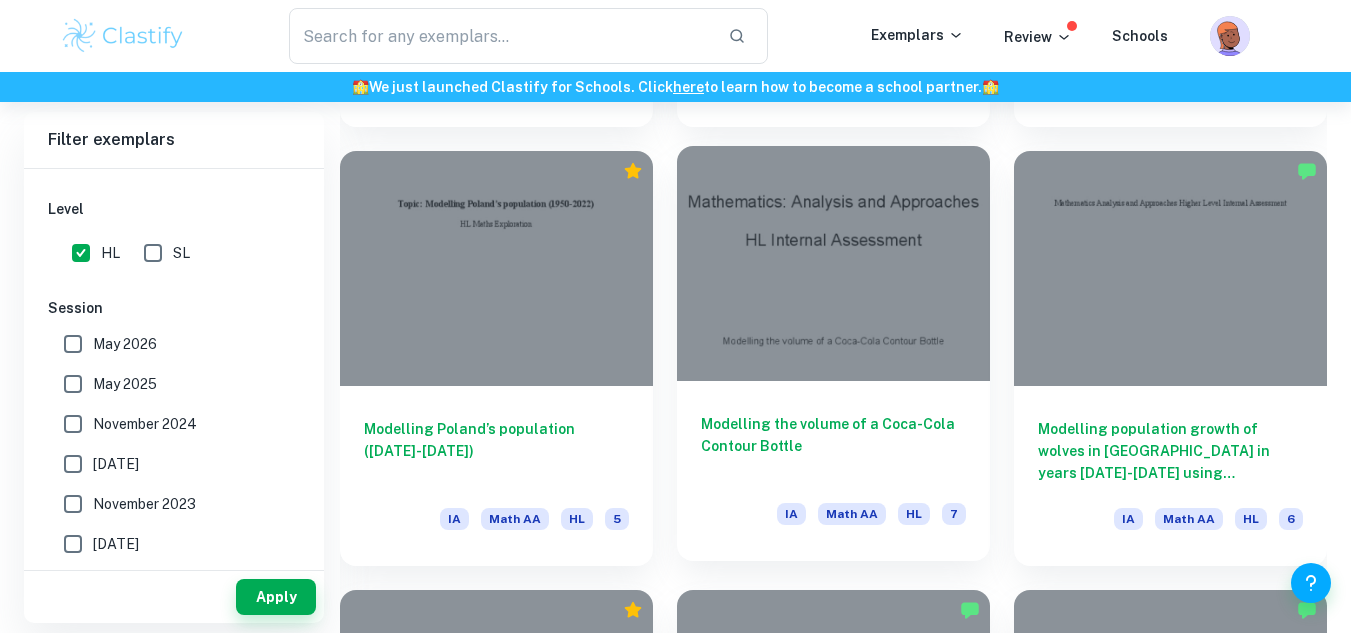 click at bounding box center (833, 263) 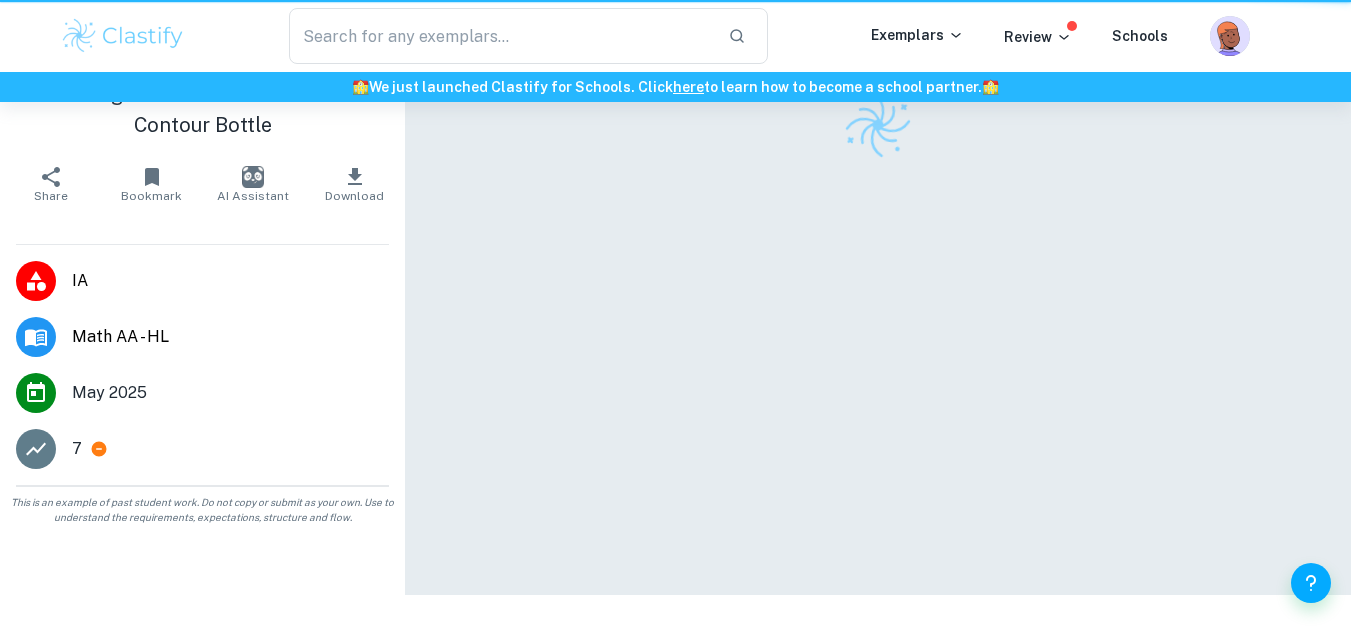 scroll, scrollTop: 0, scrollLeft: 0, axis: both 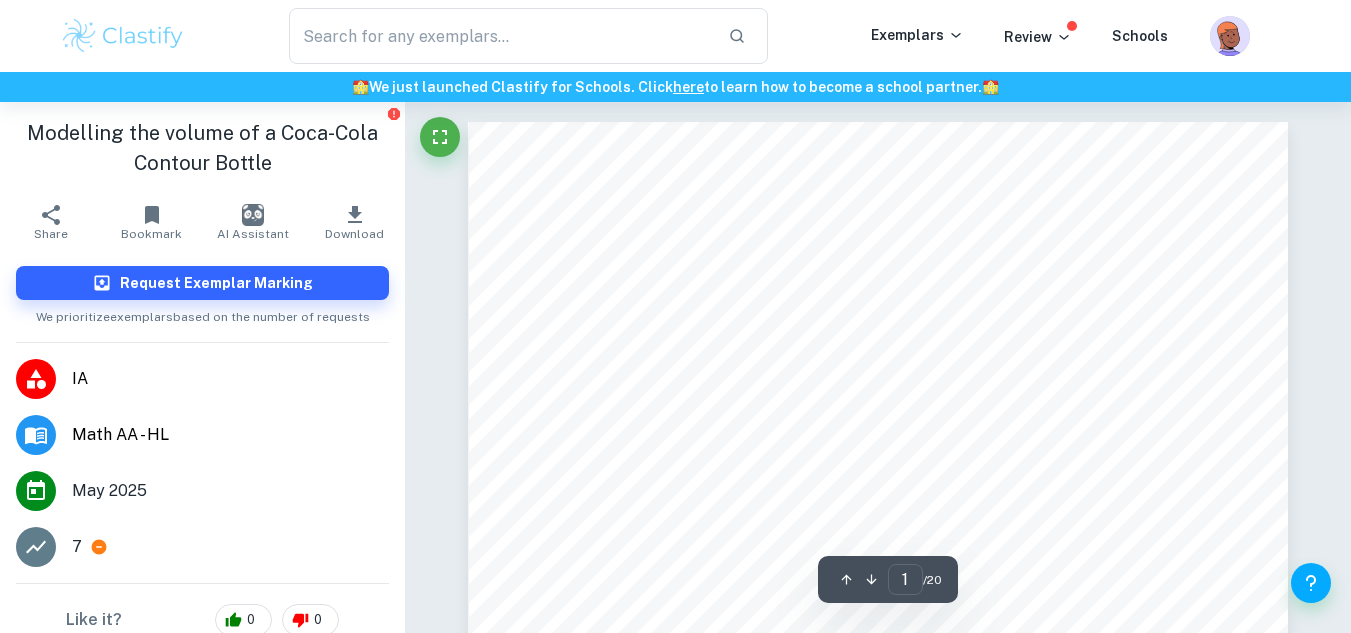 click 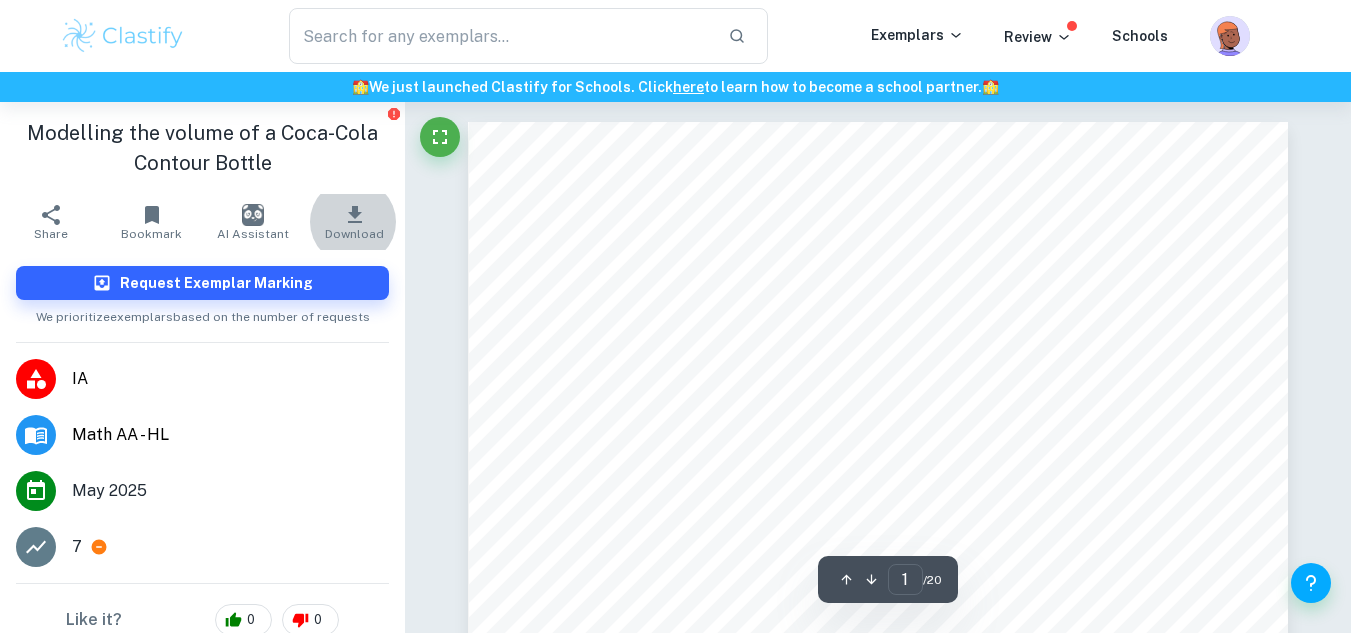 type 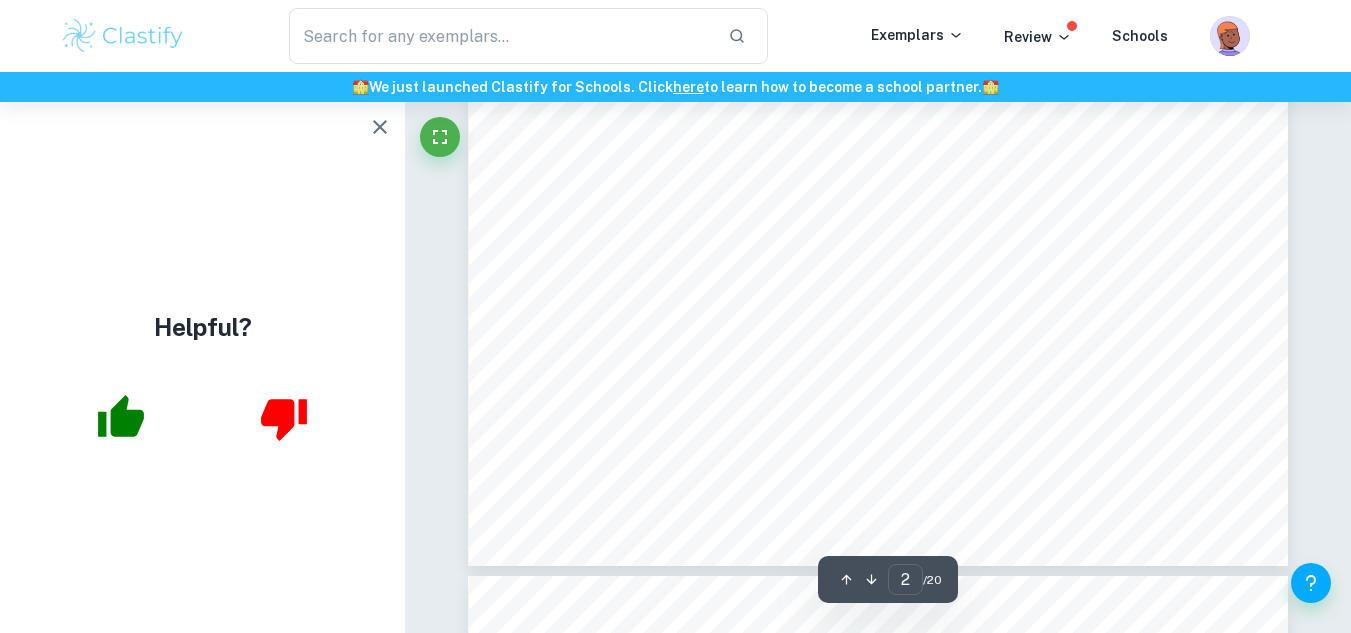 scroll, scrollTop: 1633, scrollLeft: 0, axis: vertical 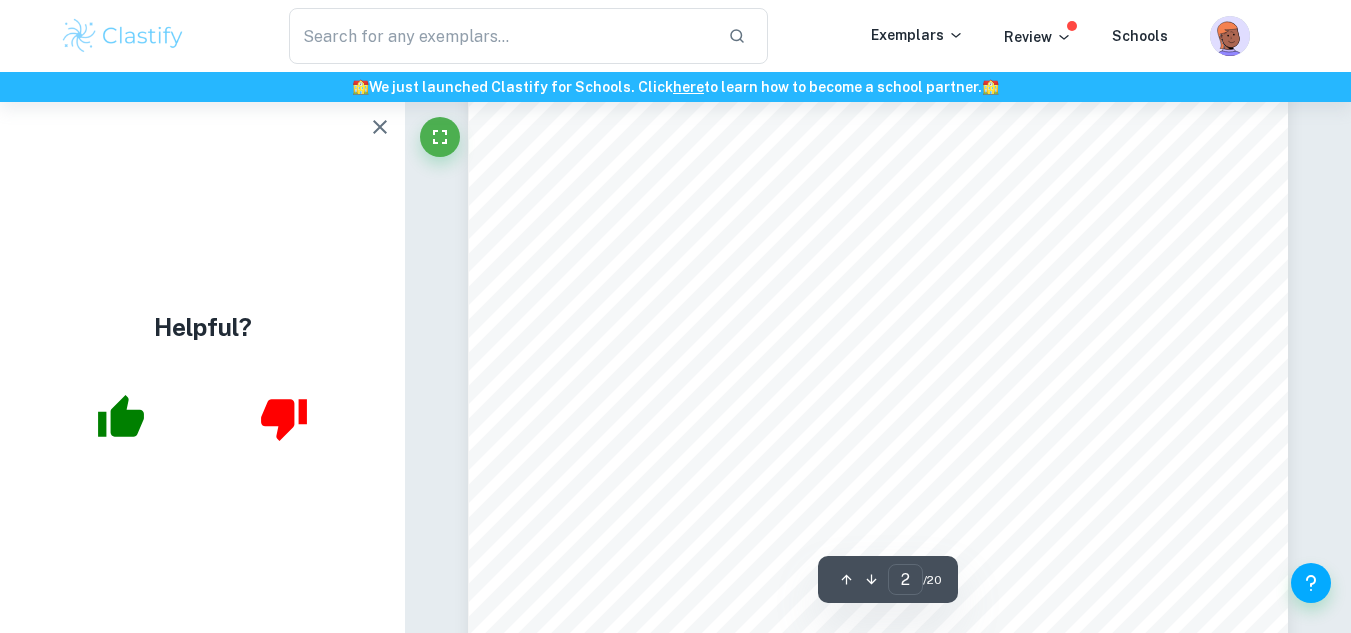 drag, startPoint x: 762, startPoint y: 148, endPoint x: 883, endPoint y: 174, distance: 123.76187 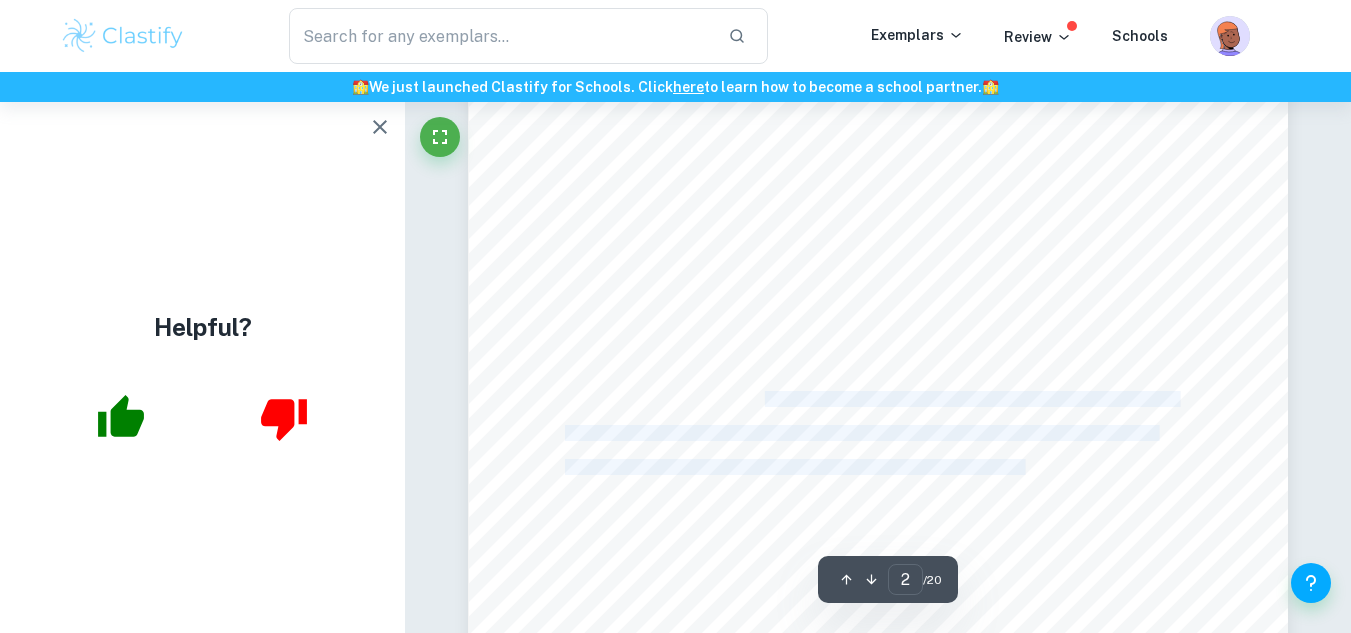 drag, startPoint x: 764, startPoint y: 403, endPoint x: 1024, endPoint y: 475, distance: 269.7851 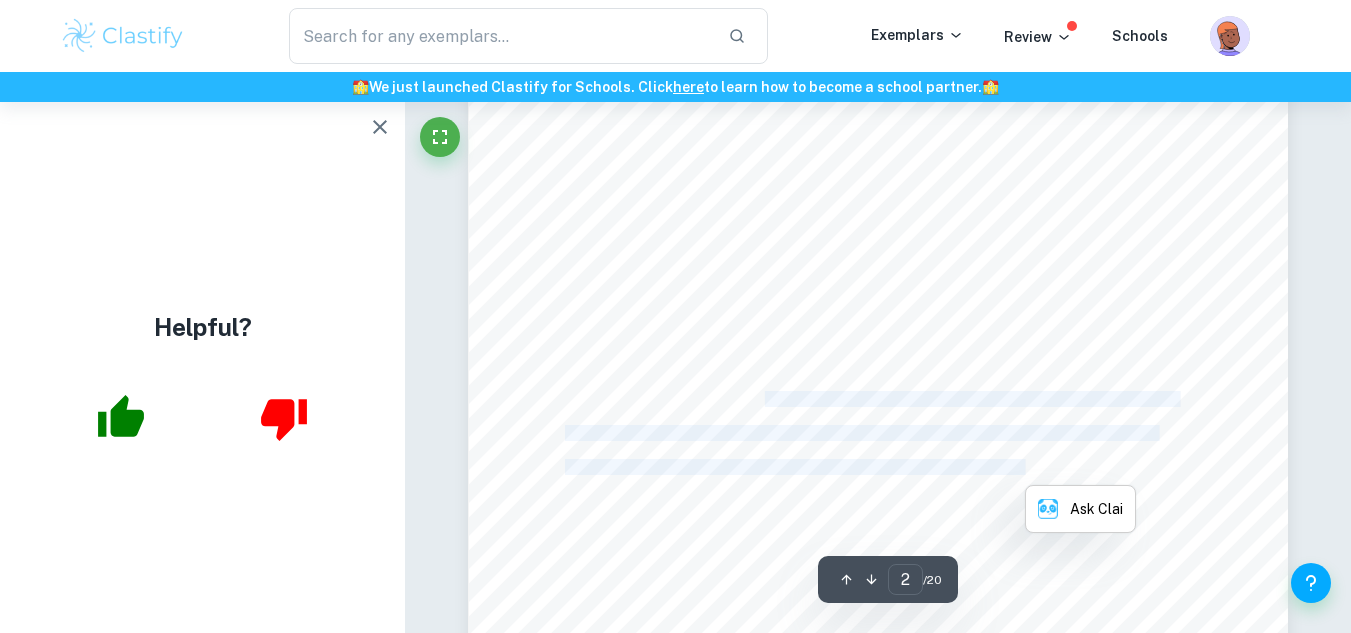 click on "pursuing careers in this field. As my knowledge in mathematics continues to grow, I began to" at bounding box center (865, 467) 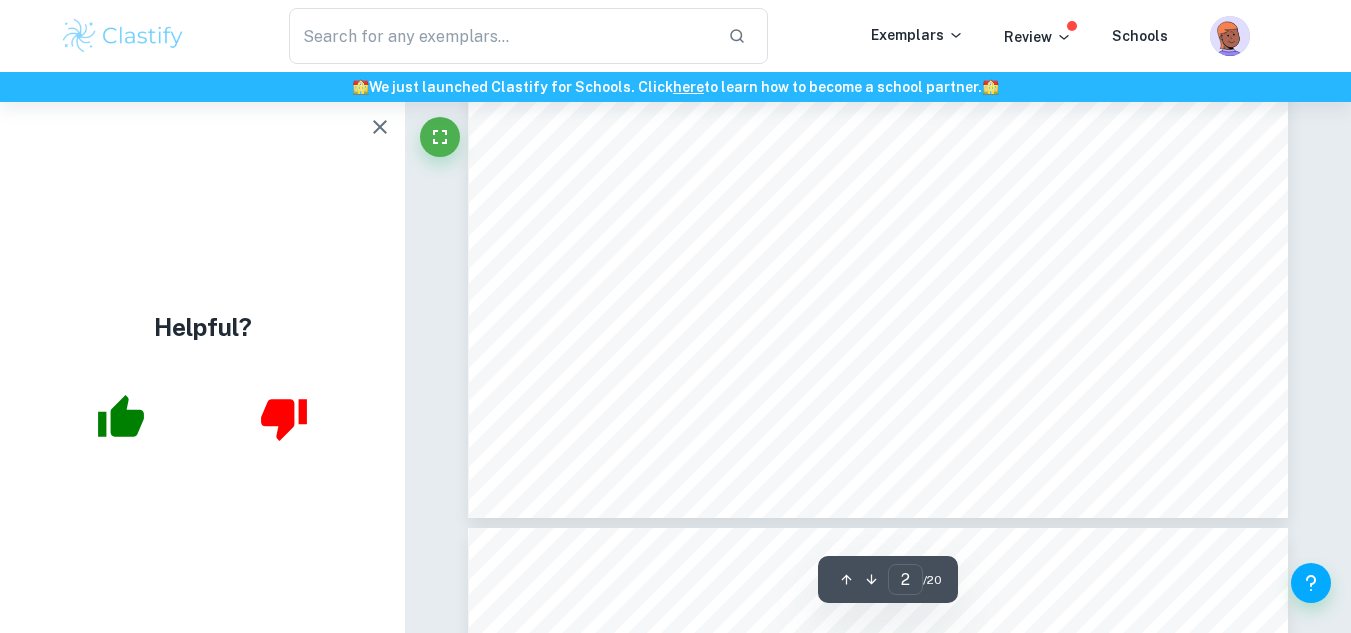 scroll, scrollTop: 2100, scrollLeft: 0, axis: vertical 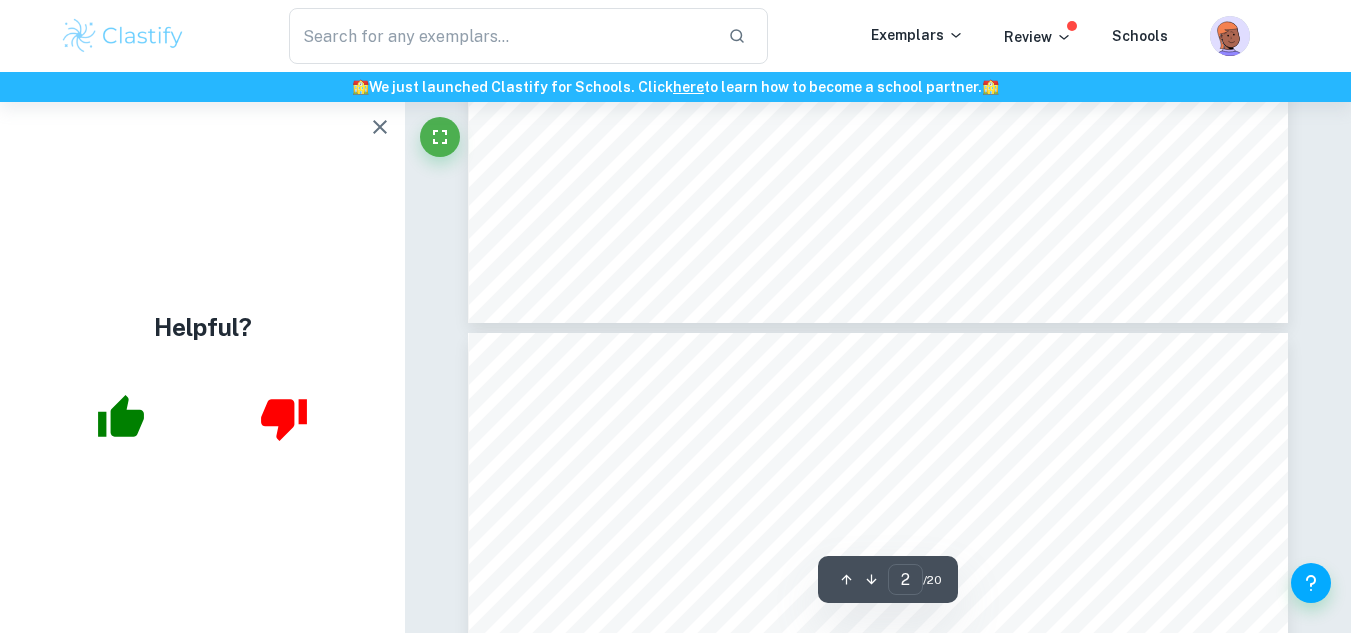type on "3" 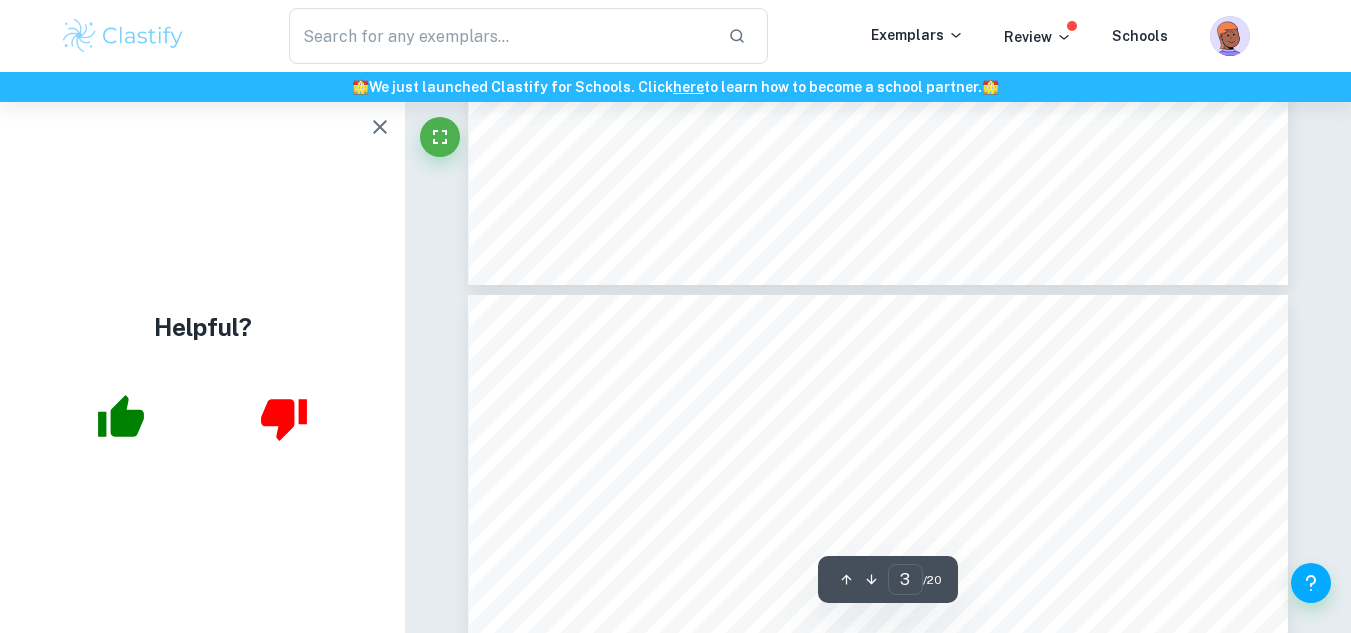 click on "For this investigation, it will be assumed that the bottle is a perfect volume of revolution, and the" at bounding box center (875, 454) 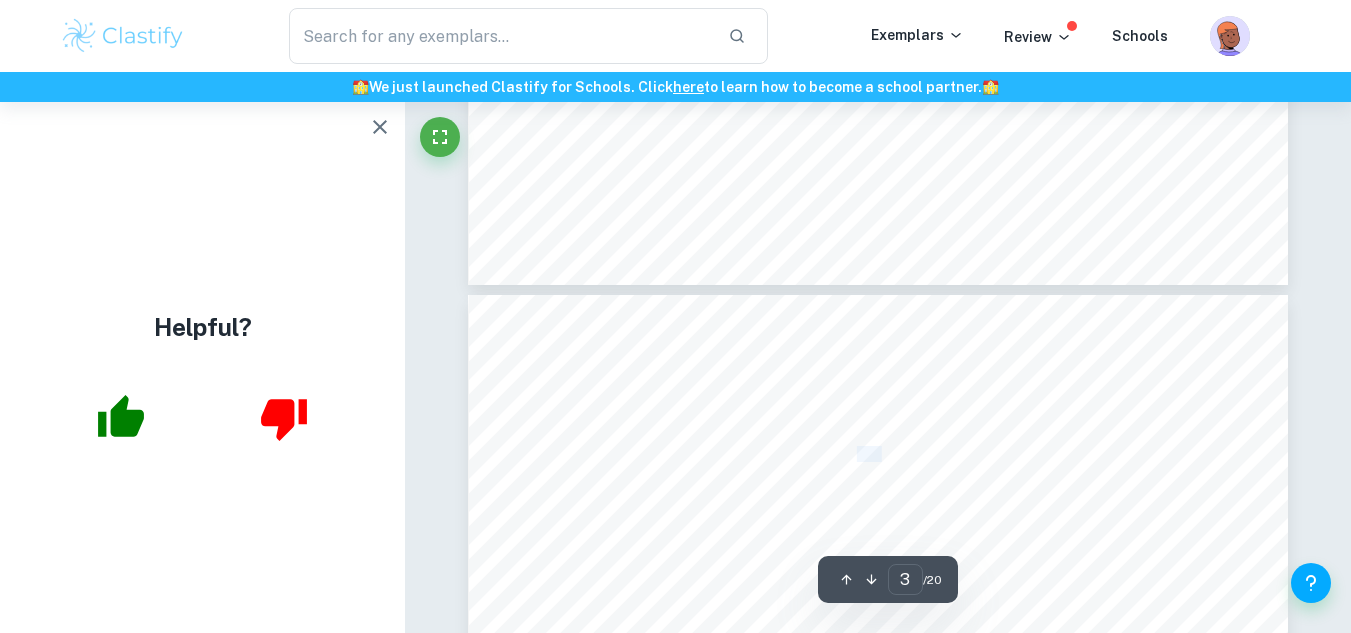 click on "For this investigation, it will be assumed that the bottle is a perfect volume of revolution, and the" at bounding box center [875, 454] 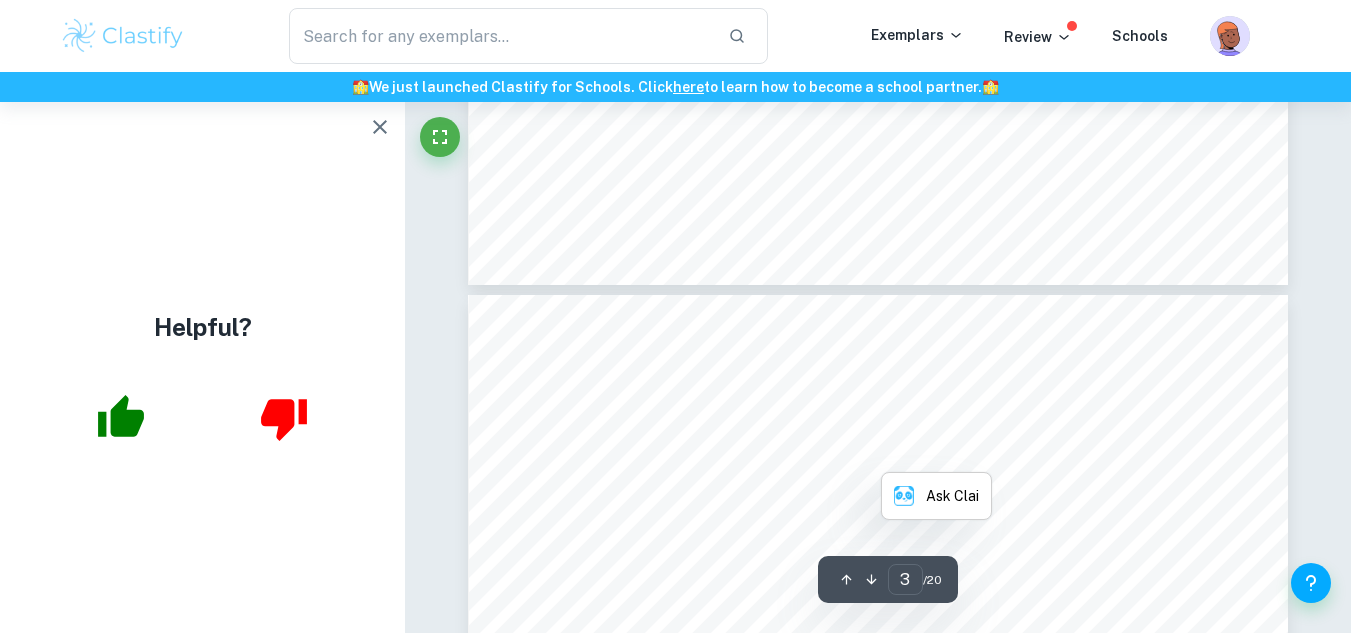 click on "For this investigation, it will be assumed that the bottle is a perfect volume of revolution, and the" at bounding box center (875, 454) 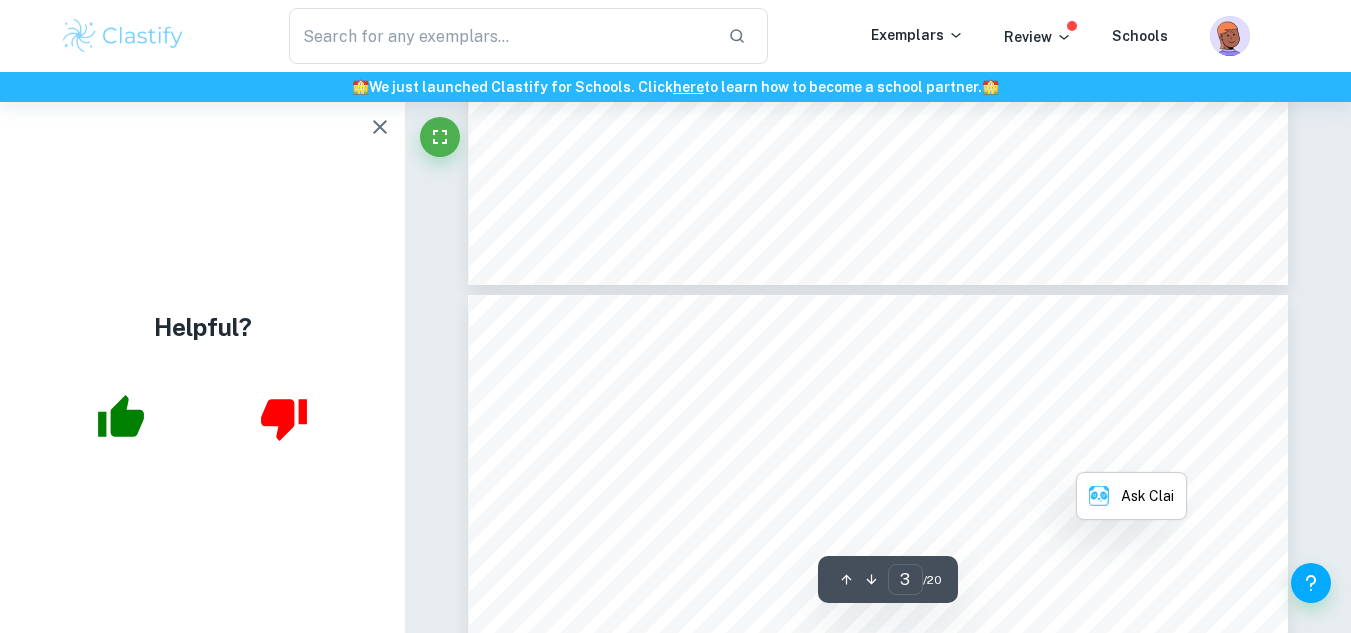 click on "For this investigation, it will be assumed that the bottle is a perfect volume of revolution, and the" at bounding box center [875, 454] 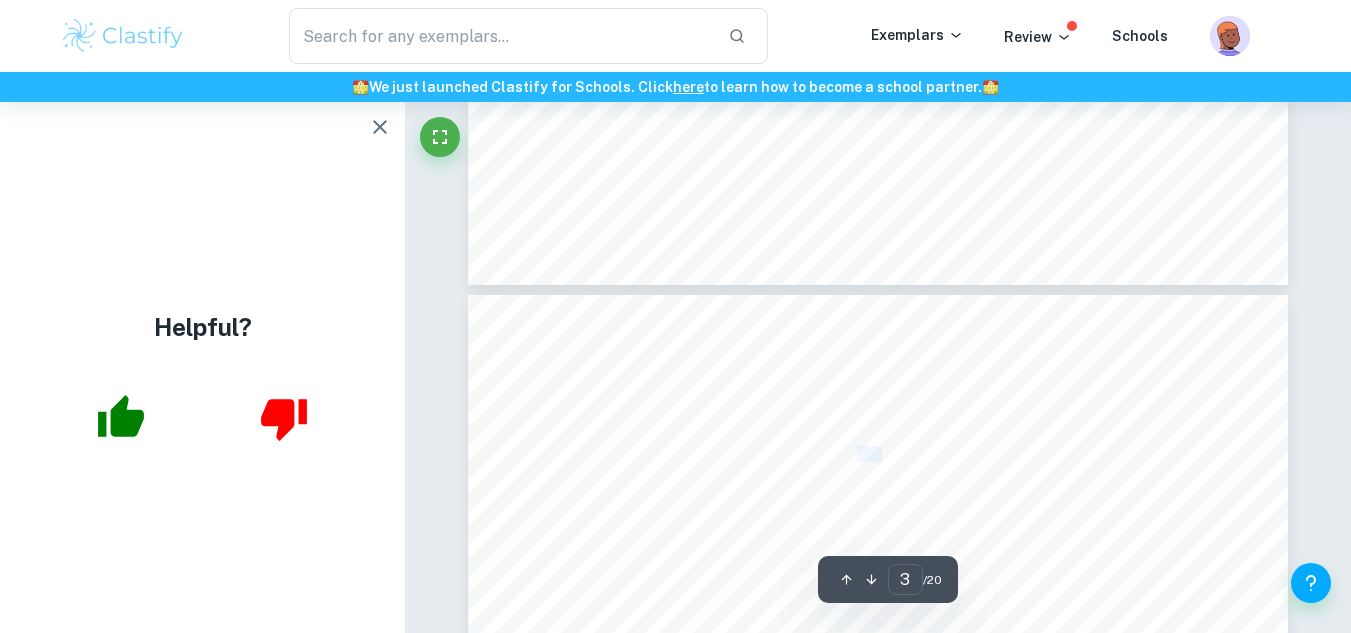 click on "For this investigation, it will be assumed that the bottle is a perfect volume of revolution, and the" at bounding box center [875, 454] 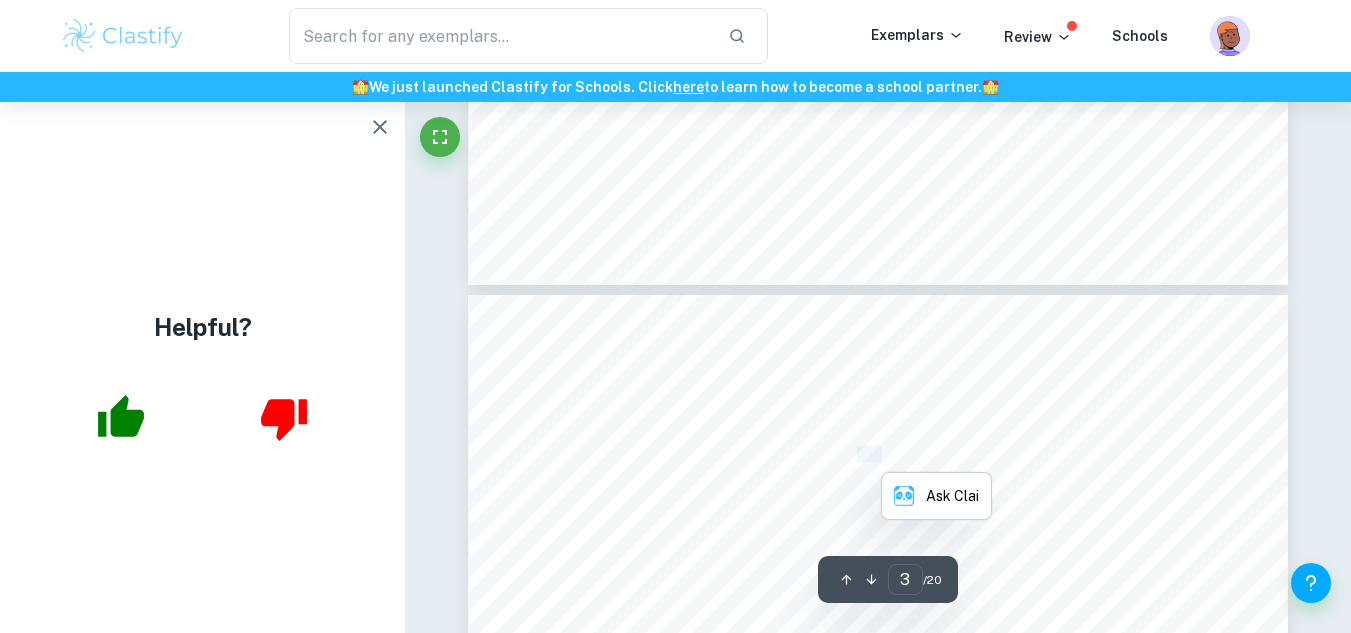 click on "For this investigation, it will be assumed that the bottle is a perfect volume of revolution, and the" at bounding box center (875, 454) 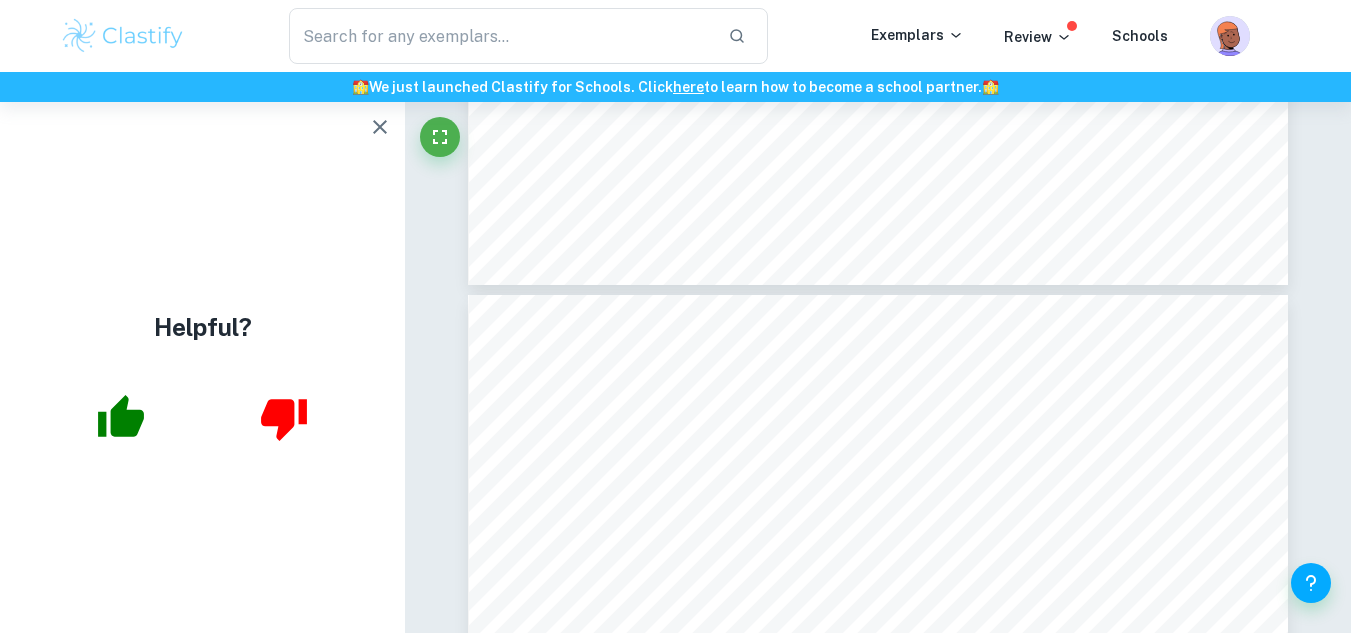click on "​ Exemplars Review Schools" at bounding box center (676, 36) 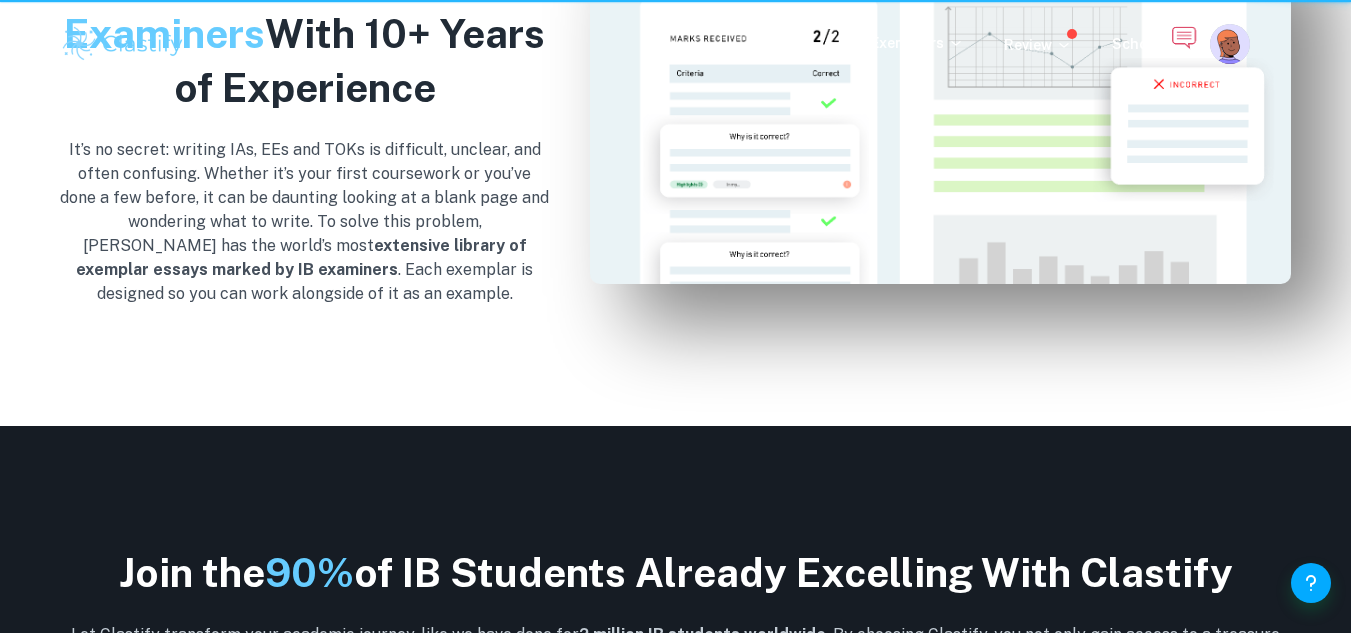 scroll, scrollTop: 0, scrollLeft: 0, axis: both 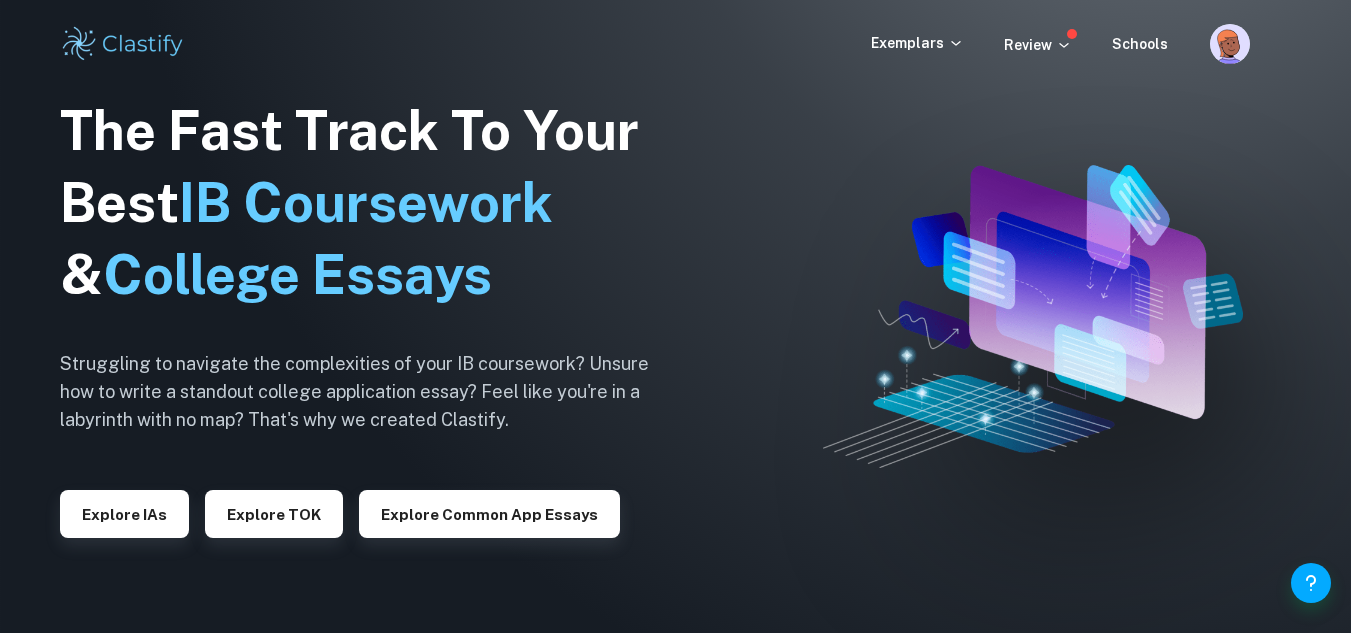 click on "Exemplars Review Schools" at bounding box center (676, 44) 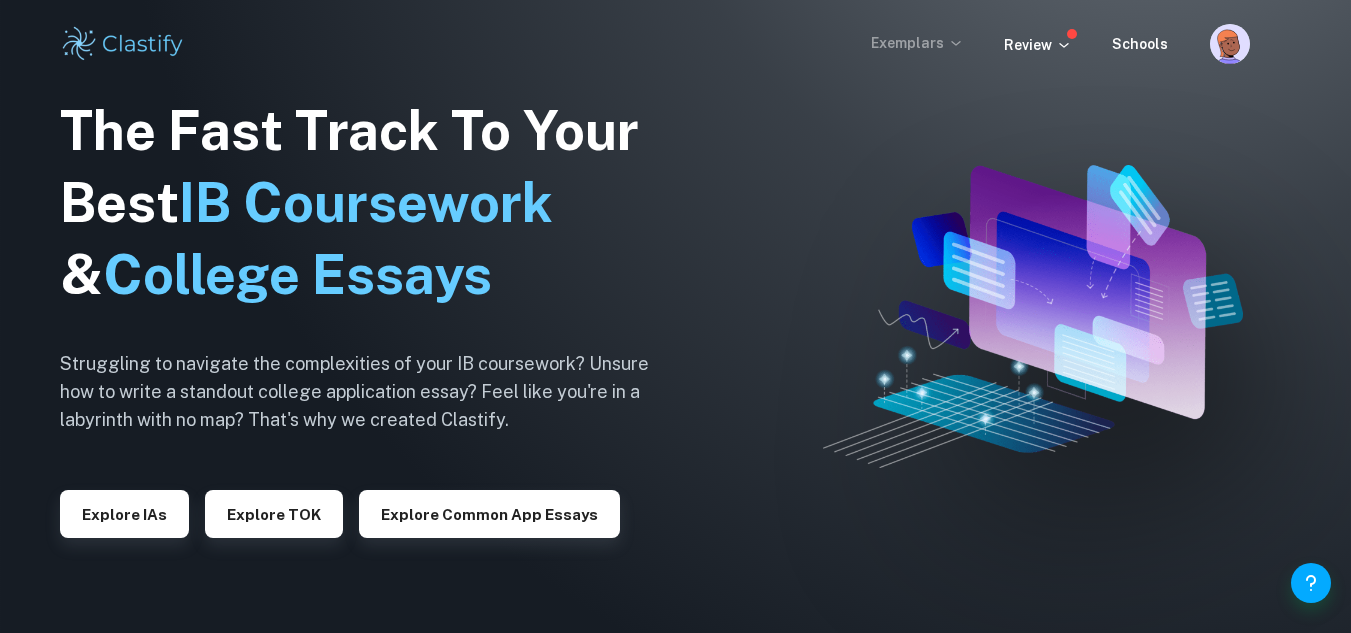 click on "Exemplars" at bounding box center [917, 43] 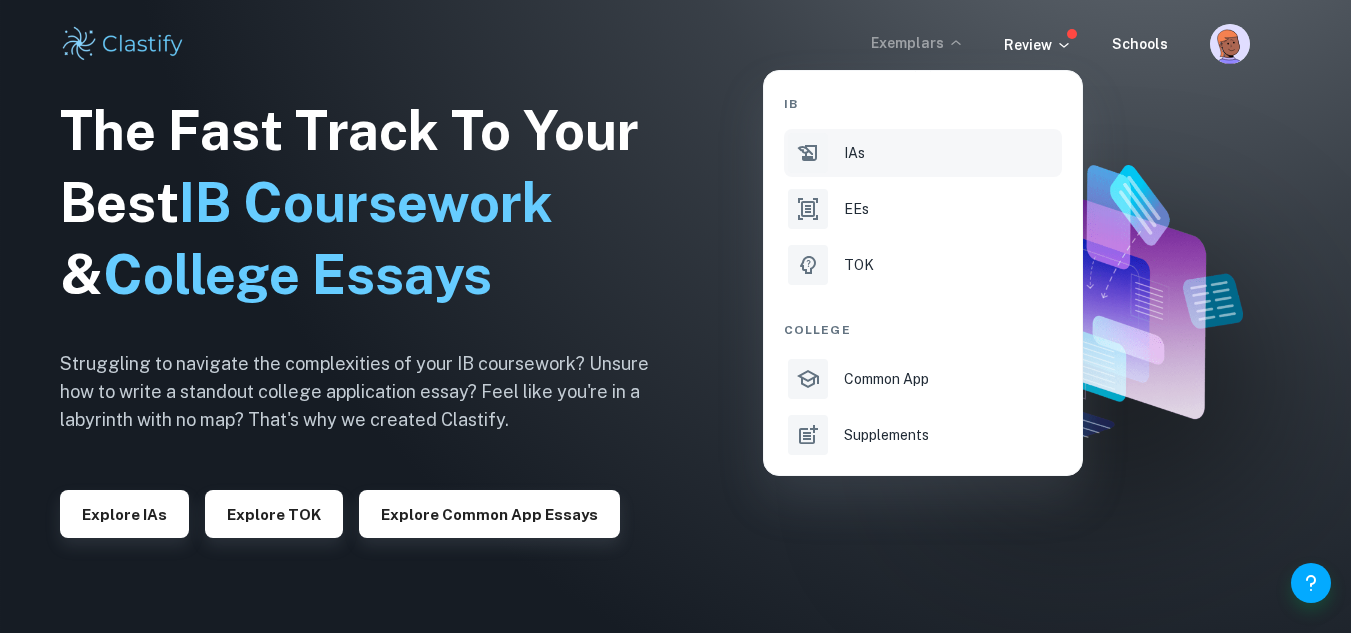 click on "IAs" at bounding box center (923, 153) 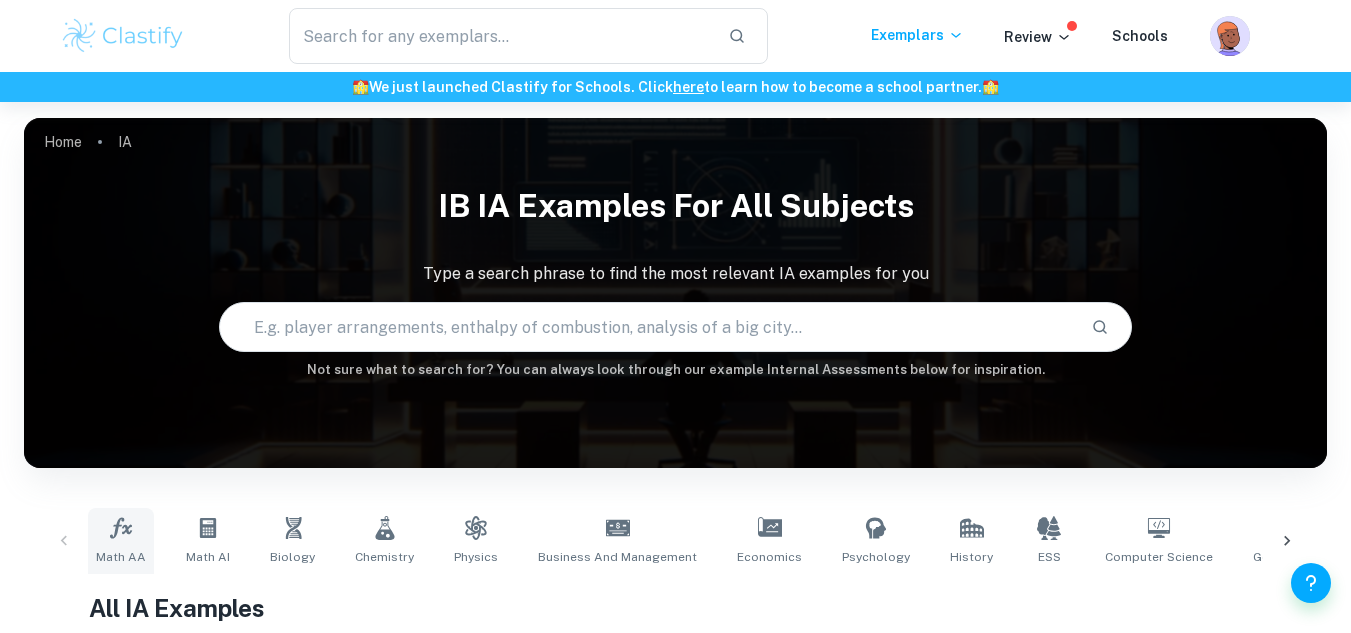 click on "Math AA" at bounding box center (121, 541) 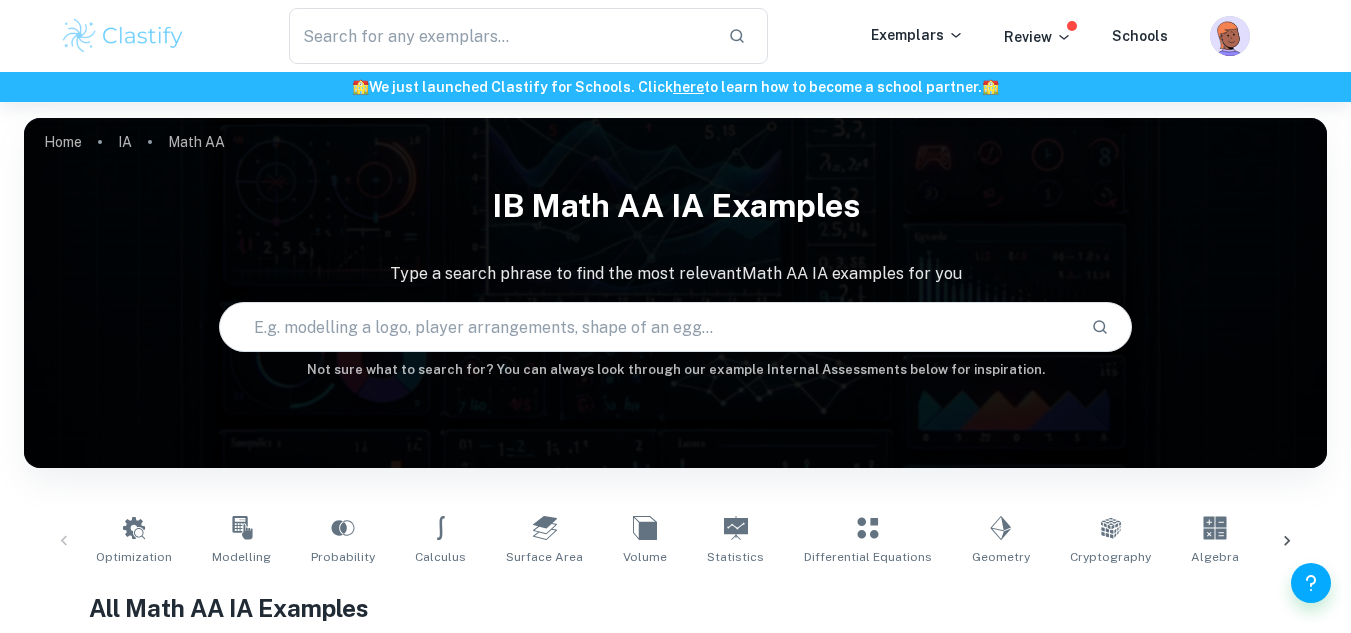 click at bounding box center [1287, 541] 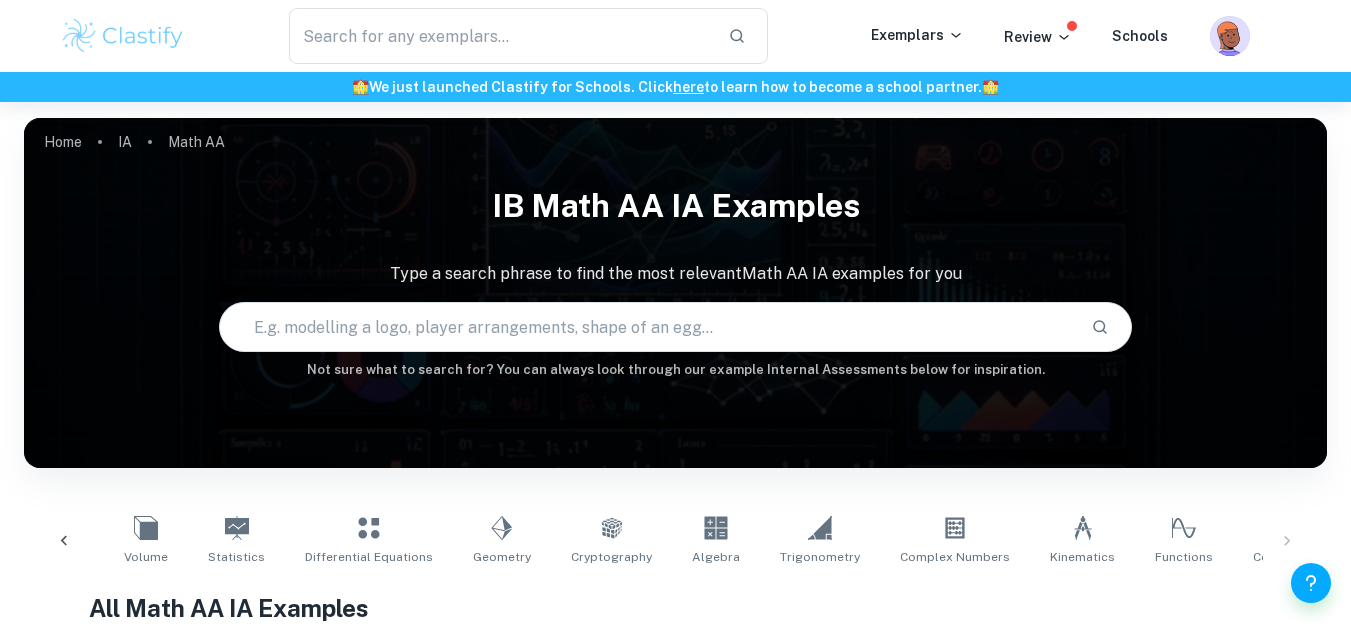 scroll, scrollTop: 0, scrollLeft: 499, axis: horizontal 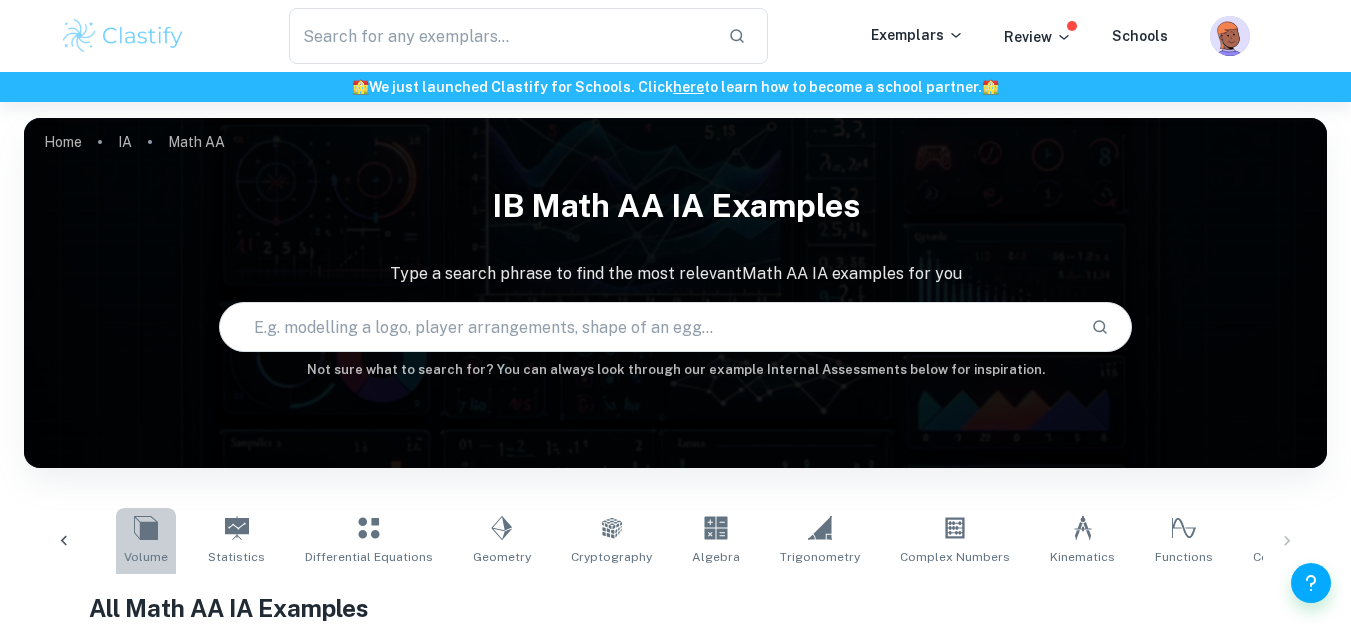 click 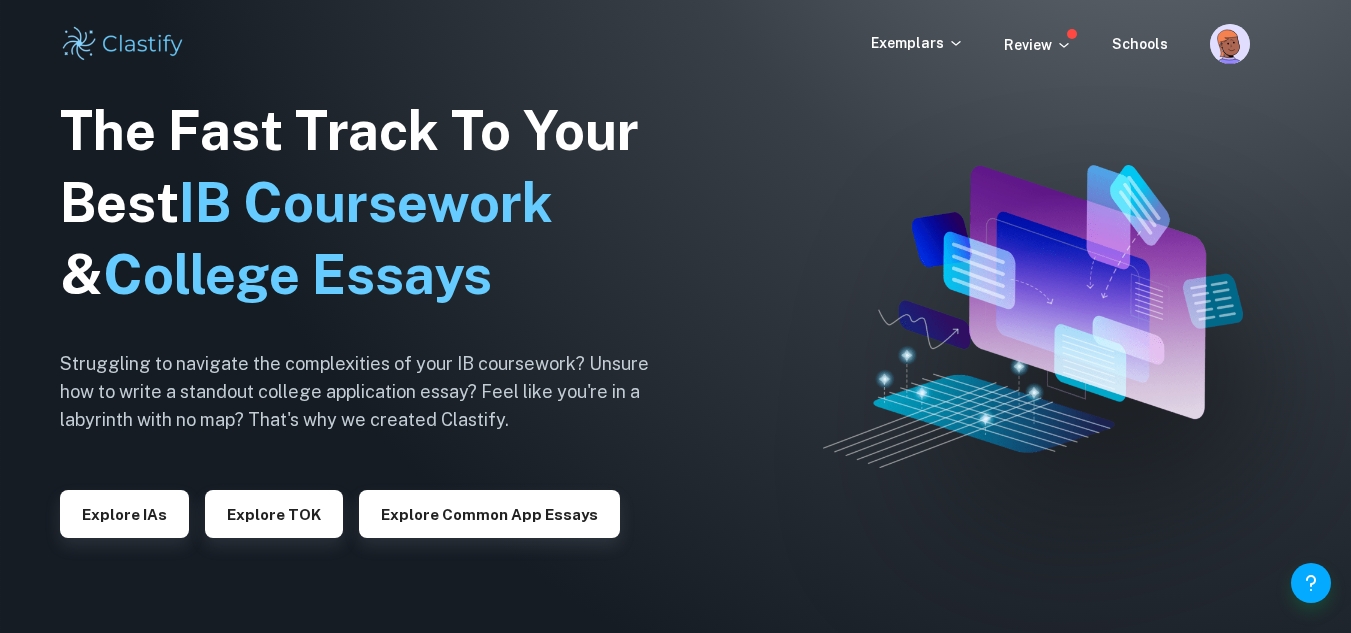 scroll, scrollTop: 0, scrollLeft: 0, axis: both 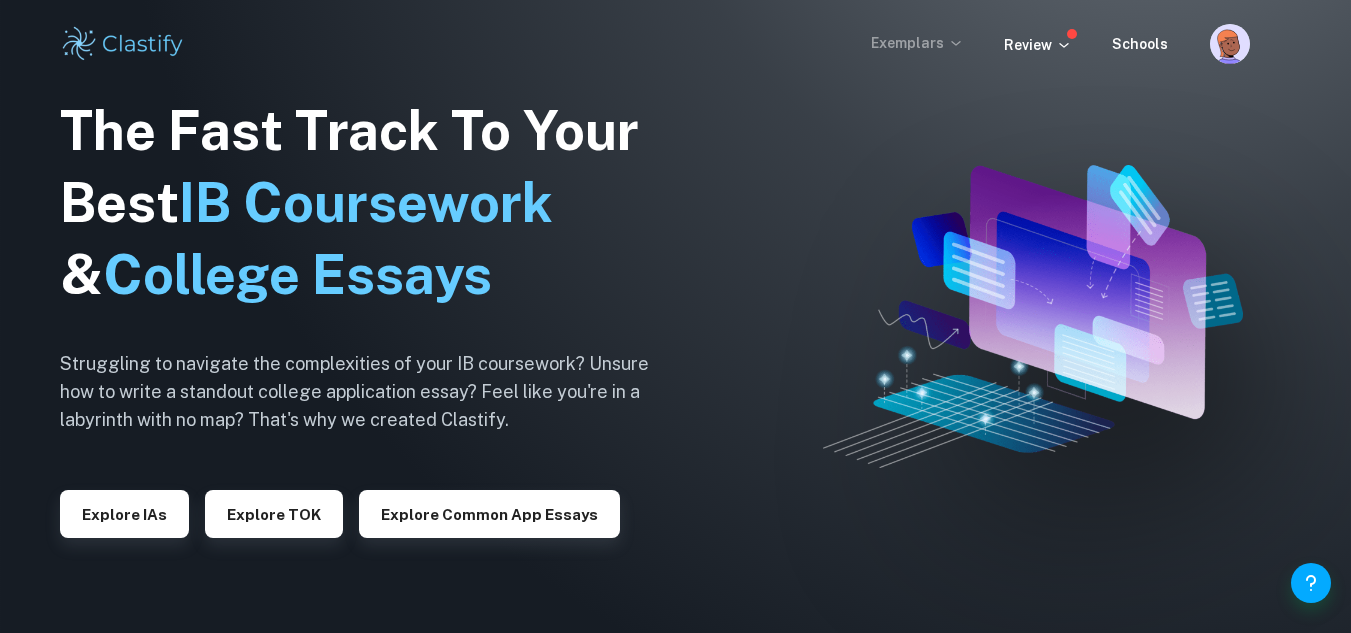 click on "Exemplars" at bounding box center (917, 43) 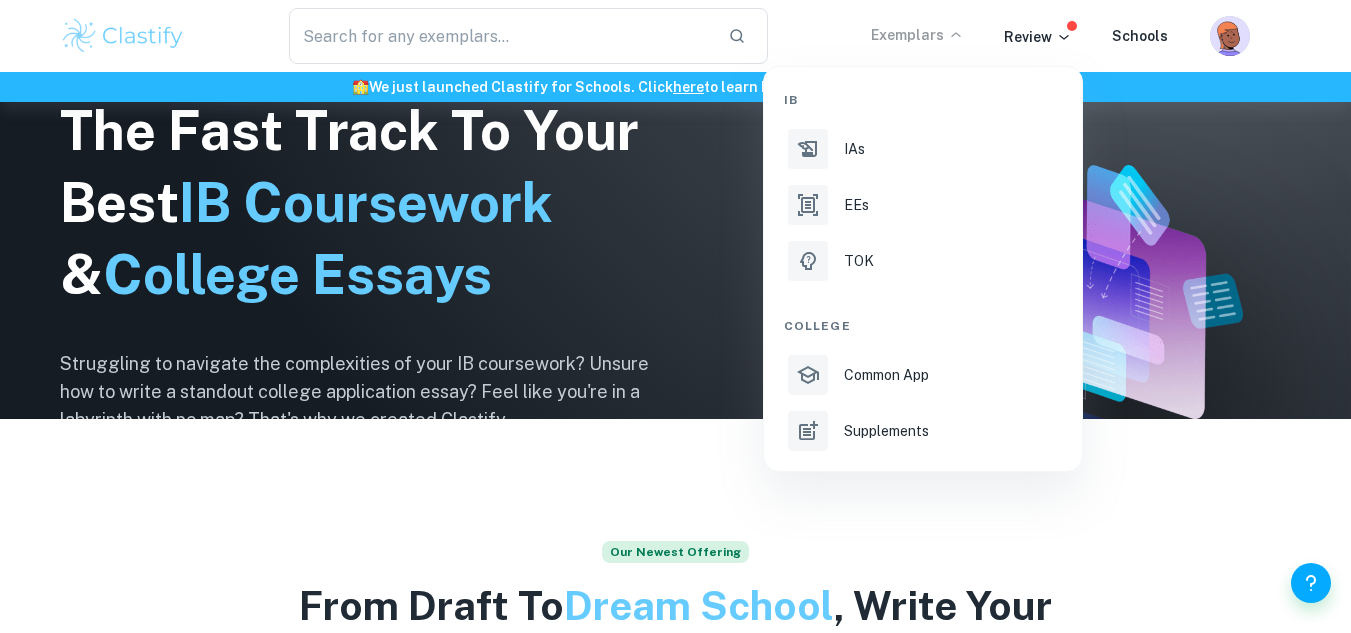scroll, scrollTop: 233, scrollLeft: 0, axis: vertical 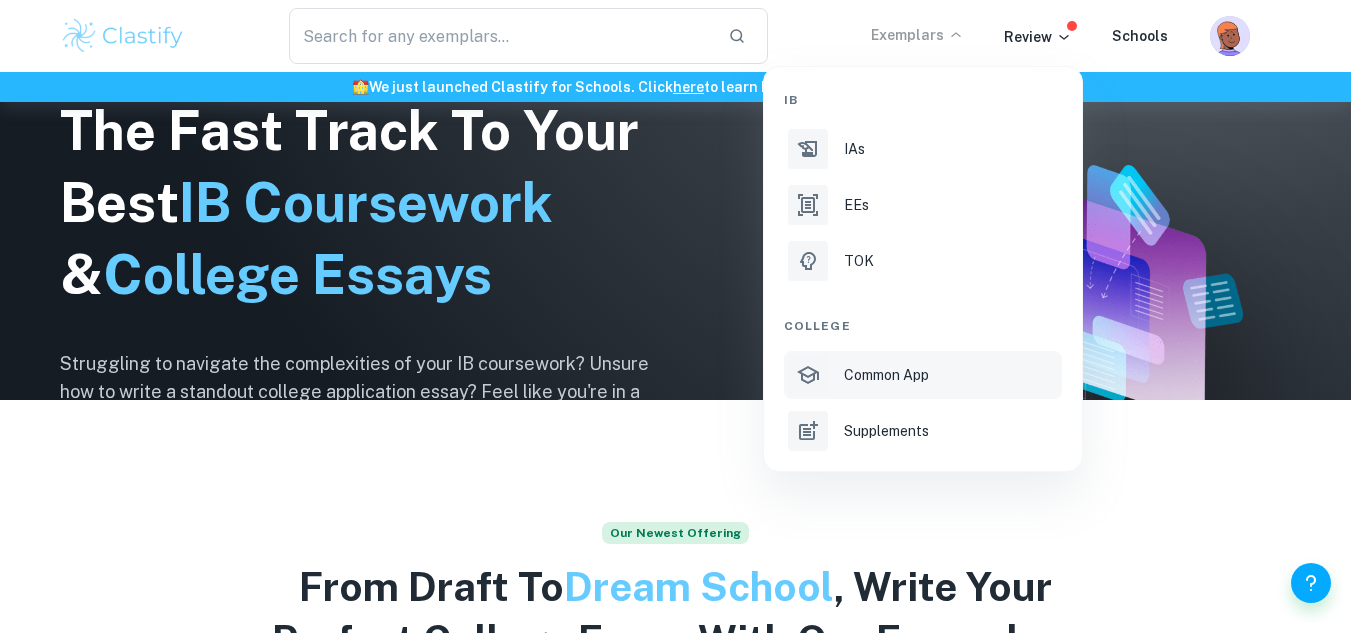 click on "Common App" at bounding box center (886, 375) 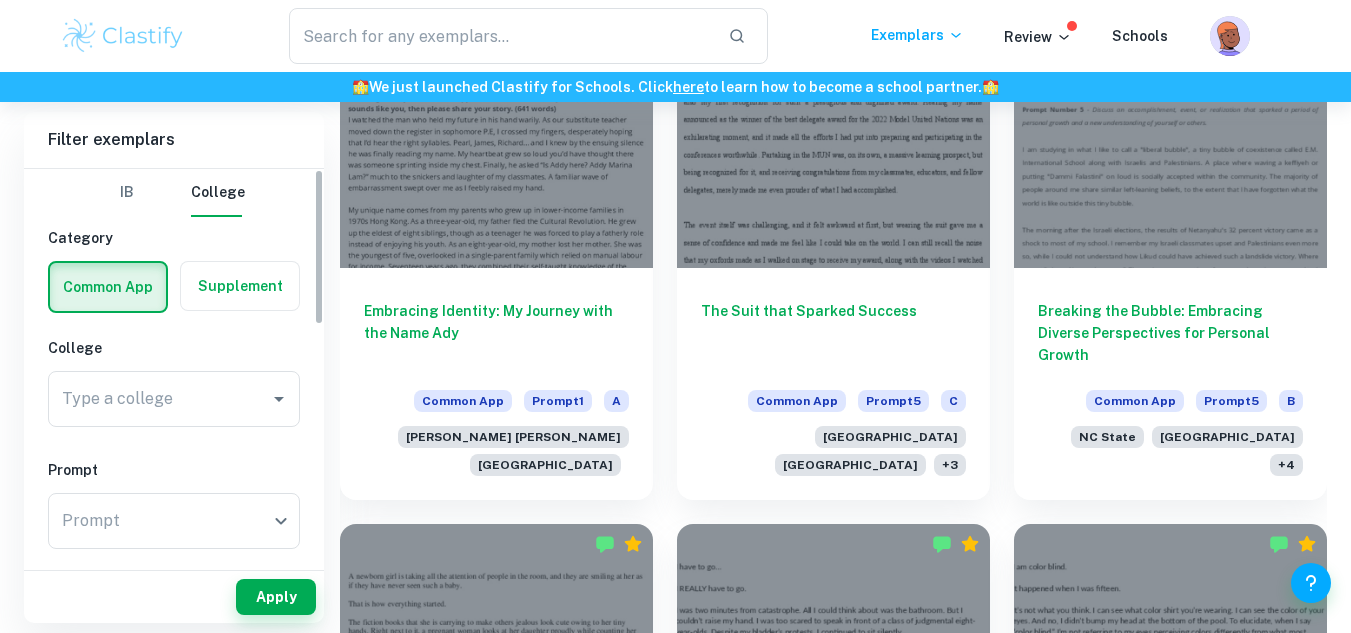 scroll, scrollTop: 1167, scrollLeft: 0, axis: vertical 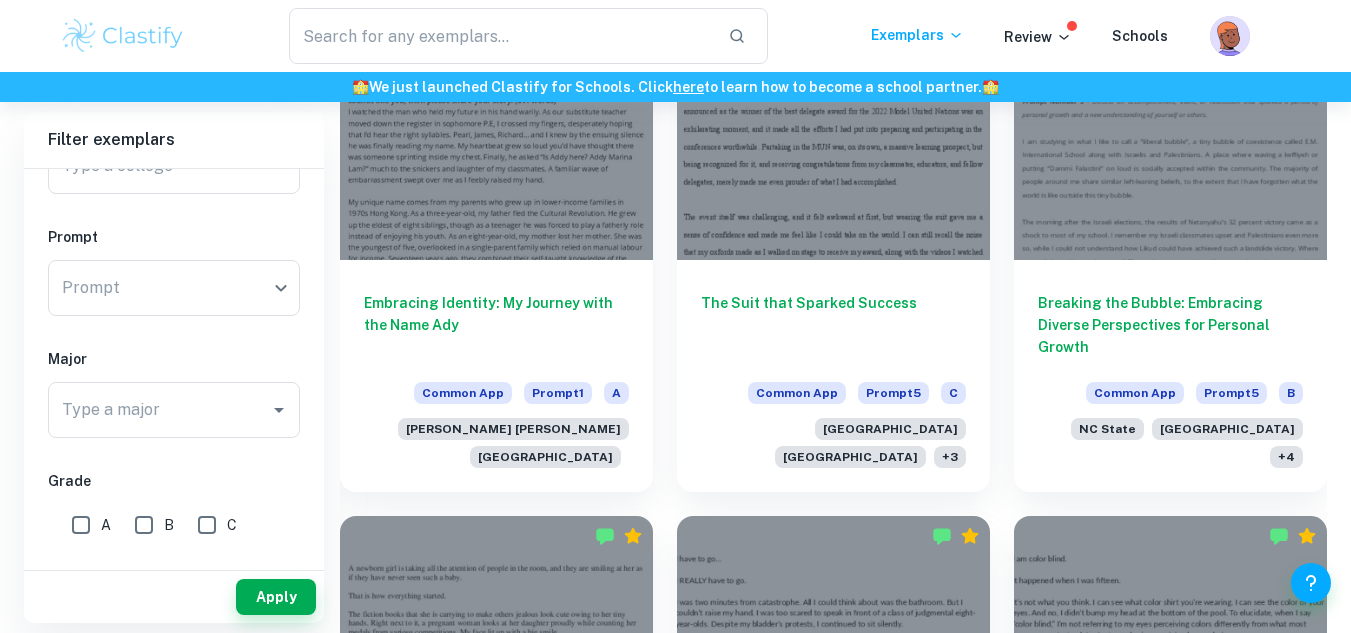 click on "A" at bounding box center [81, 525] 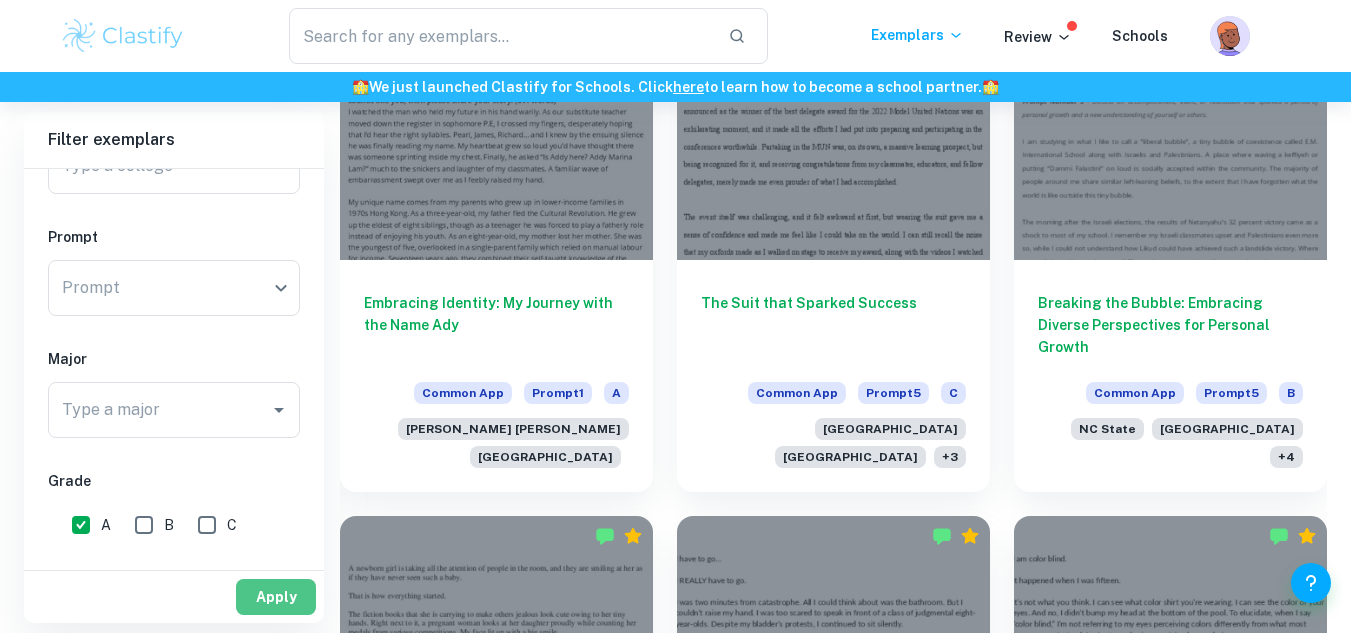 click on "Apply" at bounding box center [276, 597] 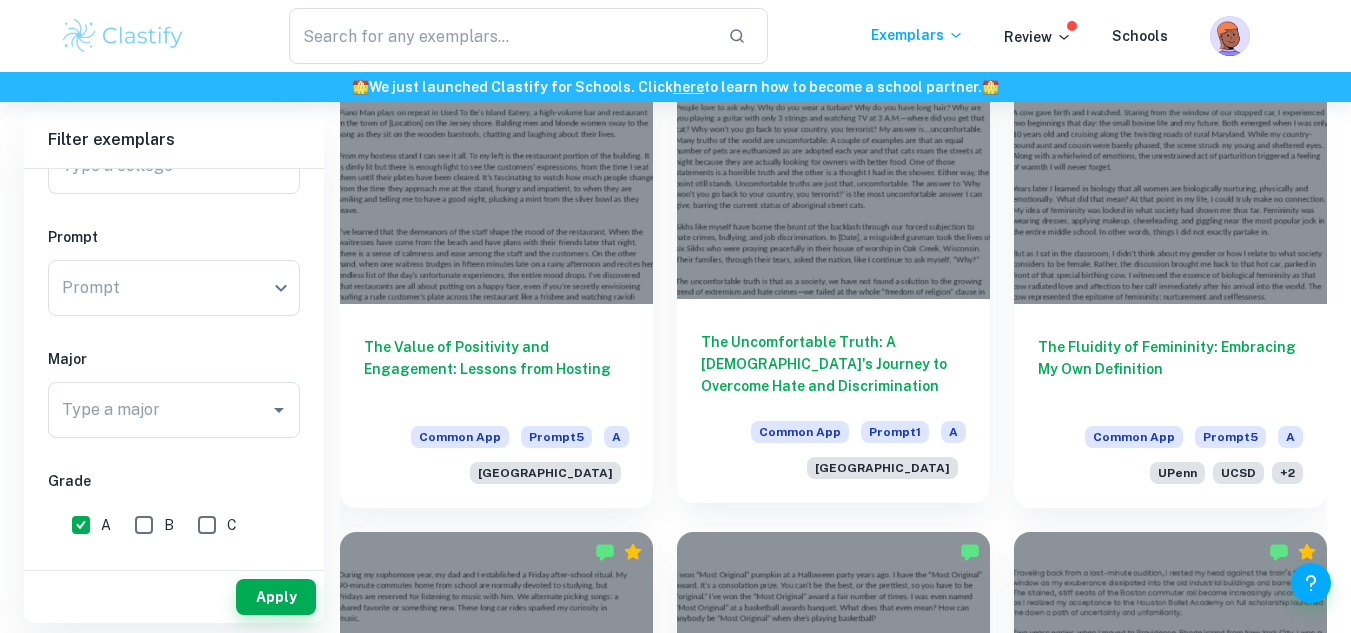 scroll, scrollTop: 1167, scrollLeft: 0, axis: vertical 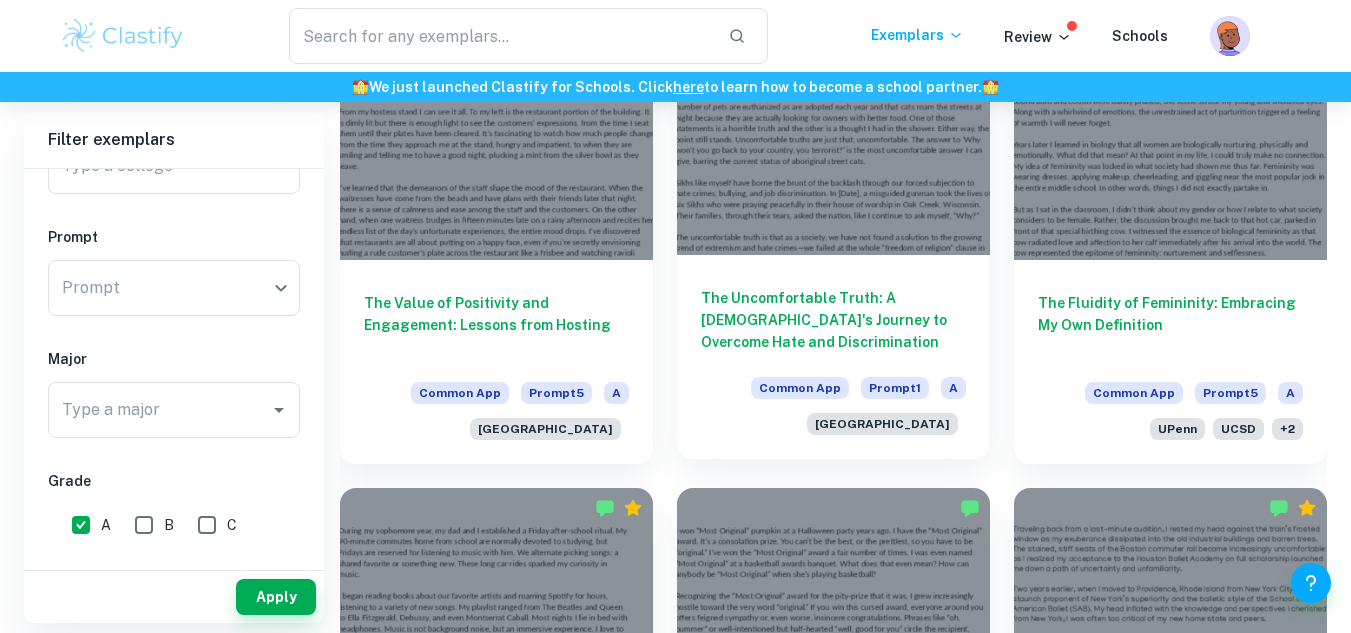 click at bounding box center [833, 138] 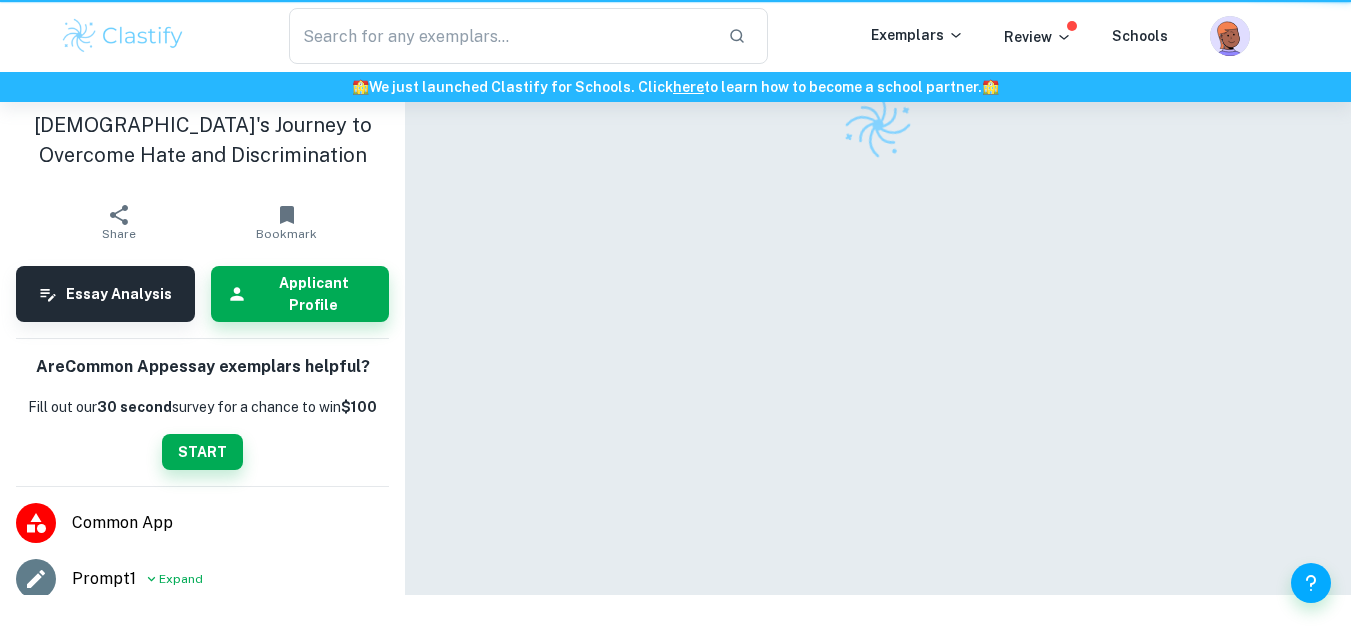 scroll, scrollTop: 0, scrollLeft: 0, axis: both 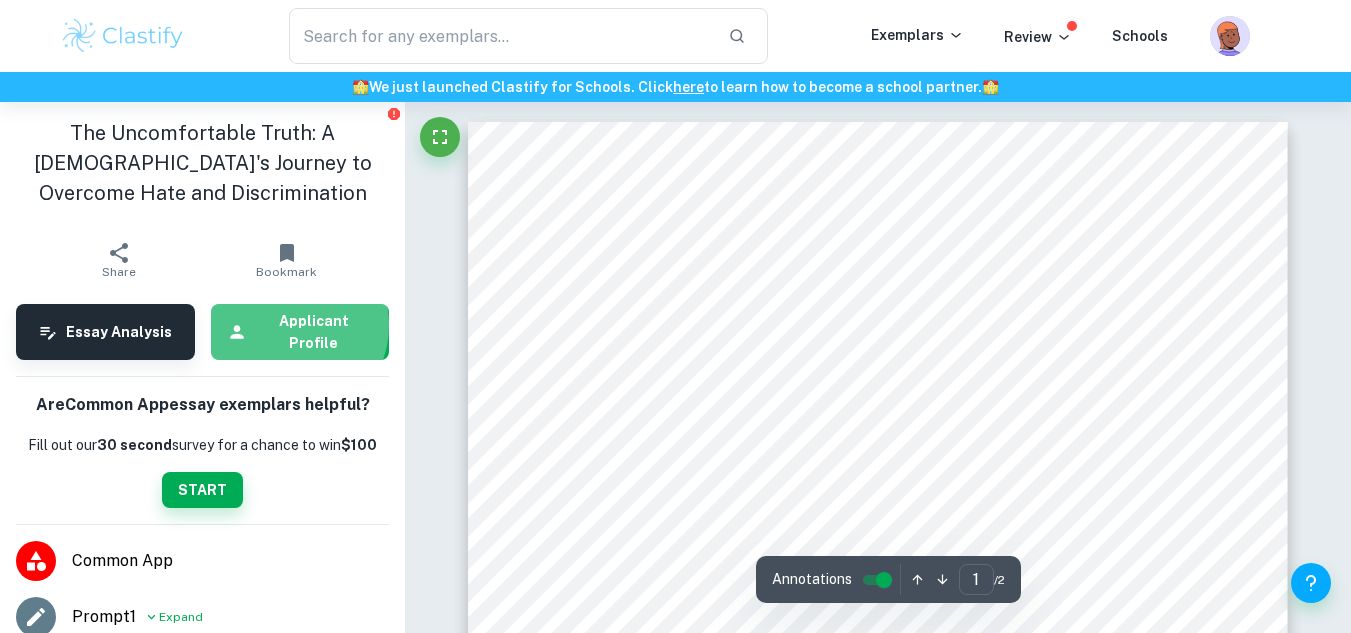 click on "Applicant Profile" at bounding box center [314, 332] 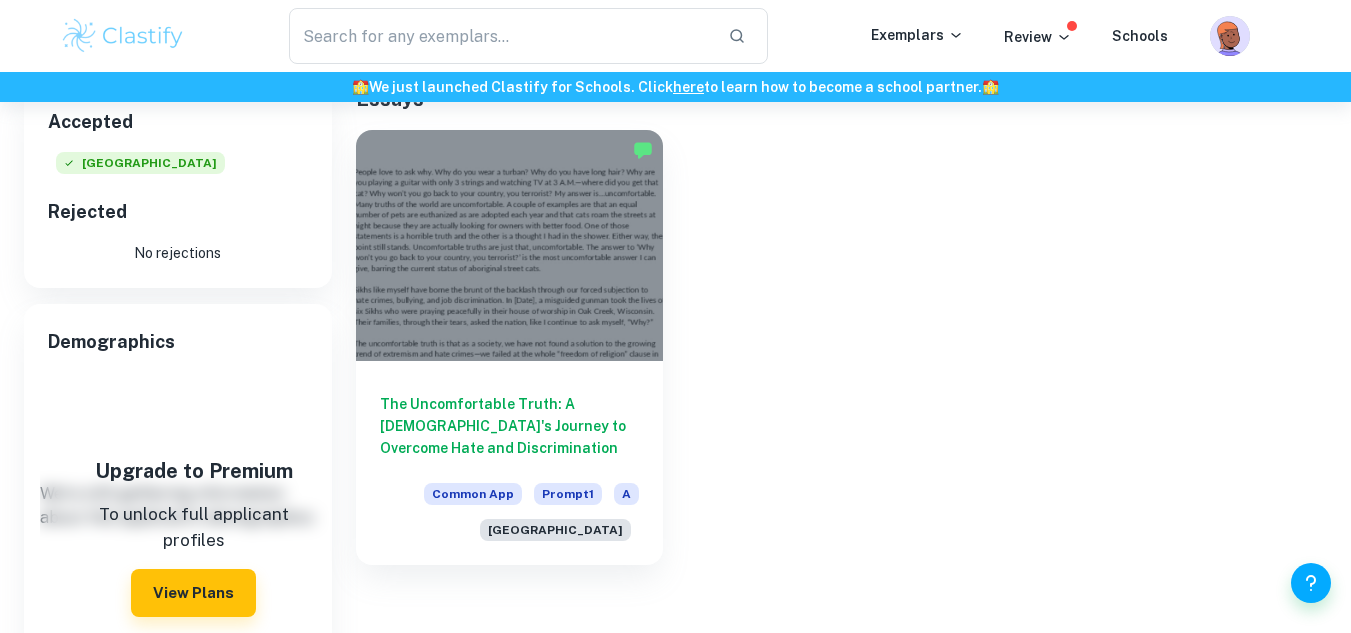 scroll, scrollTop: 385, scrollLeft: 0, axis: vertical 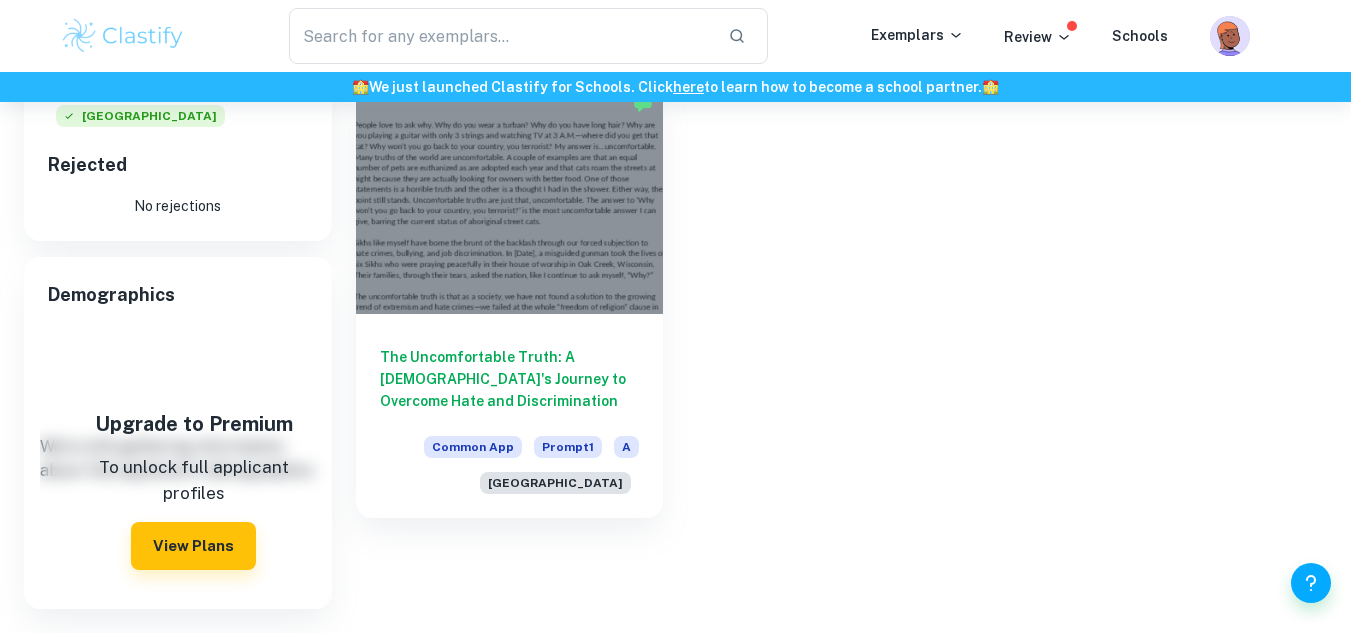 click on "The Uncomfortable Truth: A Sikh's Journey to Overcome Hate and Discrimination Common App Prompt  1 A Princeton University" at bounding box center [510, 416] 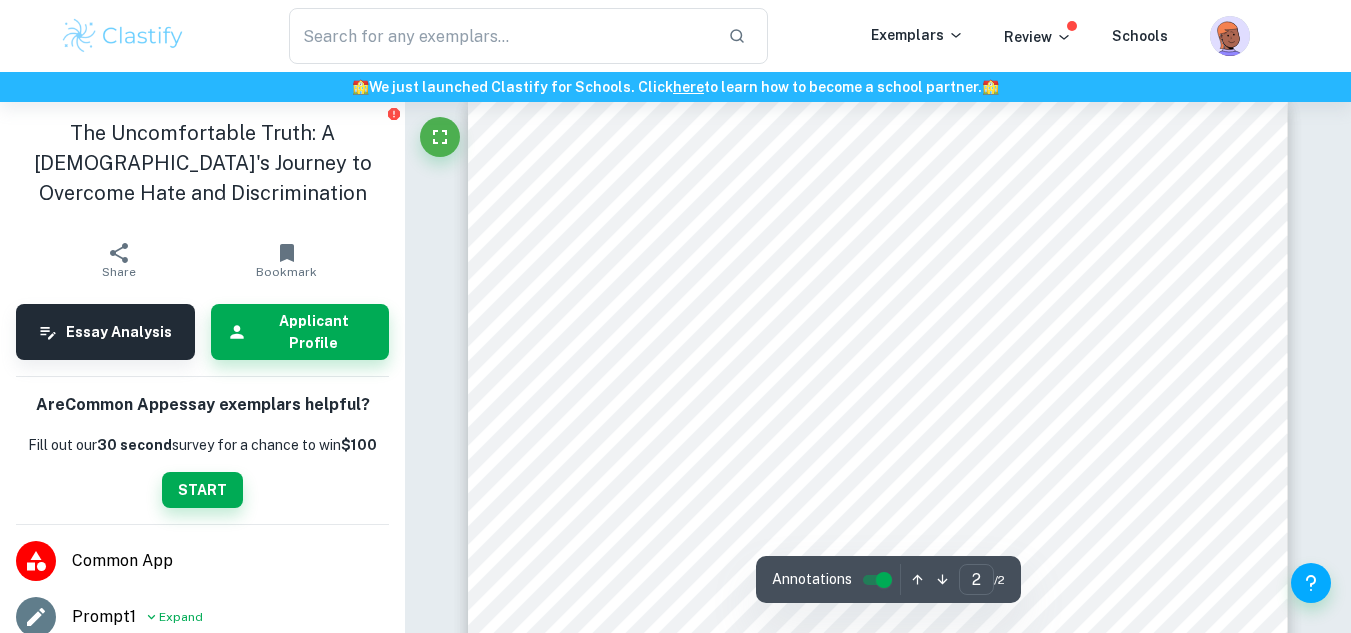type on "1" 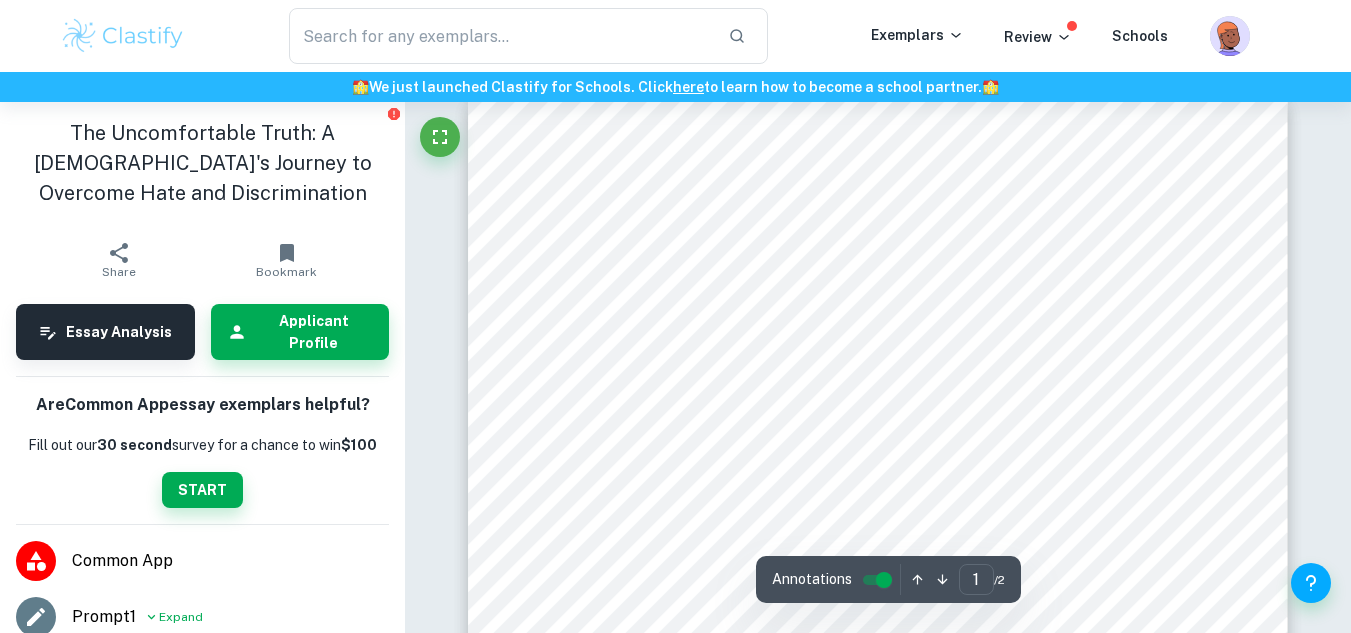 scroll, scrollTop: 904, scrollLeft: 0, axis: vertical 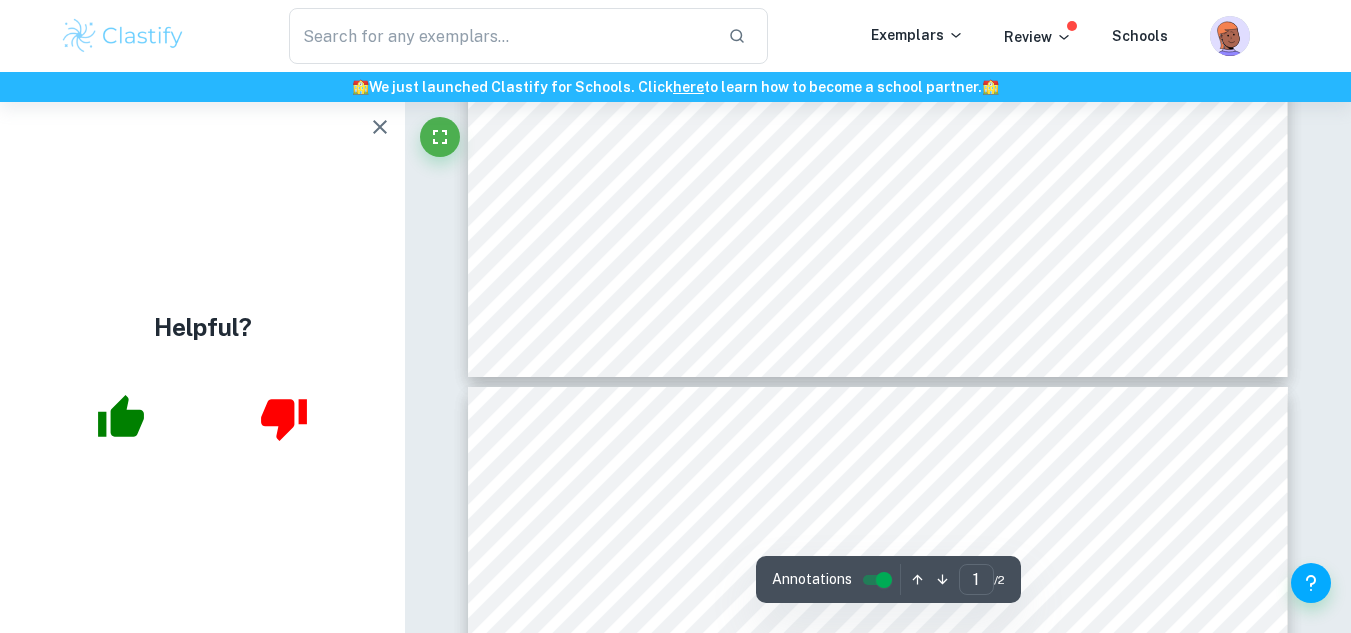 click on "Helpful?" at bounding box center (202, 367) 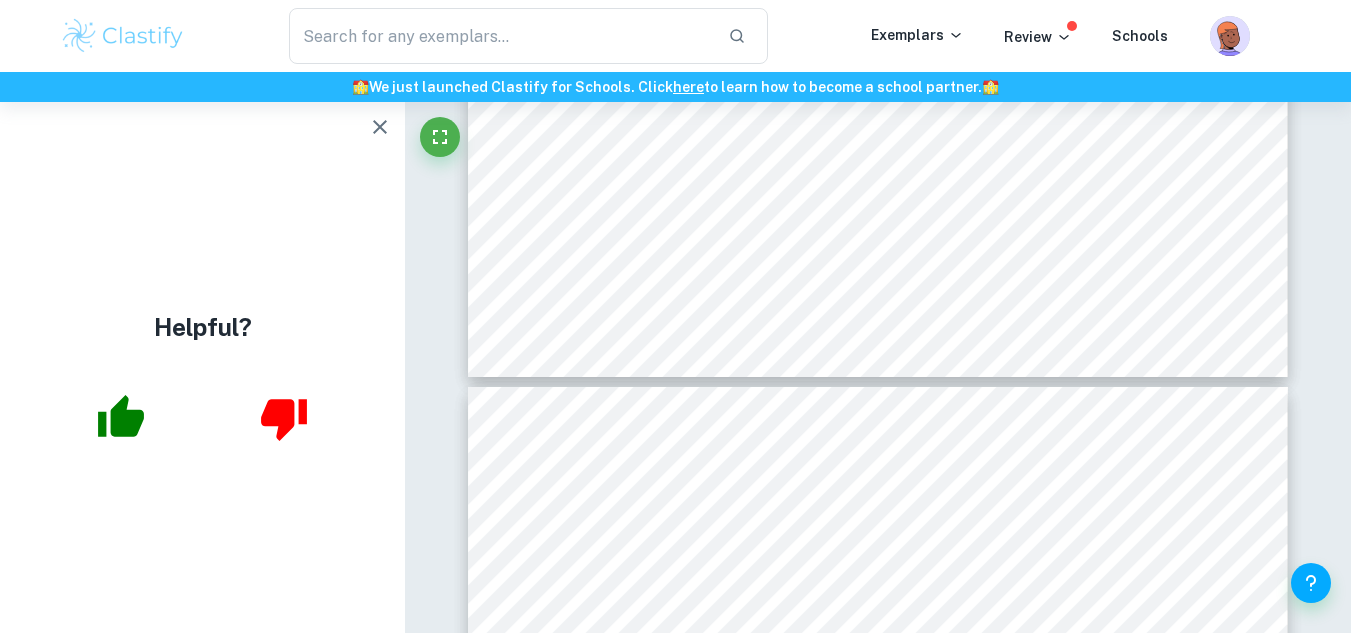 click on "Helpful?" at bounding box center [202, 367] 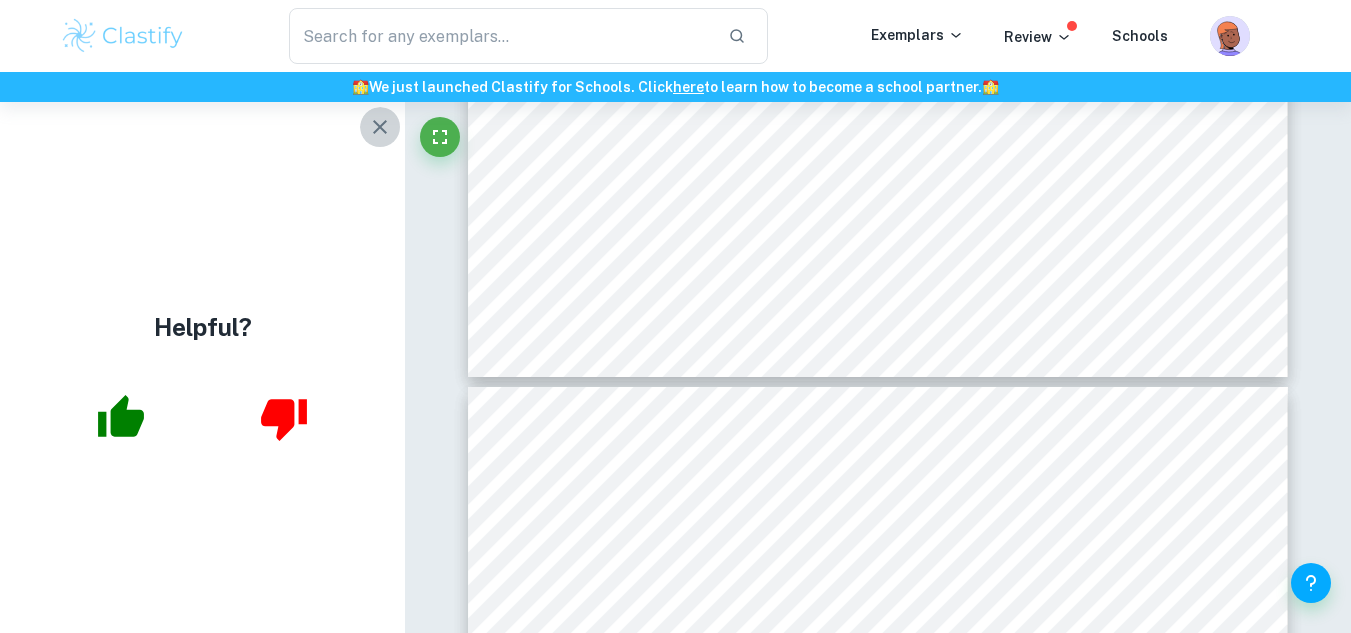 click 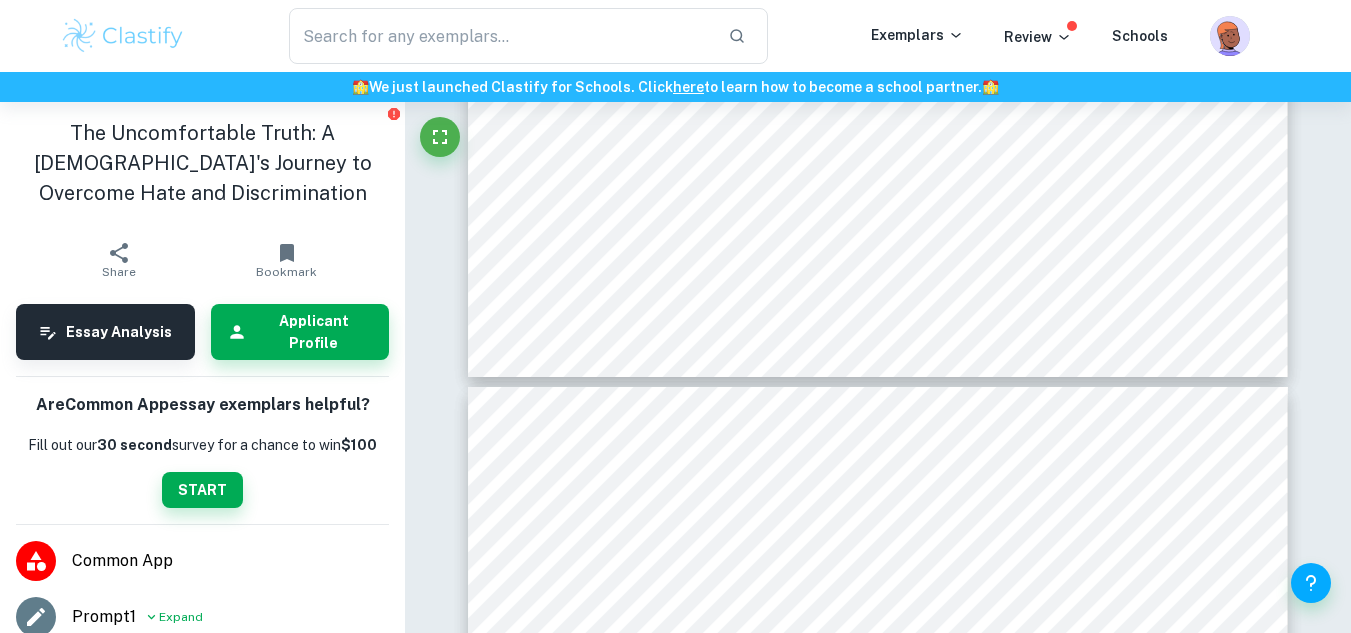 click at bounding box center (123, 36) 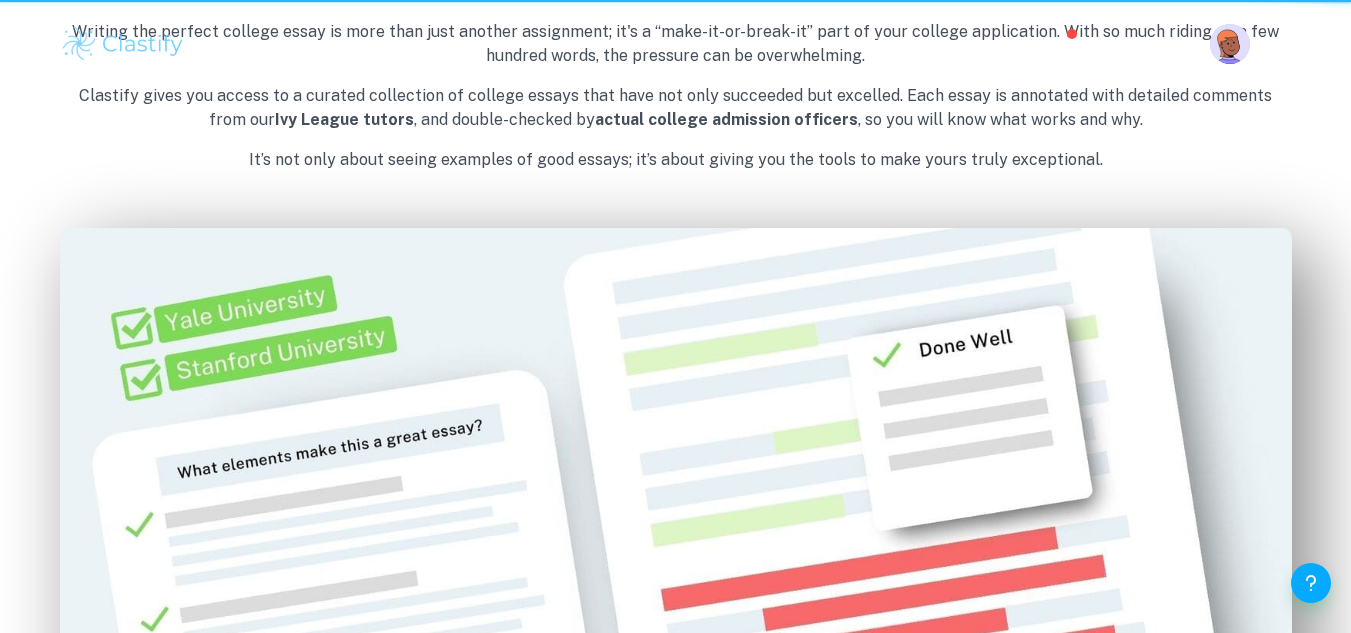 scroll, scrollTop: 0, scrollLeft: 0, axis: both 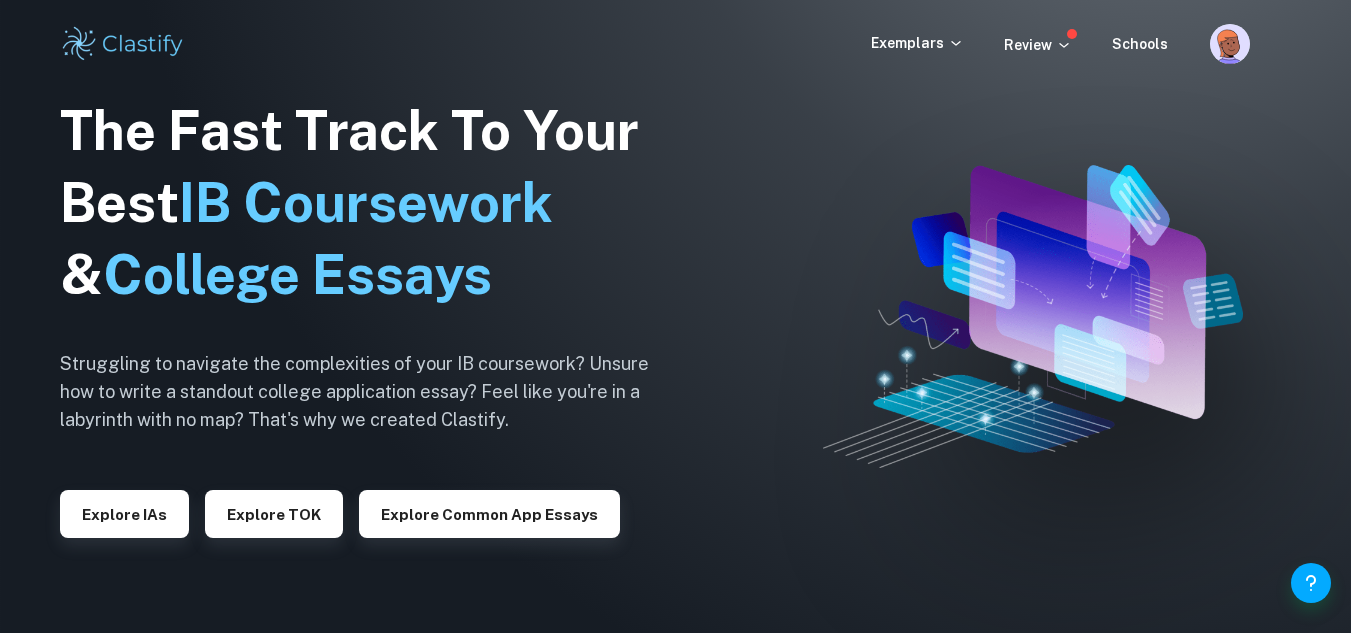 click on "Exemplars" at bounding box center [937, 44] 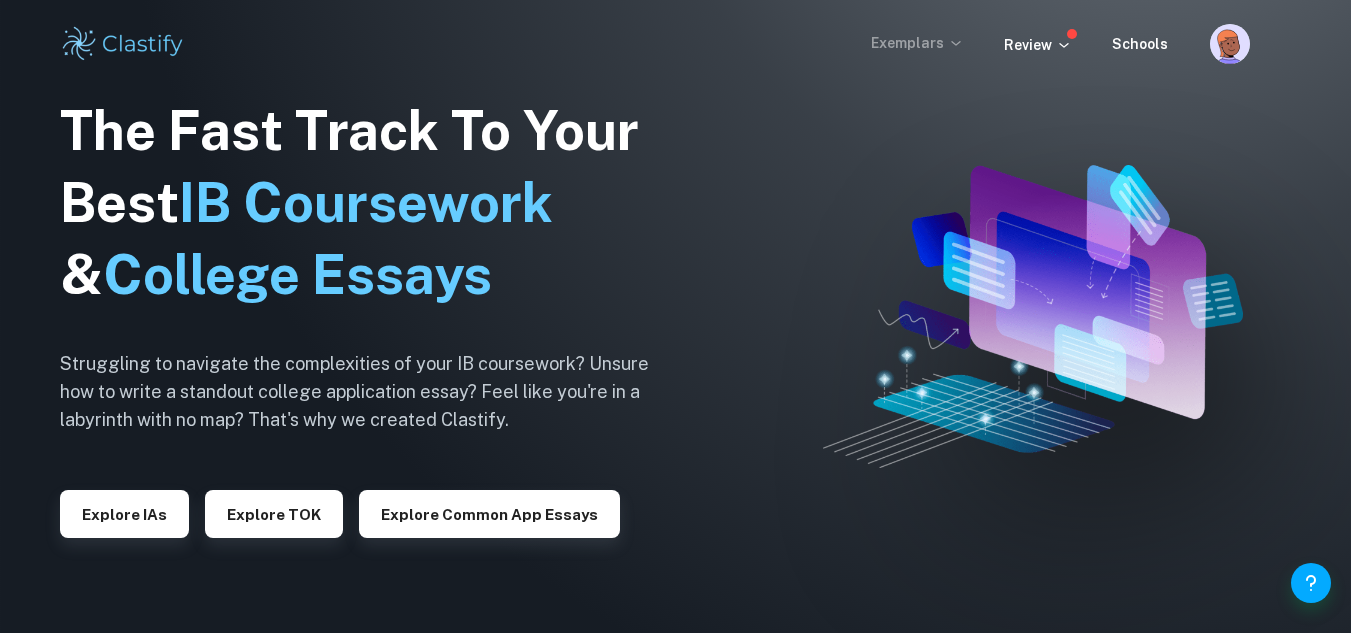 click on "Exemplars" at bounding box center (917, 43) 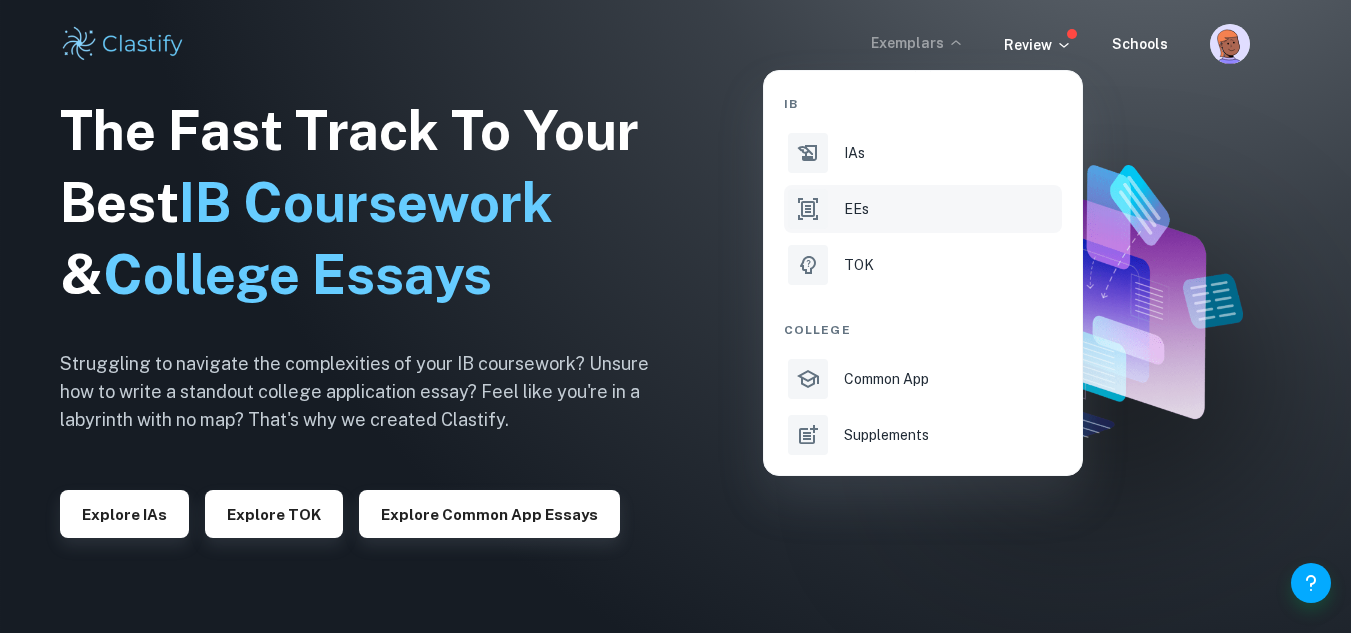 click on "EEs" at bounding box center [923, 209] 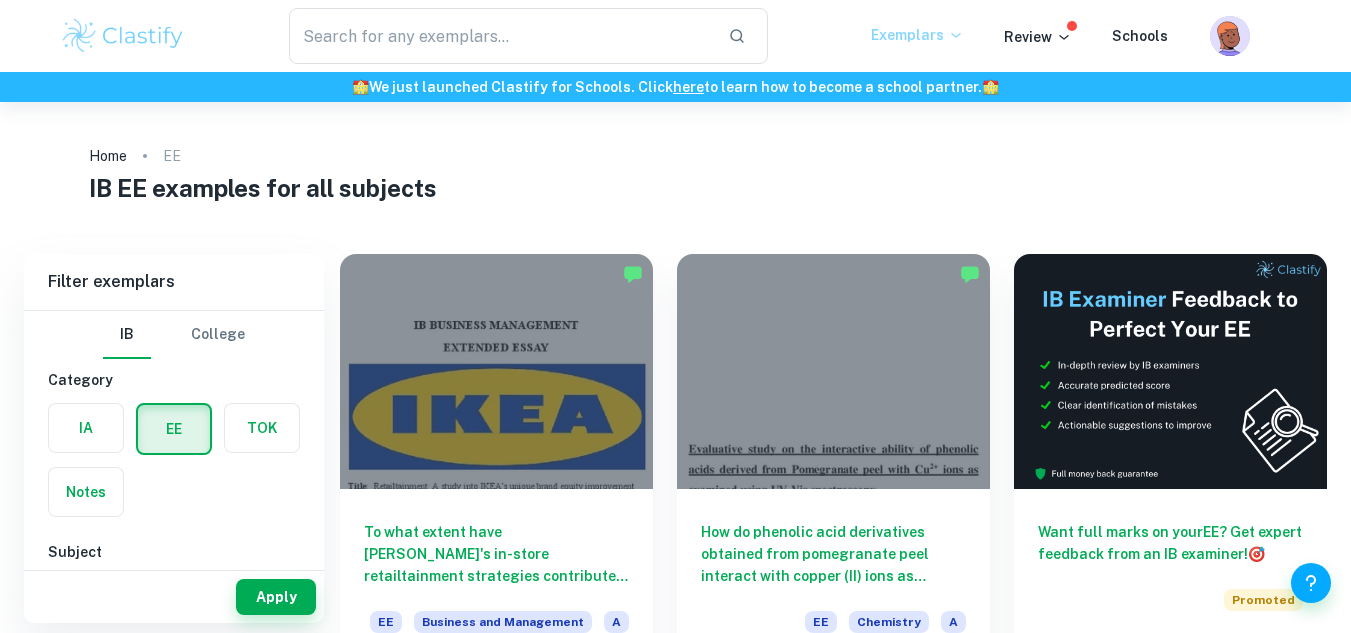 click on "Exemplars" at bounding box center [917, 35] 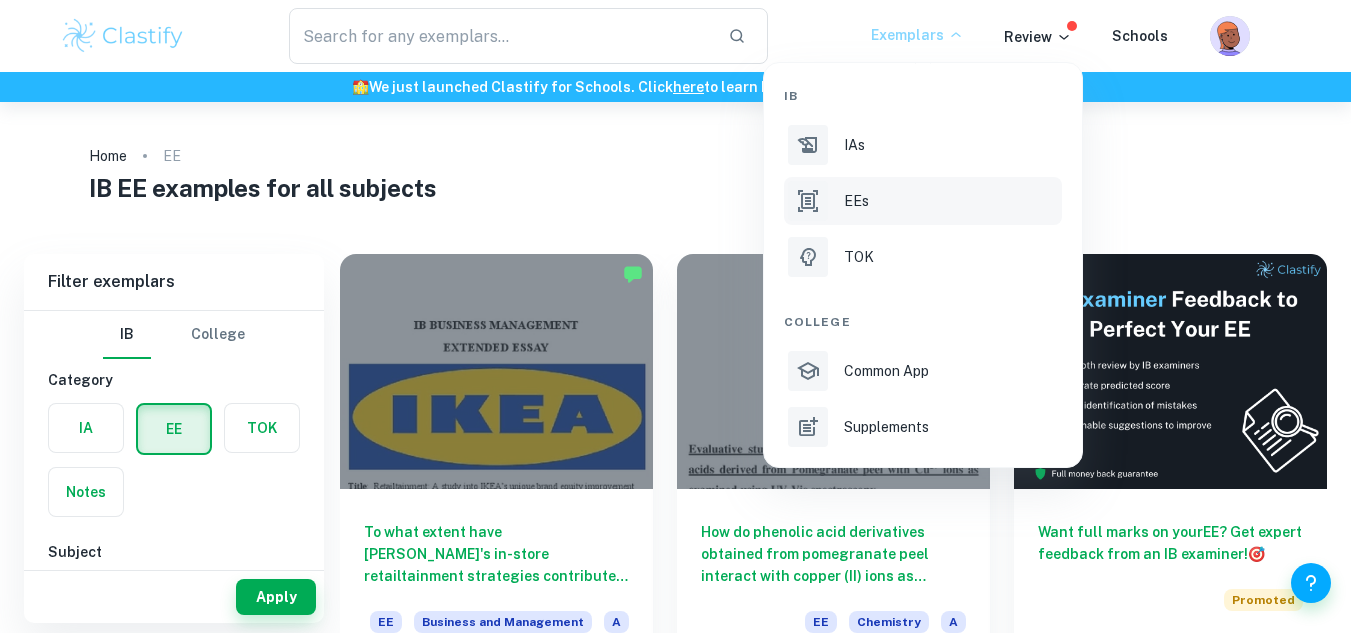 click at bounding box center [675, 316] 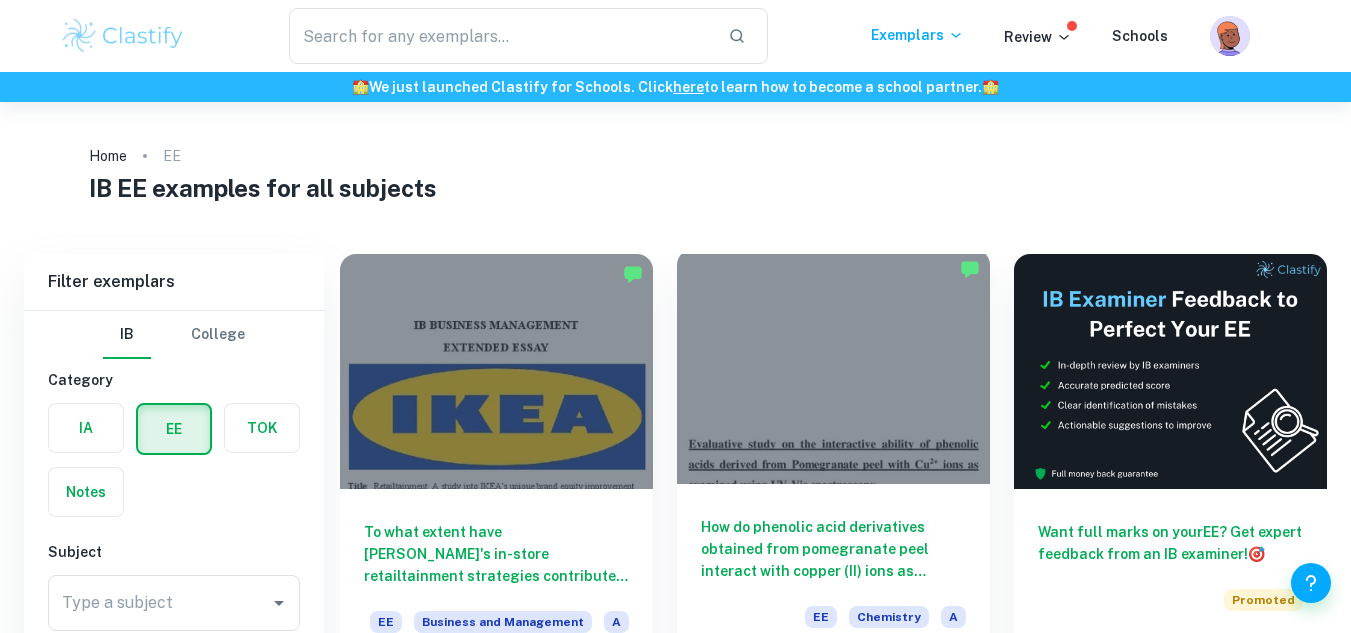 scroll, scrollTop: 467, scrollLeft: 0, axis: vertical 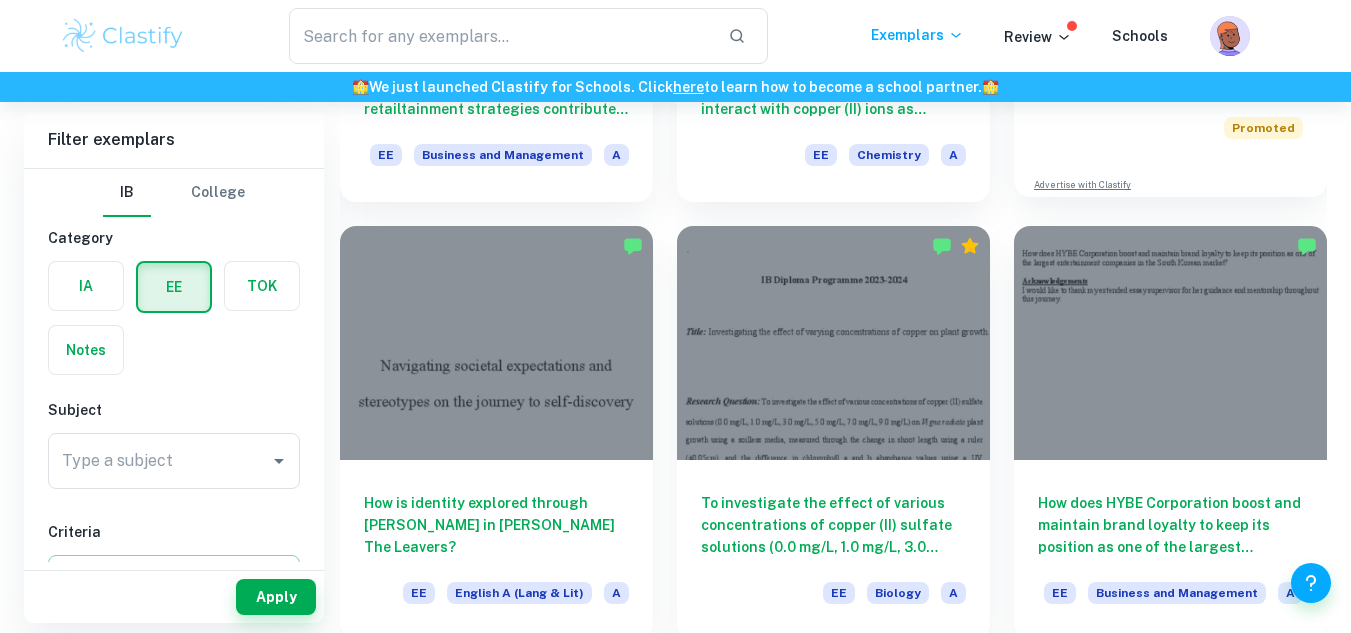 click on "Want full marks on your  EE ? Get expert feedback from an IB examiner!  🎯 Promoted Advertise with Clastify" at bounding box center [1170, -11] 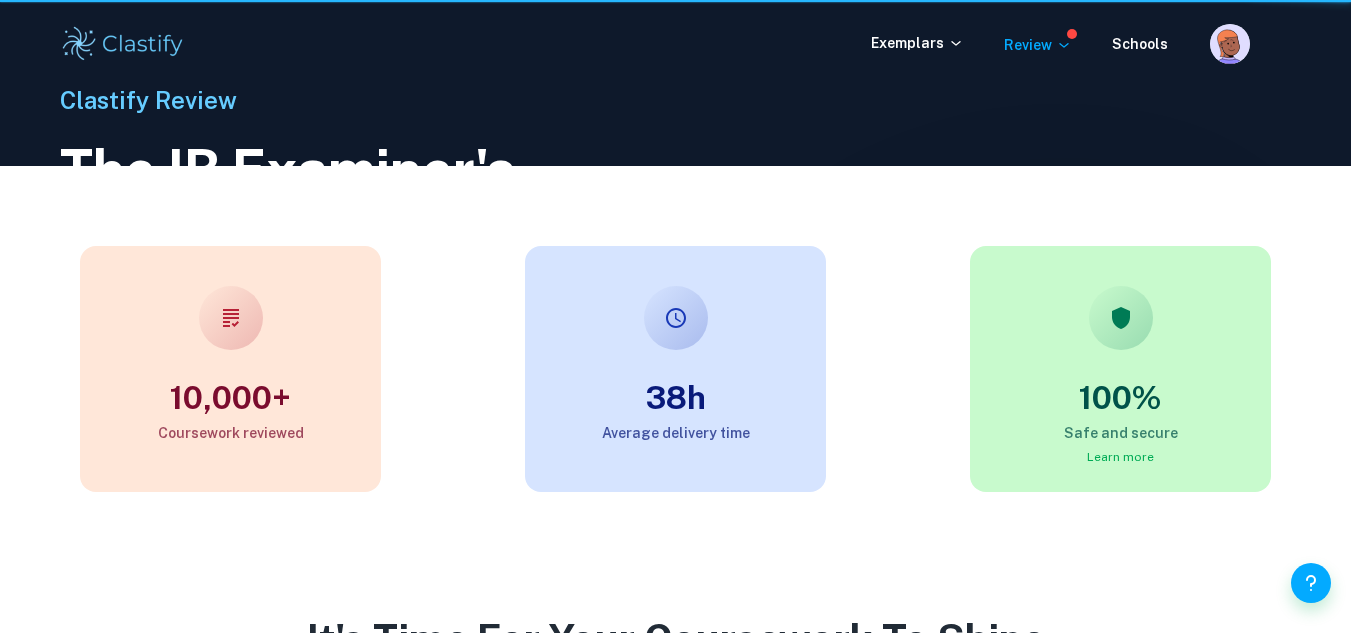 scroll, scrollTop: 0, scrollLeft: 0, axis: both 